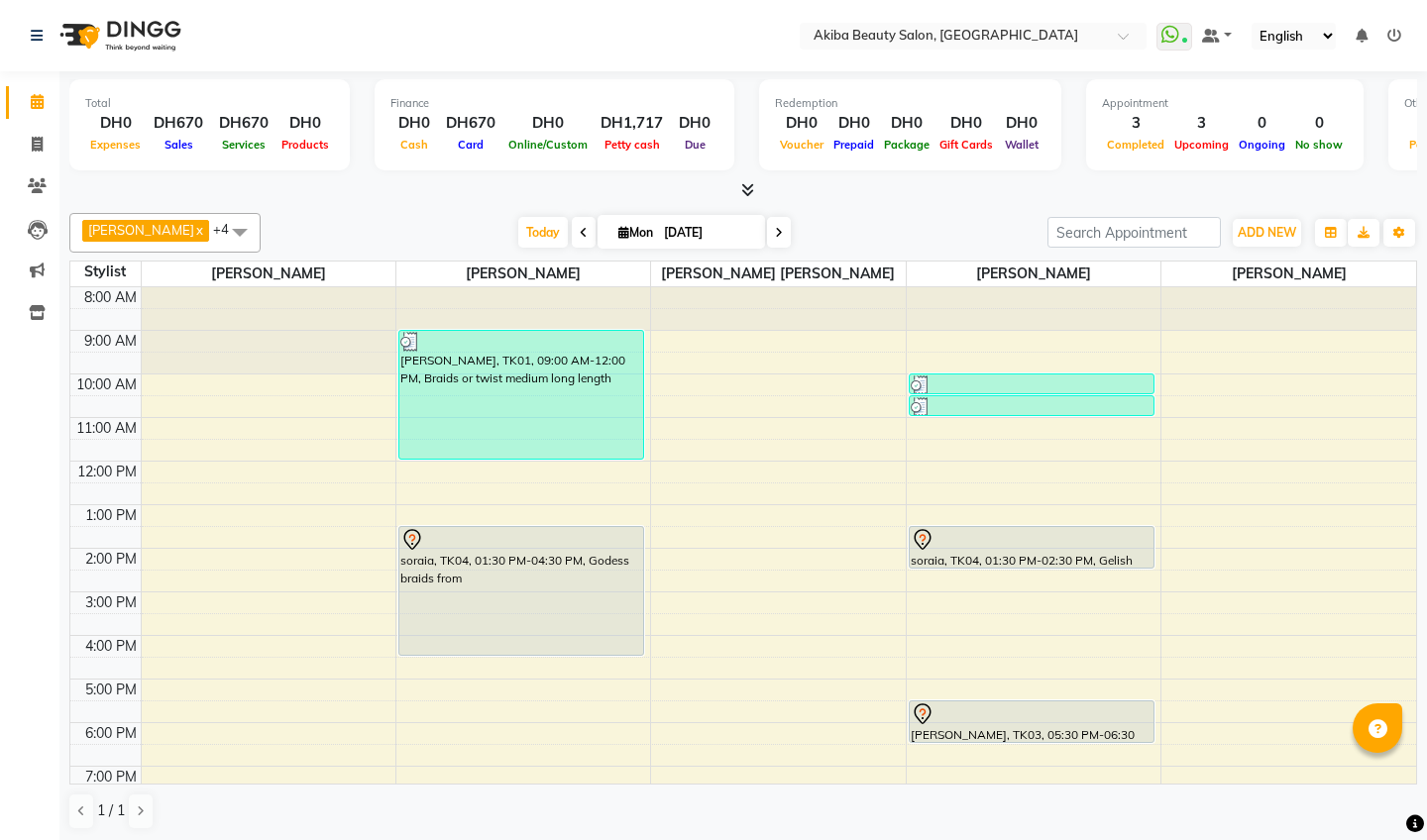 scroll, scrollTop: 1, scrollLeft: 0, axis: vertical 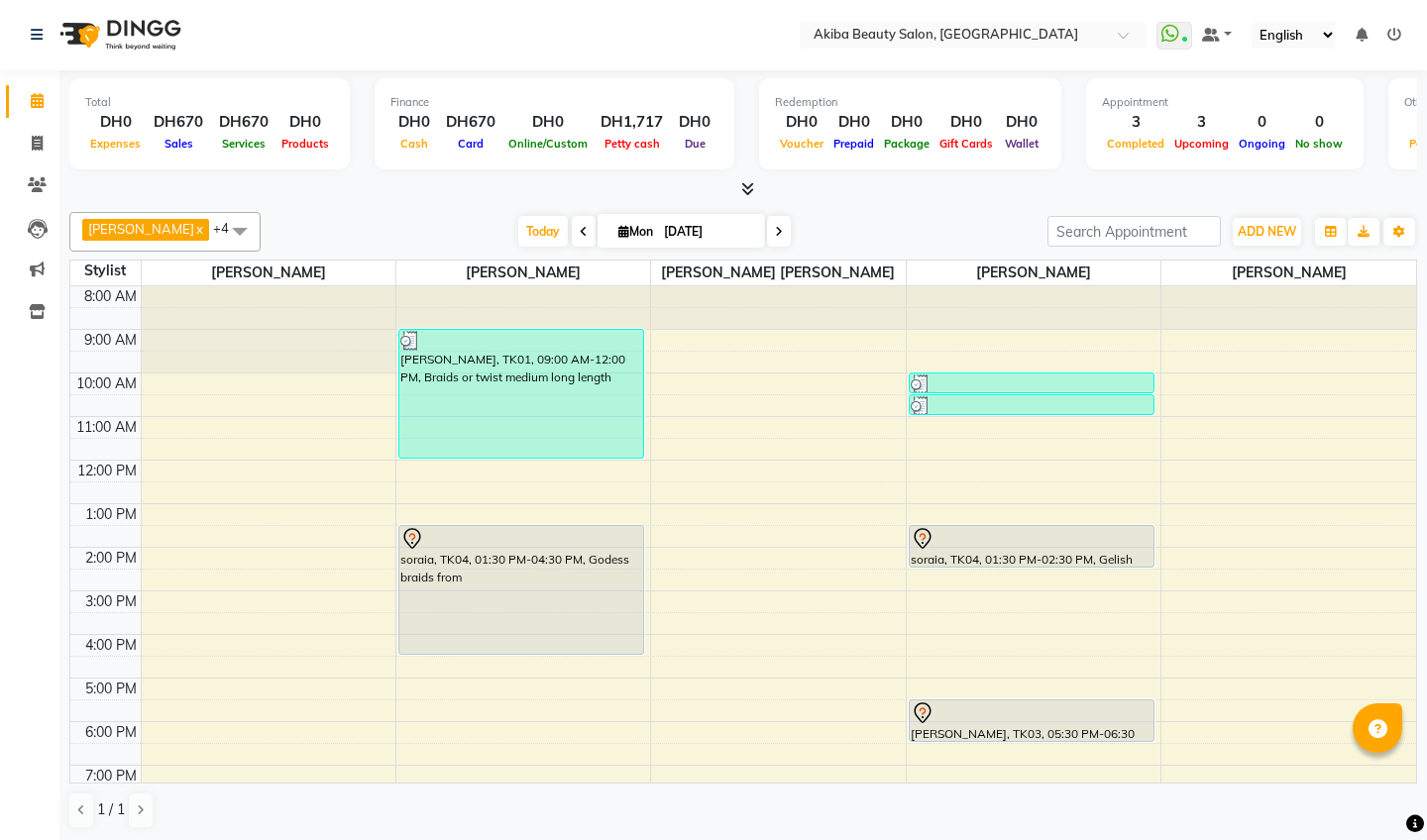 click at bounding box center (747, 188) 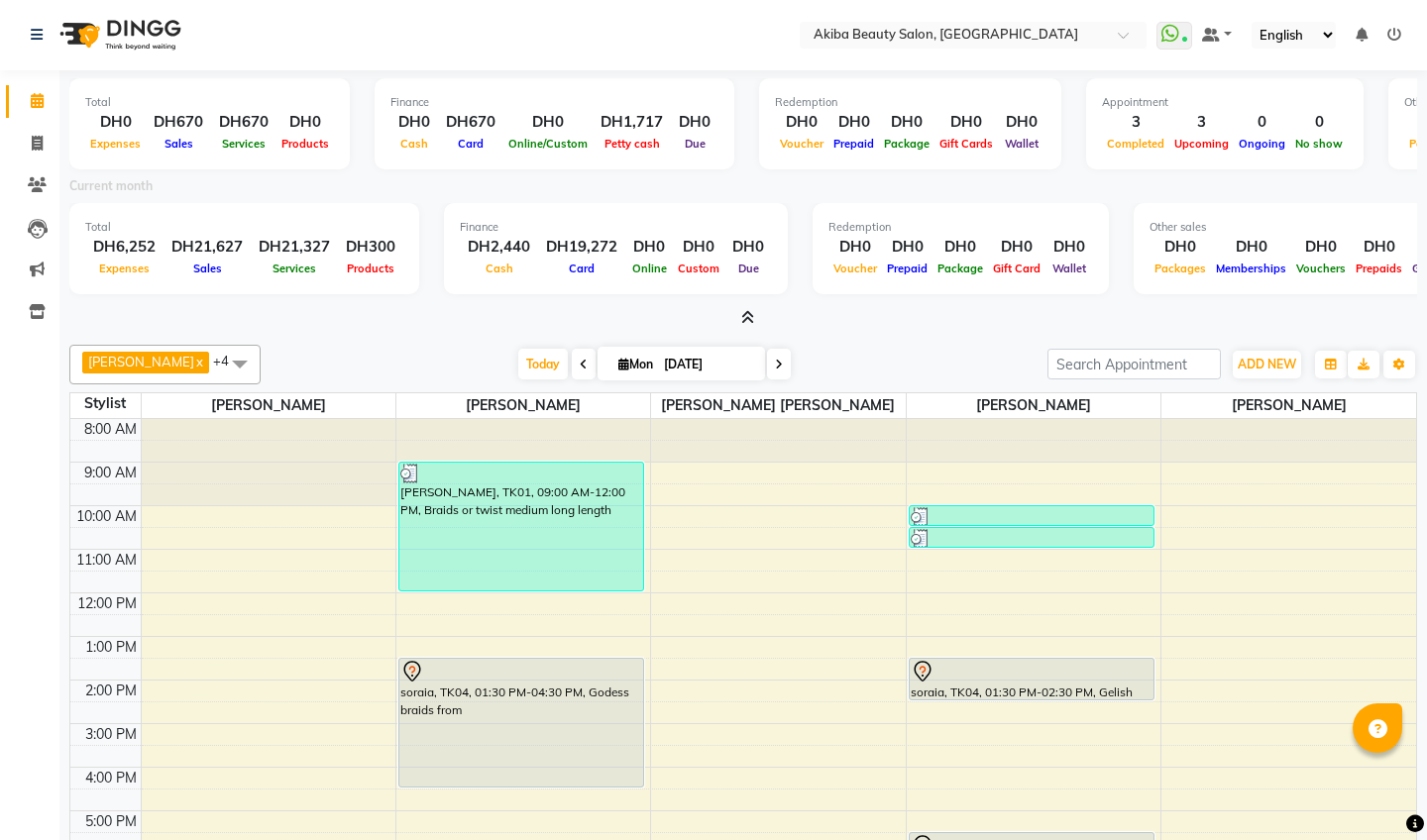 click at bounding box center [747, 317] 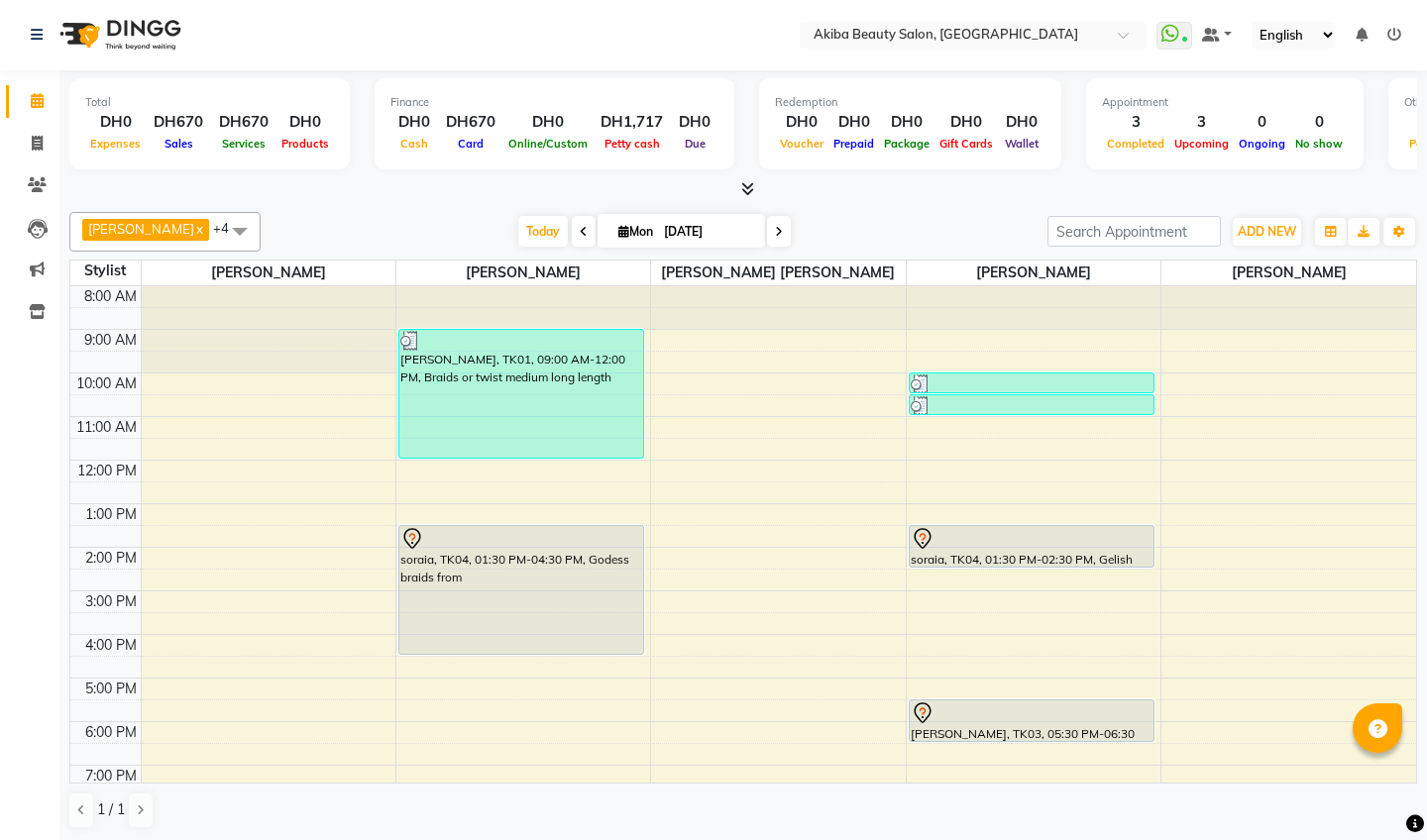click at bounding box center (747, 188) 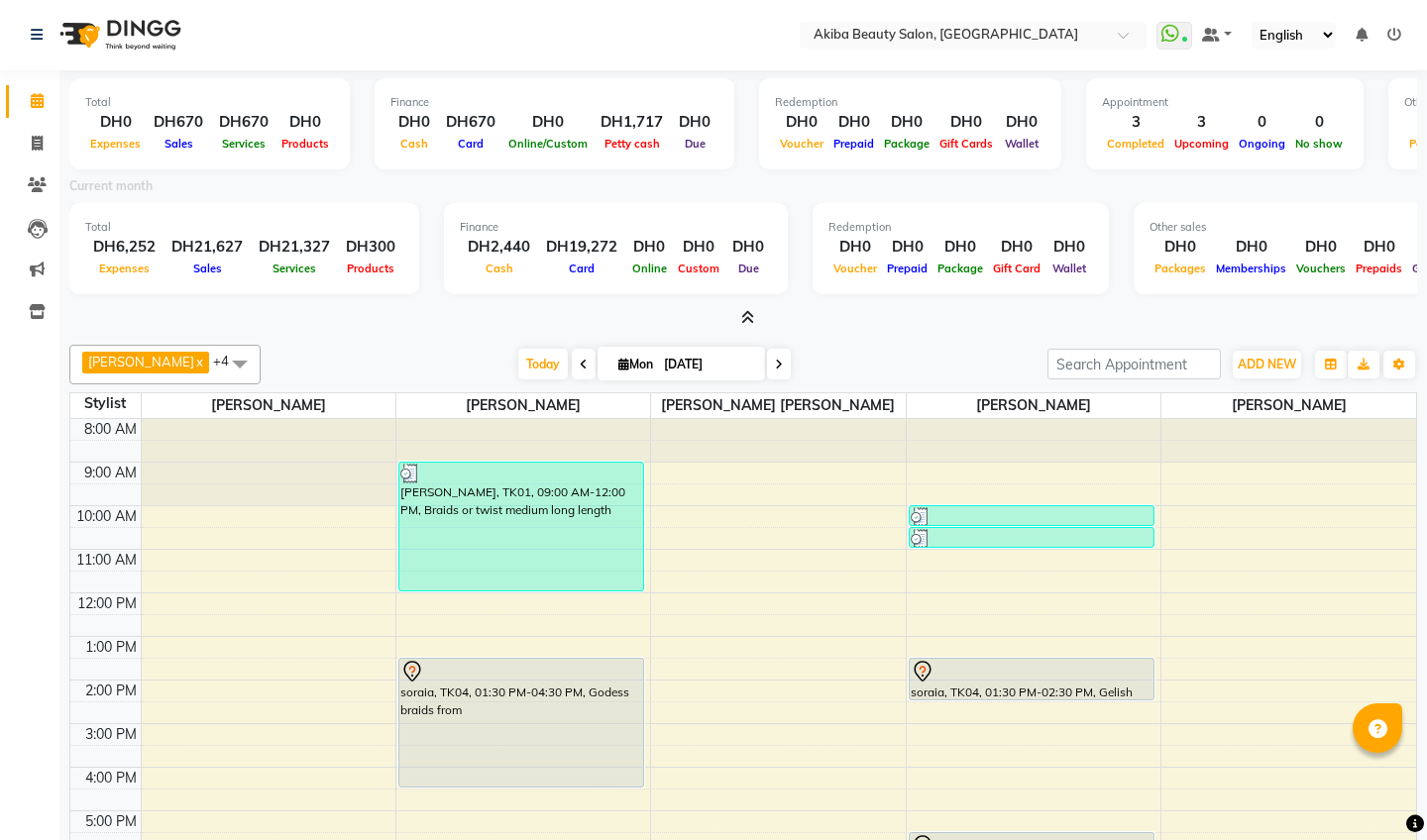 click at bounding box center (747, 317) 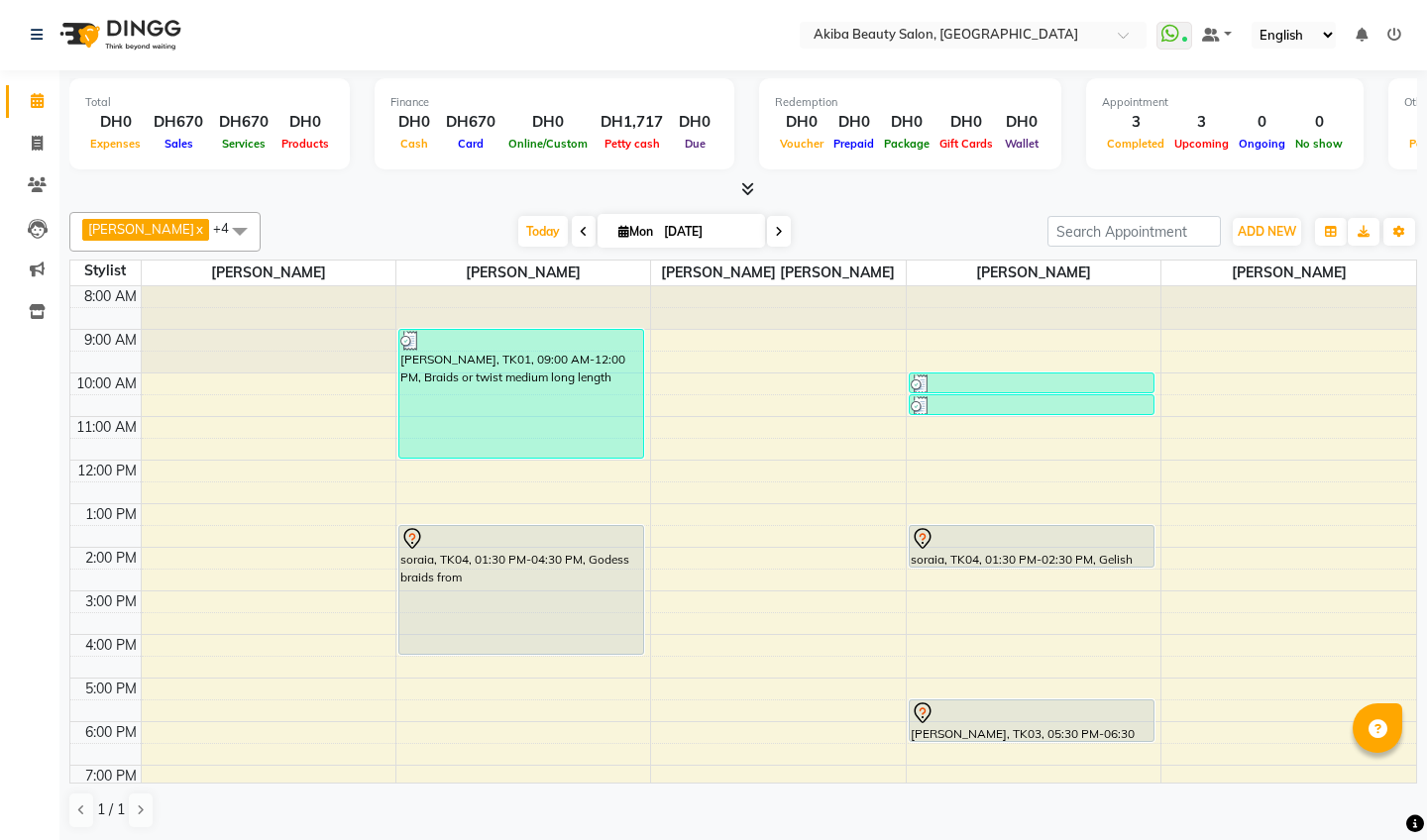 click at bounding box center (747, 188) 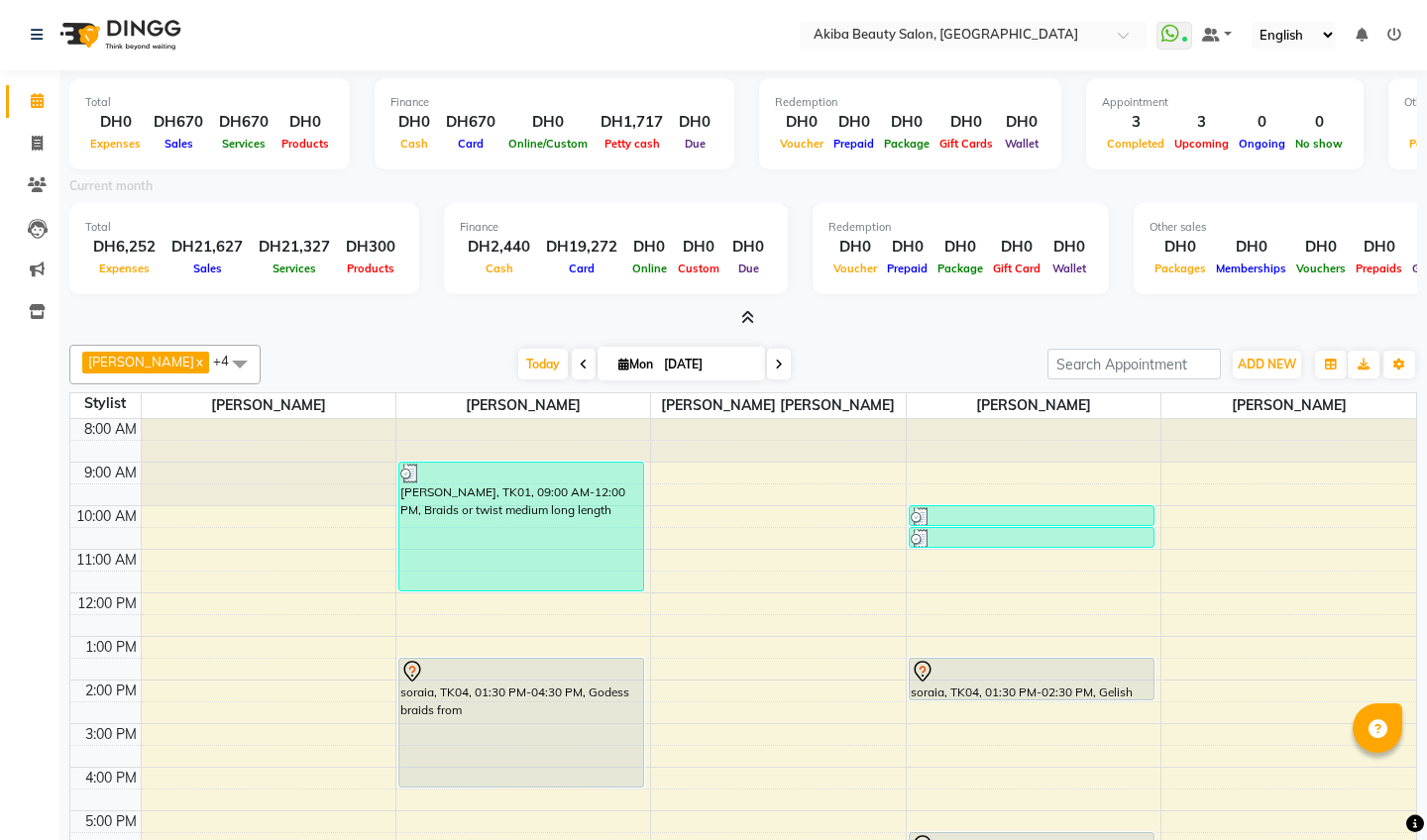 click on "Current month" at bounding box center [743, 189] 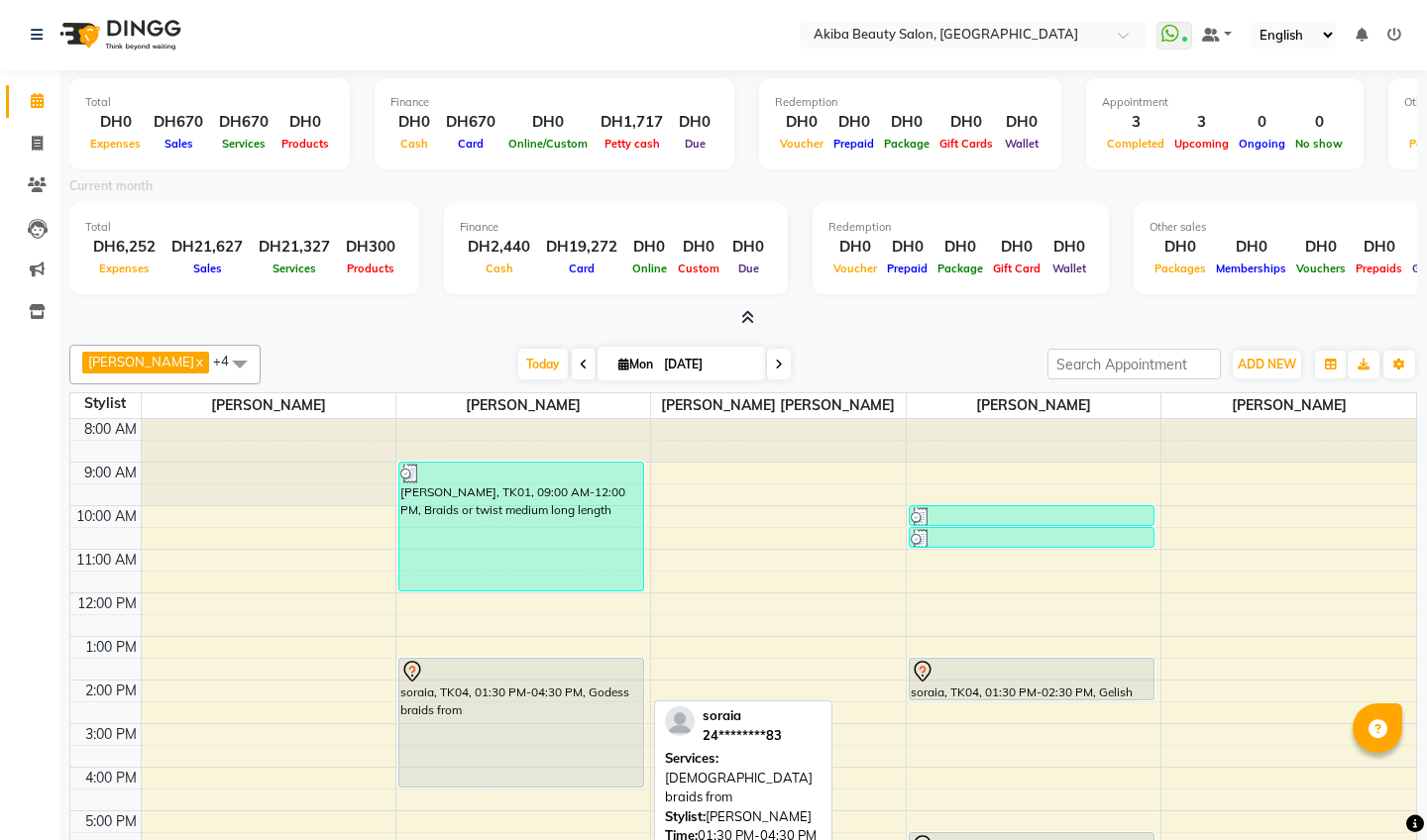 click on "soraia, TK04, 01:30 PM-04:30 PM, Godess braids from" at bounding box center [521, 722] 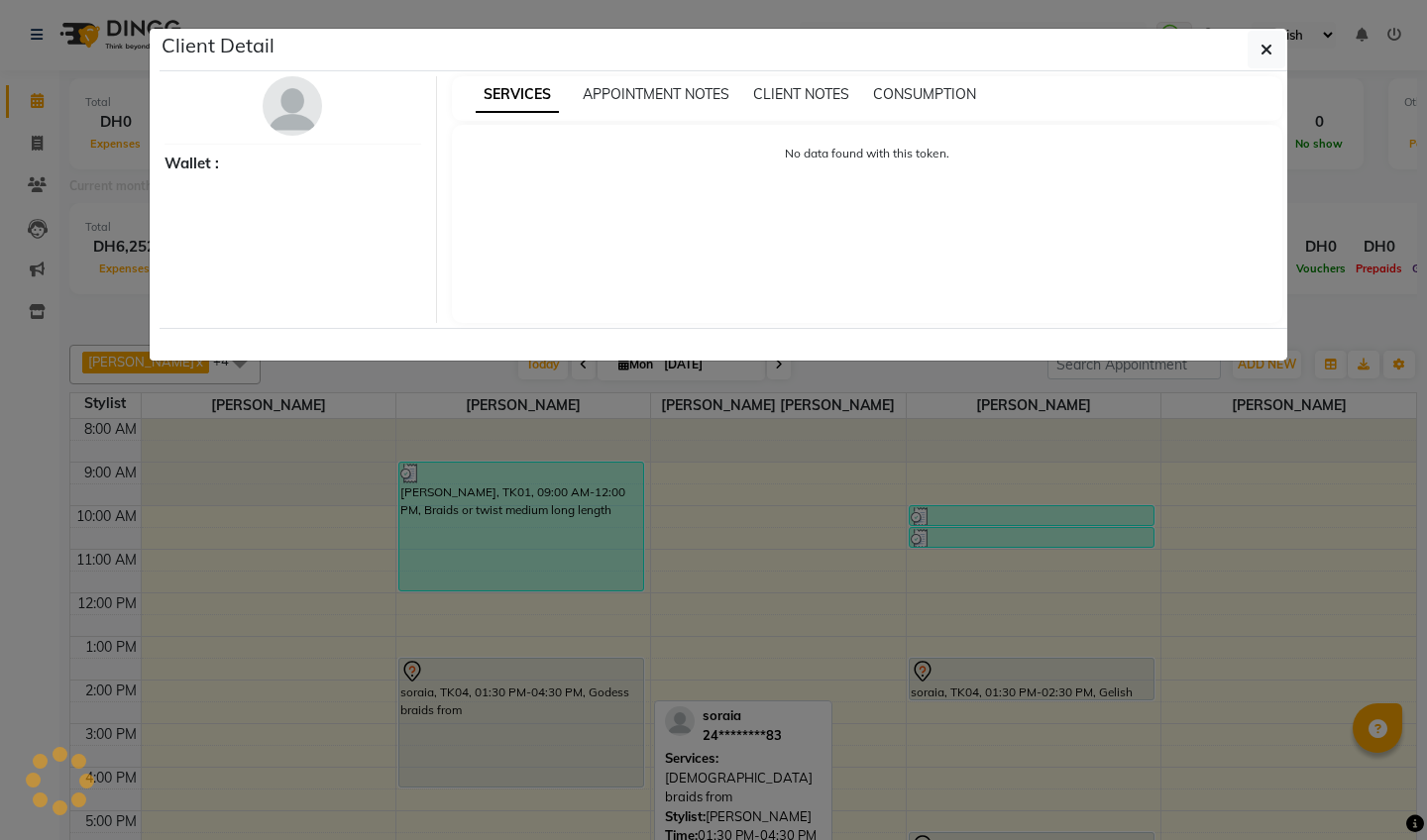 select on "7" 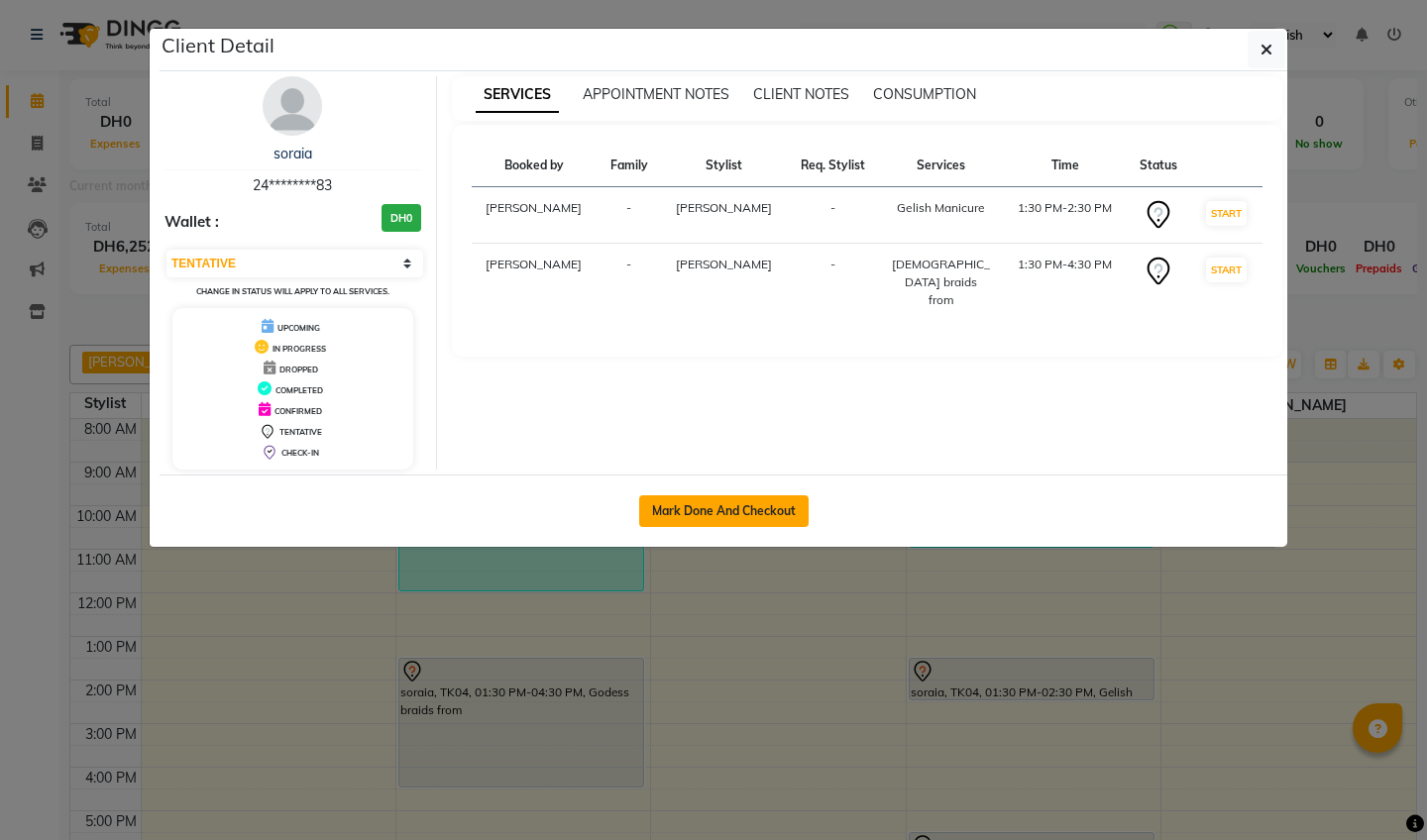 click on "Mark Done And Checkout" 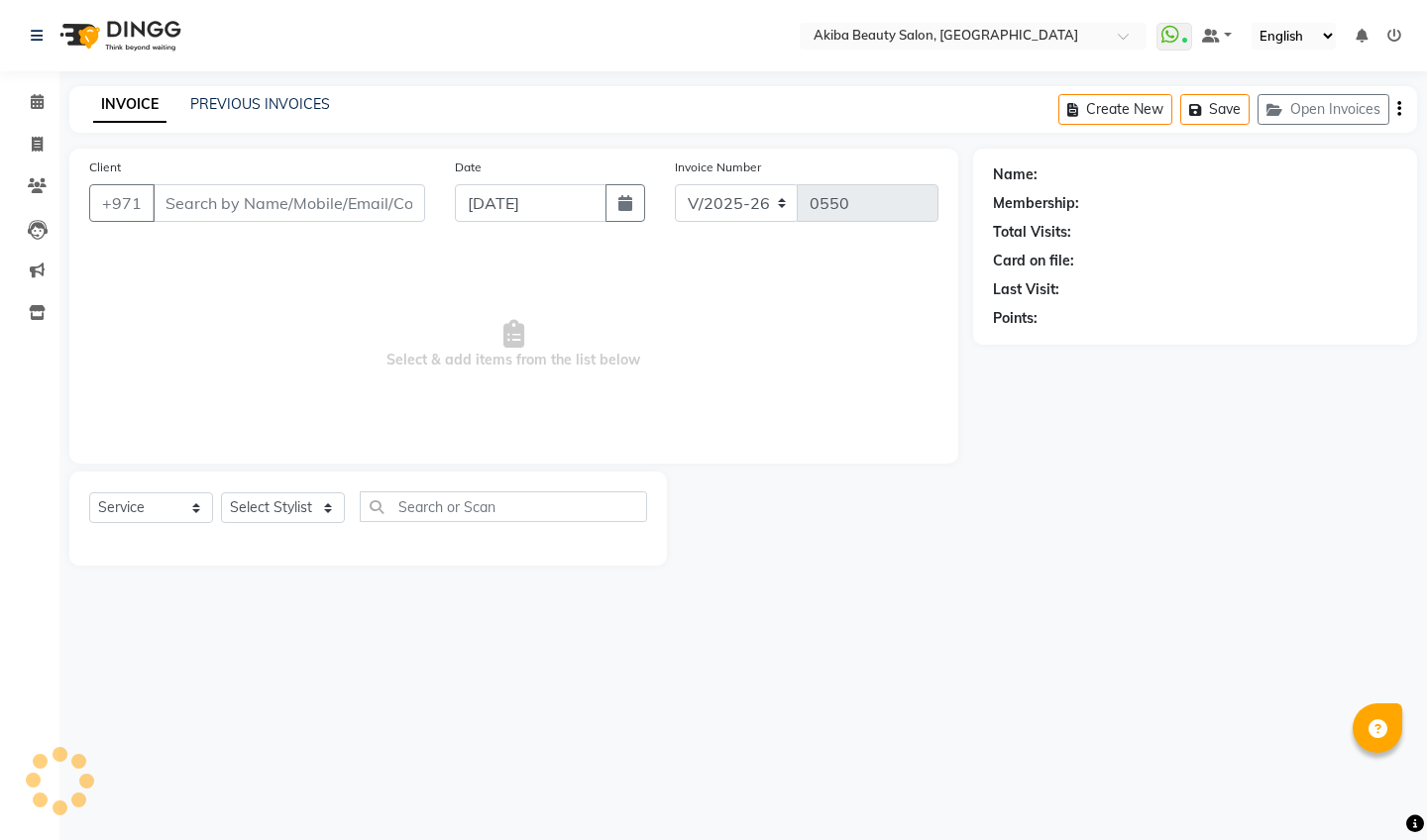 scroll, scrollTop: 0, scrollLeft: 0, axis: both 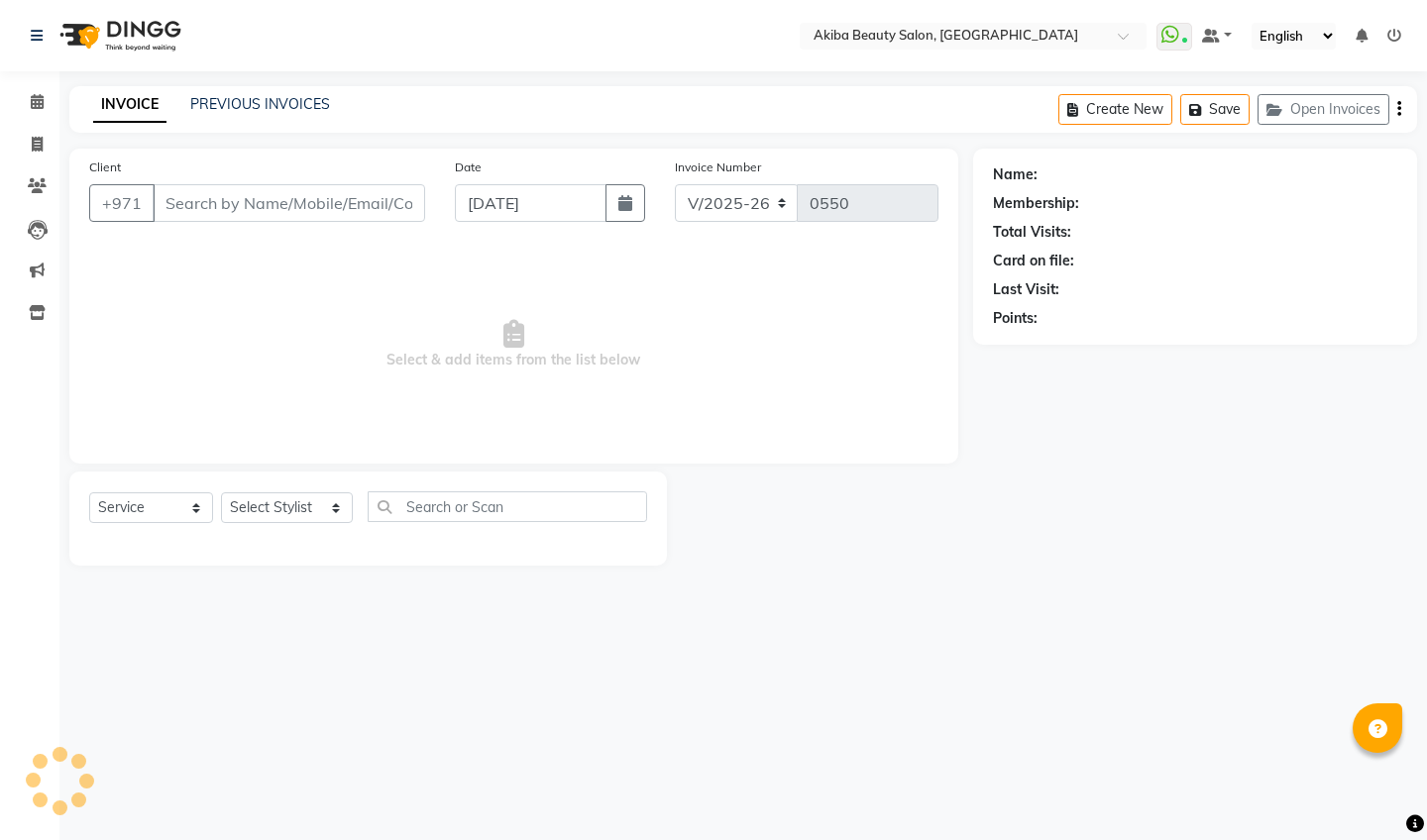 type on "24********83" 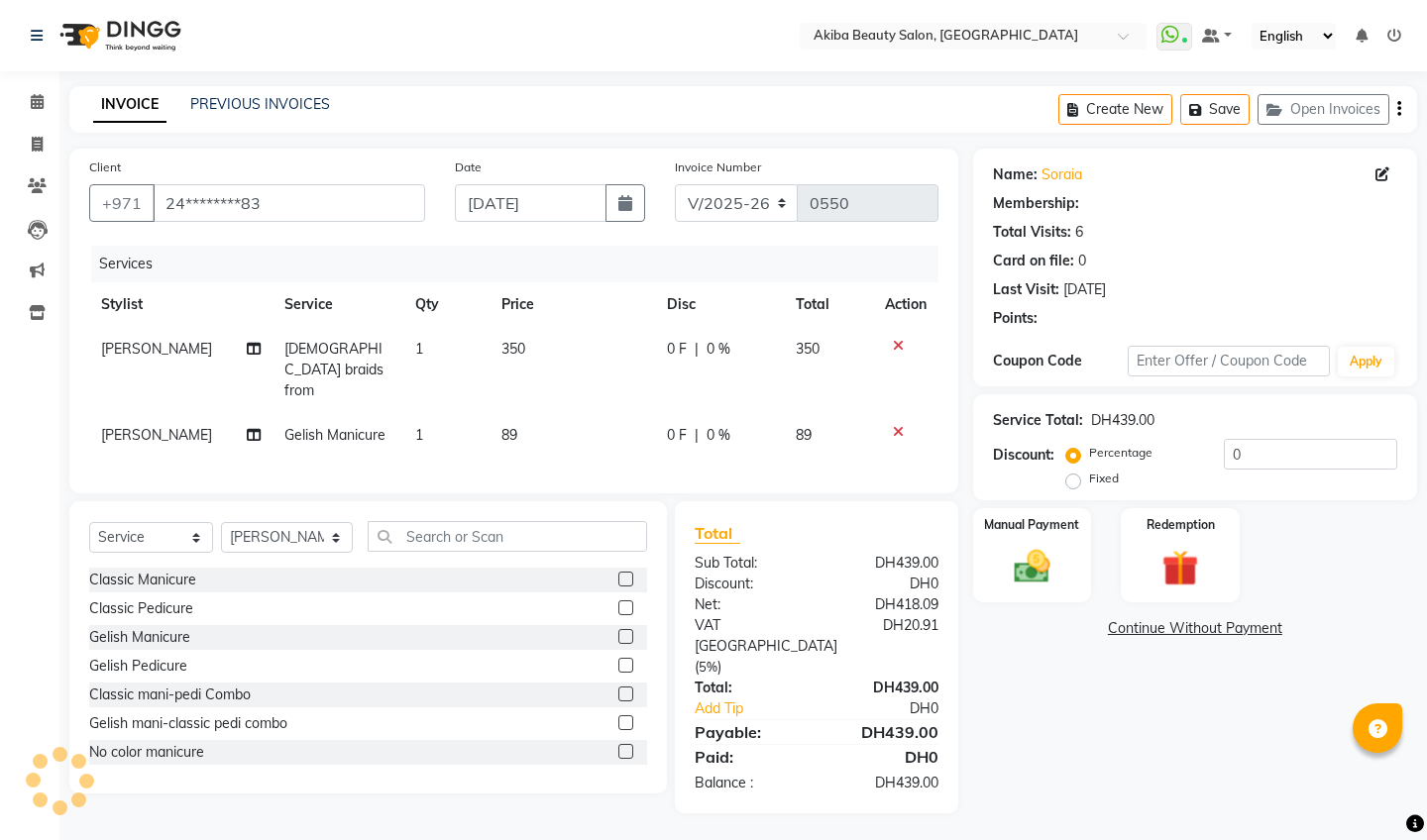 select on "1: Object" 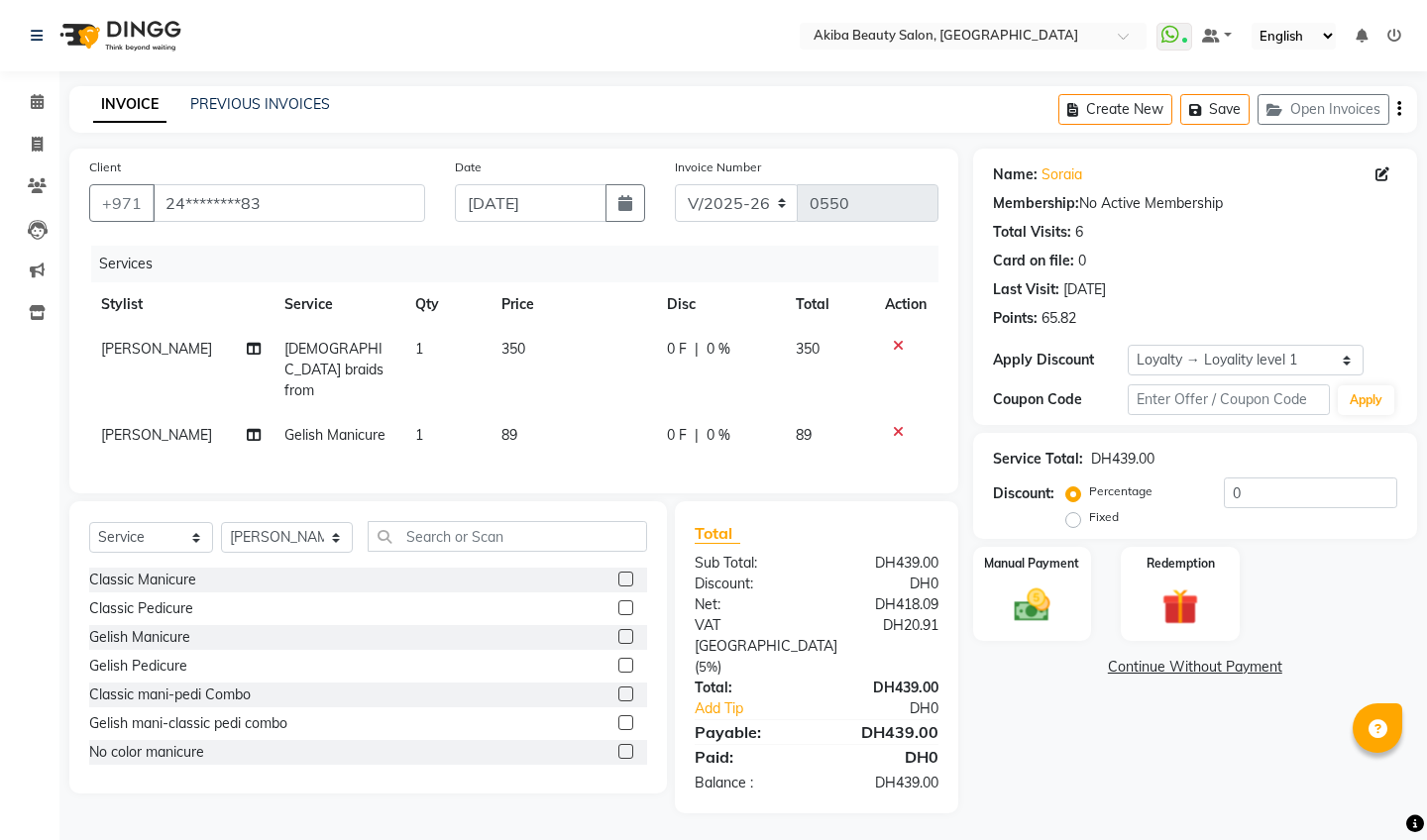 click on "Gelish Manicure" 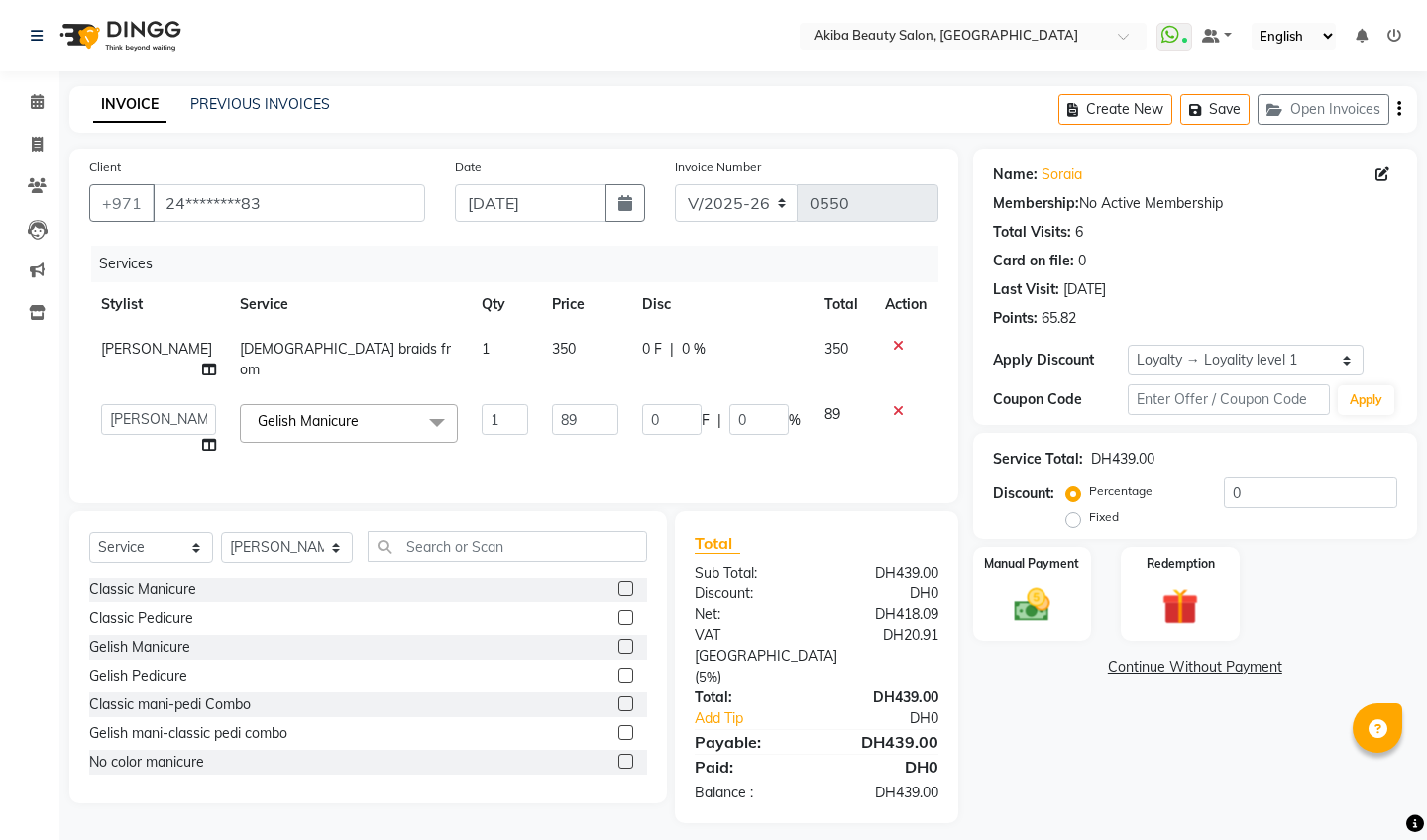 click 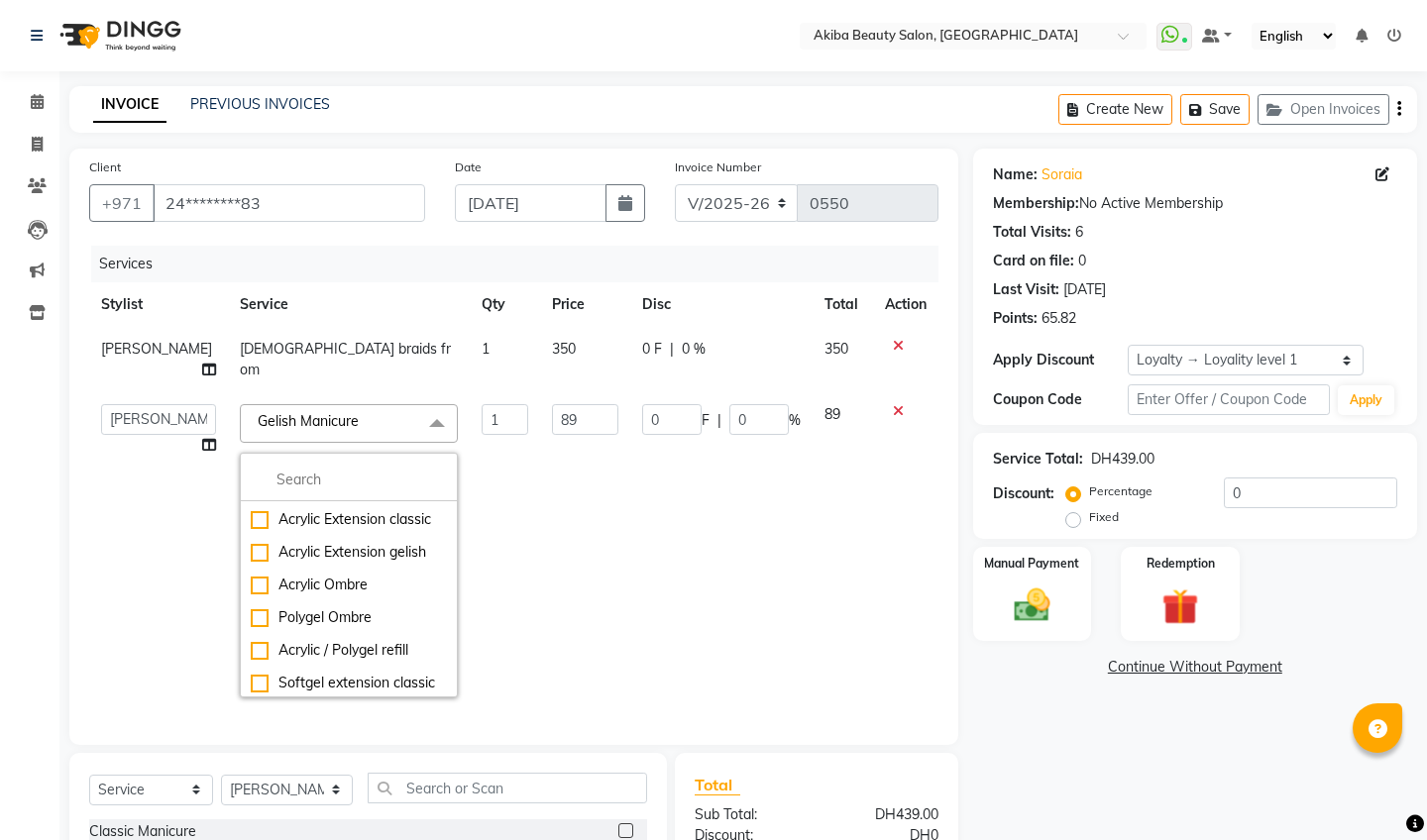 scroll, scrollTop: 700, scrollLeft: 0, axis: vertical 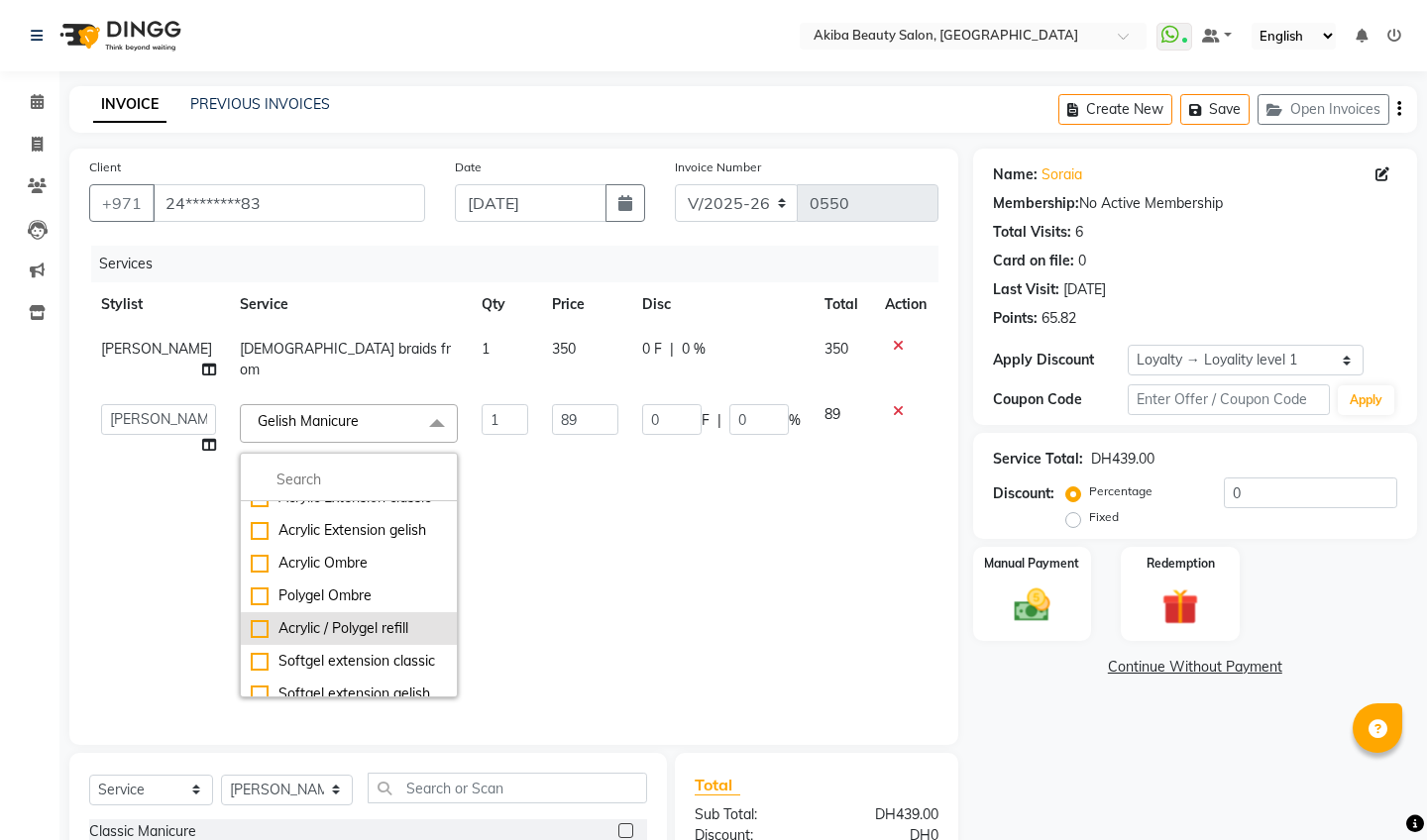 click on "Acrylic / Polygel refill" 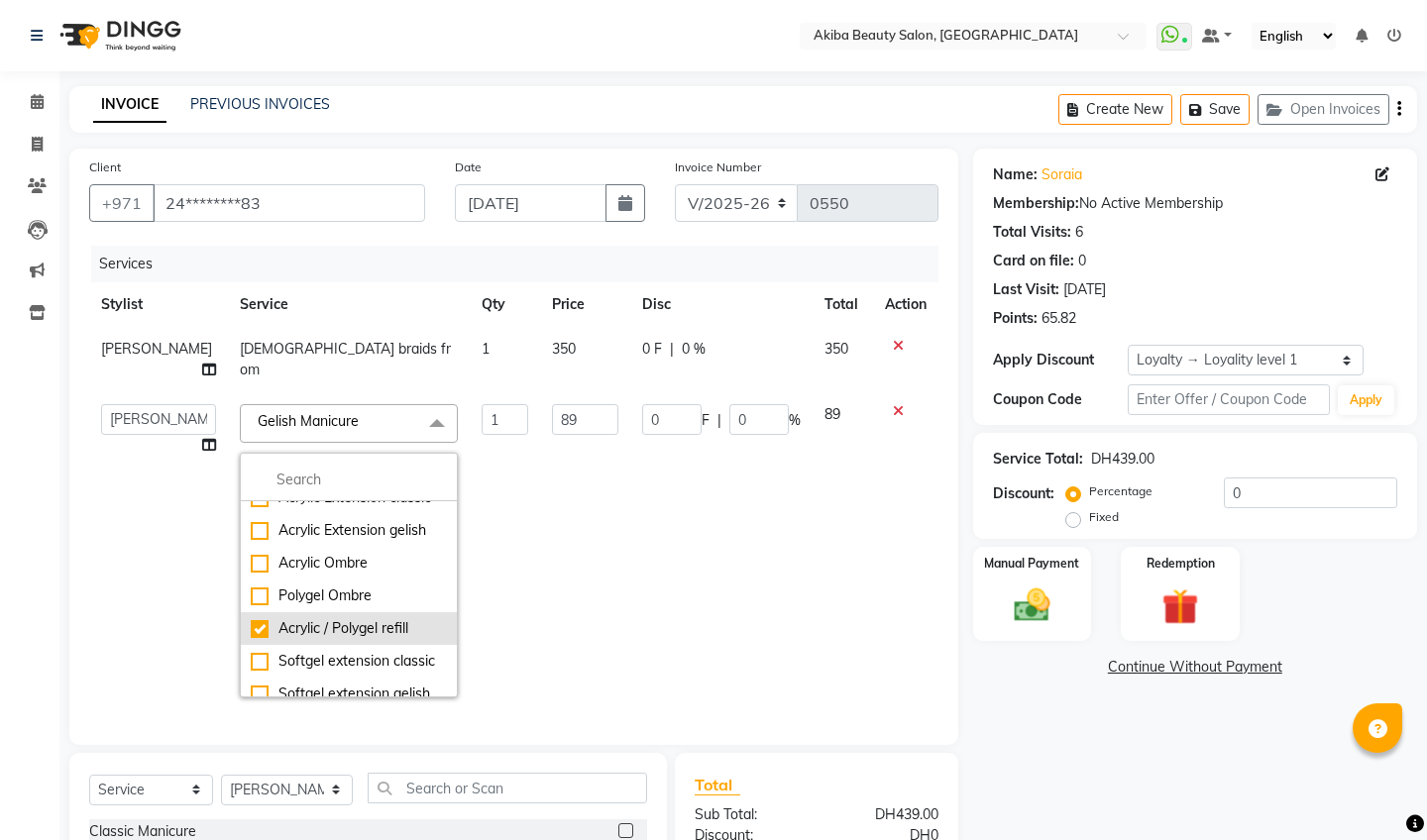 checkbox on "false" 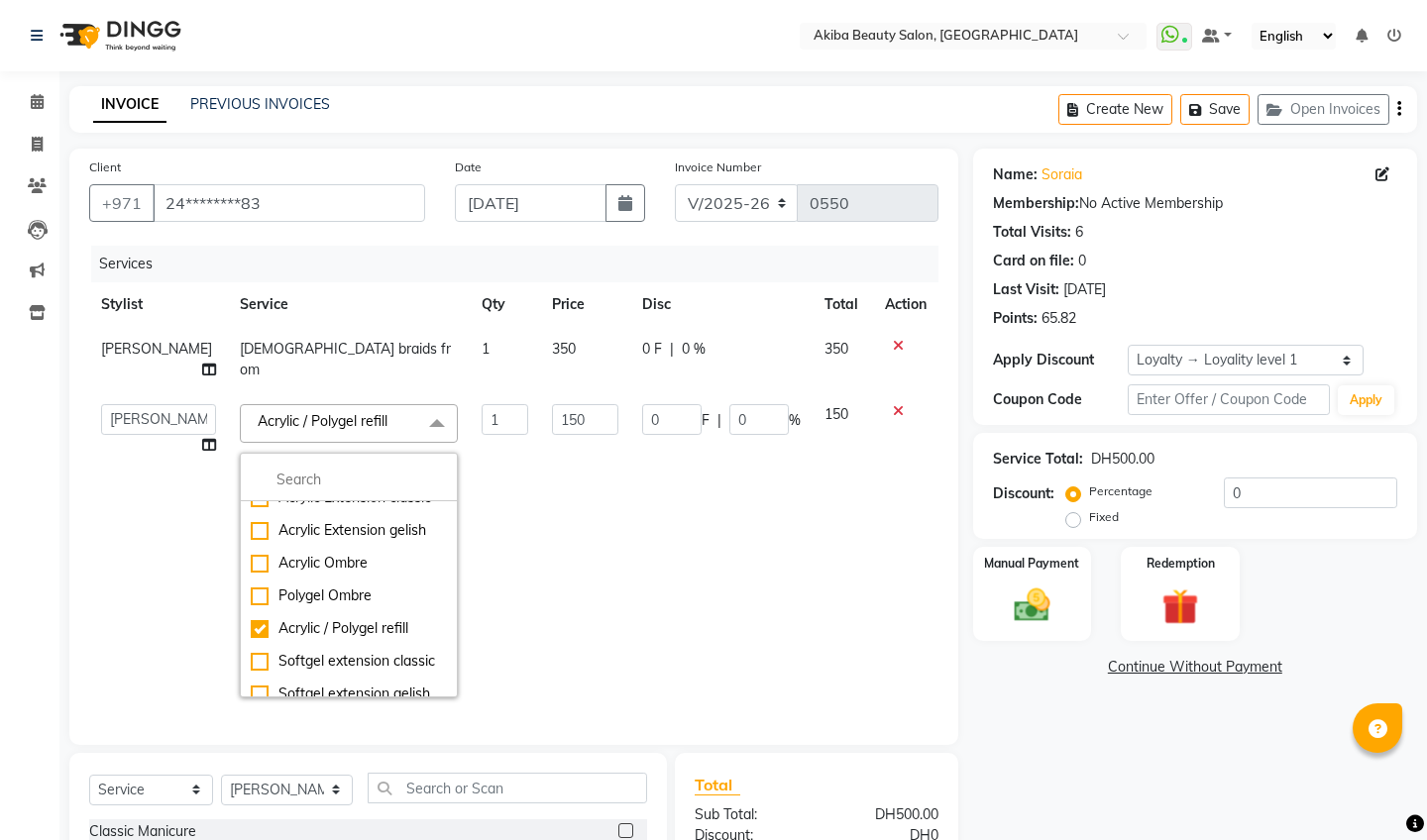 click on "0 F | 0 %" 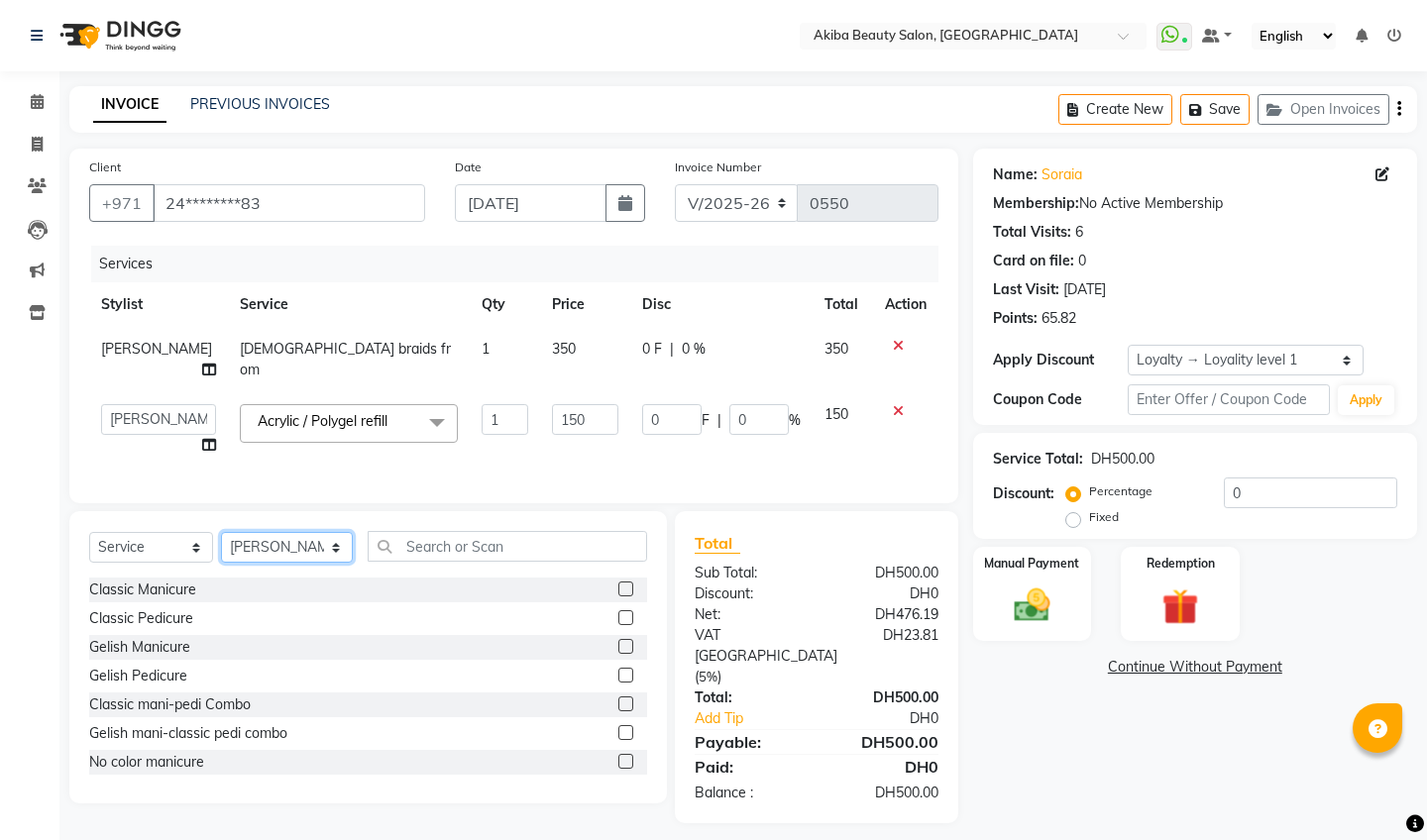 click on "Select Stylist [PERSON_NAME] [PERSON_NAME] [PERSON_NAME] [PERSON_NAME] Roseeler [PERSON_NAME] [PERSON_NAME]" 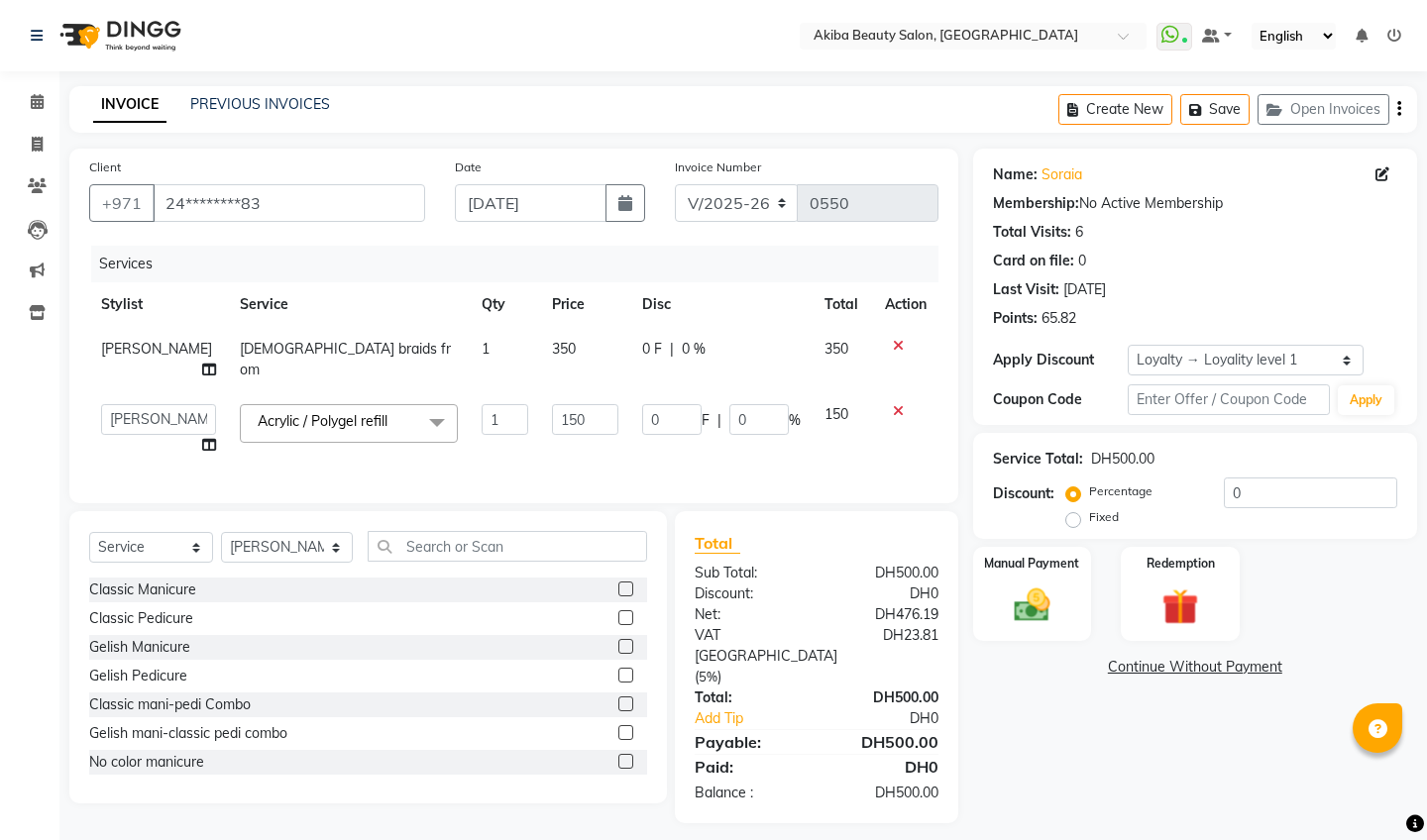 click 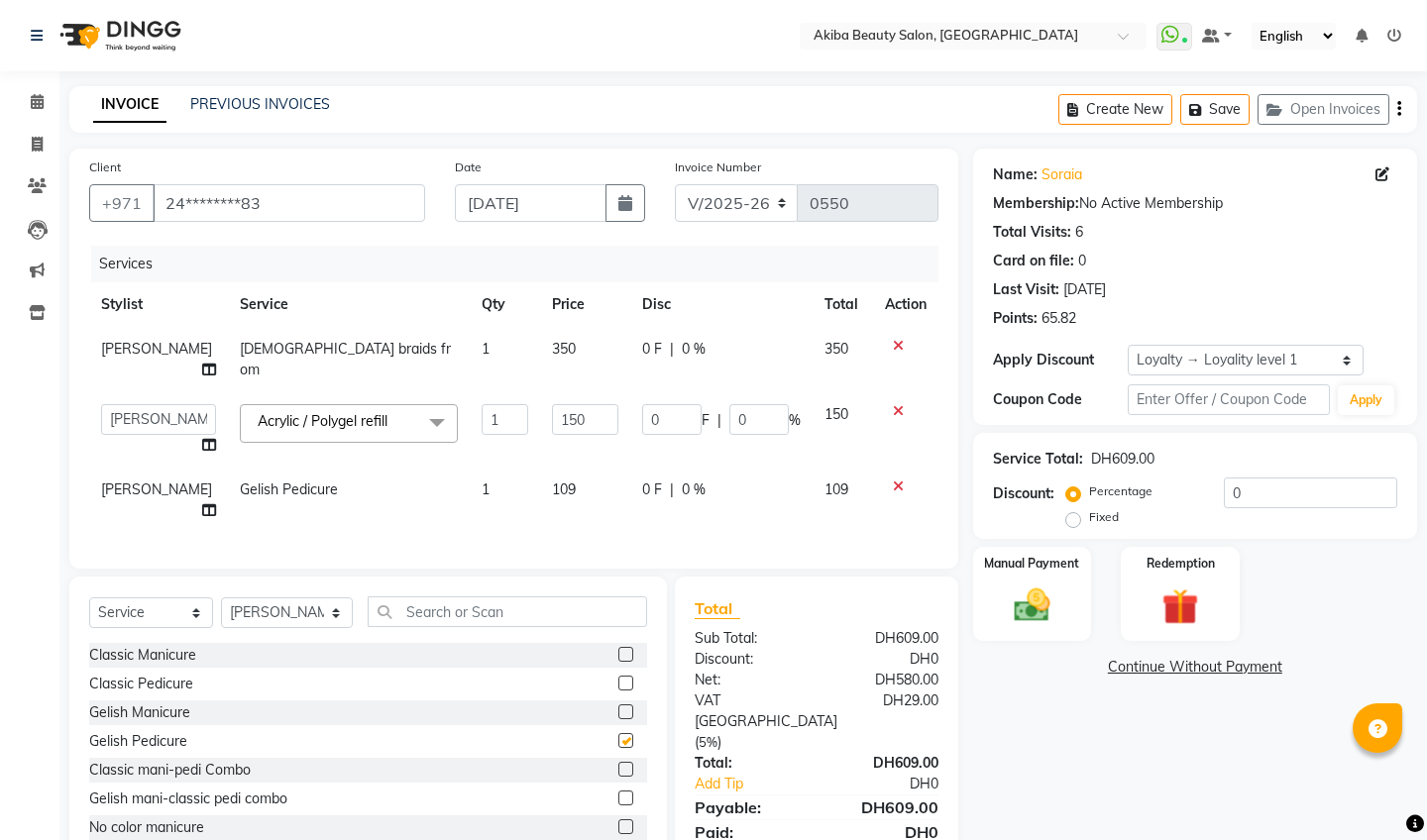 checkbox on "false" 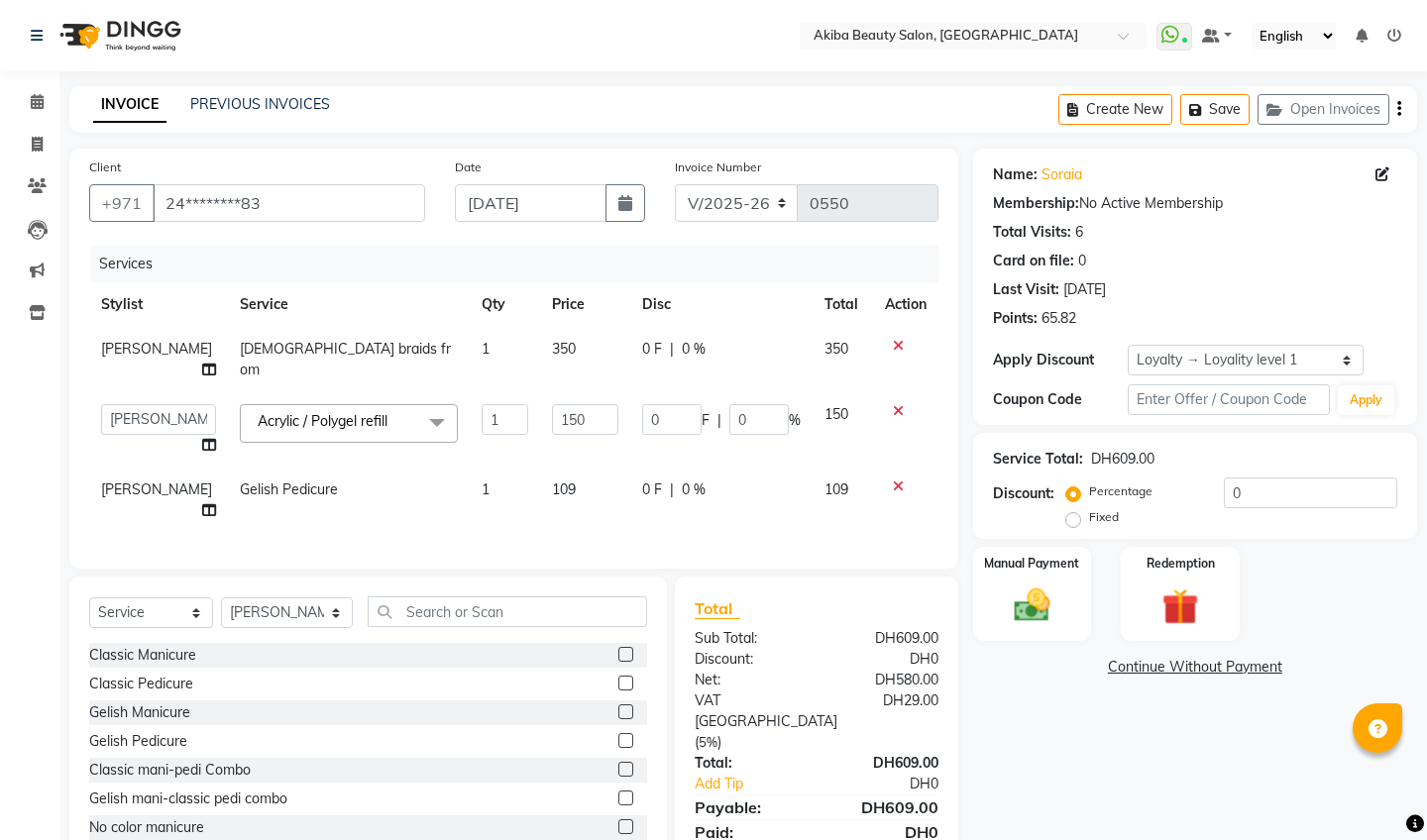 click on "Client +971 24********83 Date [DATE] Invoice Number V/2025 V/[PHONE_NUMBER] Services Stylist Service Qty Price Disc Total Action [PERSON_NAME] Godess braids from 1 350 0 F | 0 % 350  [PERSON_NAME]   [PERSON_NAME]   [PERSON_NAME]   [PERSON_NAME]   Roseeler [PERSON_NAME]   [PERSON_NAME]  Acrylic / Polygel refill  x Classic Manicure Classic Pedicure Gelish Manicure Gelish Pedicure Classic mani-pedi Combo Gelish mani-classic pedi combo No color manicure No color pedicure Gelish French Manicure Cut & files hand or feet Polish change hand or Feet Gelish polish change hand or feet Gelish polish removal hand or feet Gelish French pedicure Princess package:mani-pedi + massage Acrylic overlays hand or feet Acrylic overlays combo Acrylic Extension classic Acrylic Extension gelish Acrylic Ombre Polygel Ombre Acrylic / Polygel refill Softgel extension classic Softgel extension gelish Polygel extension classic Polygel extension gelish Softgel refill Paraffin treatment hand/ feet Nail art per finger Gel Overlay Gold Facial" 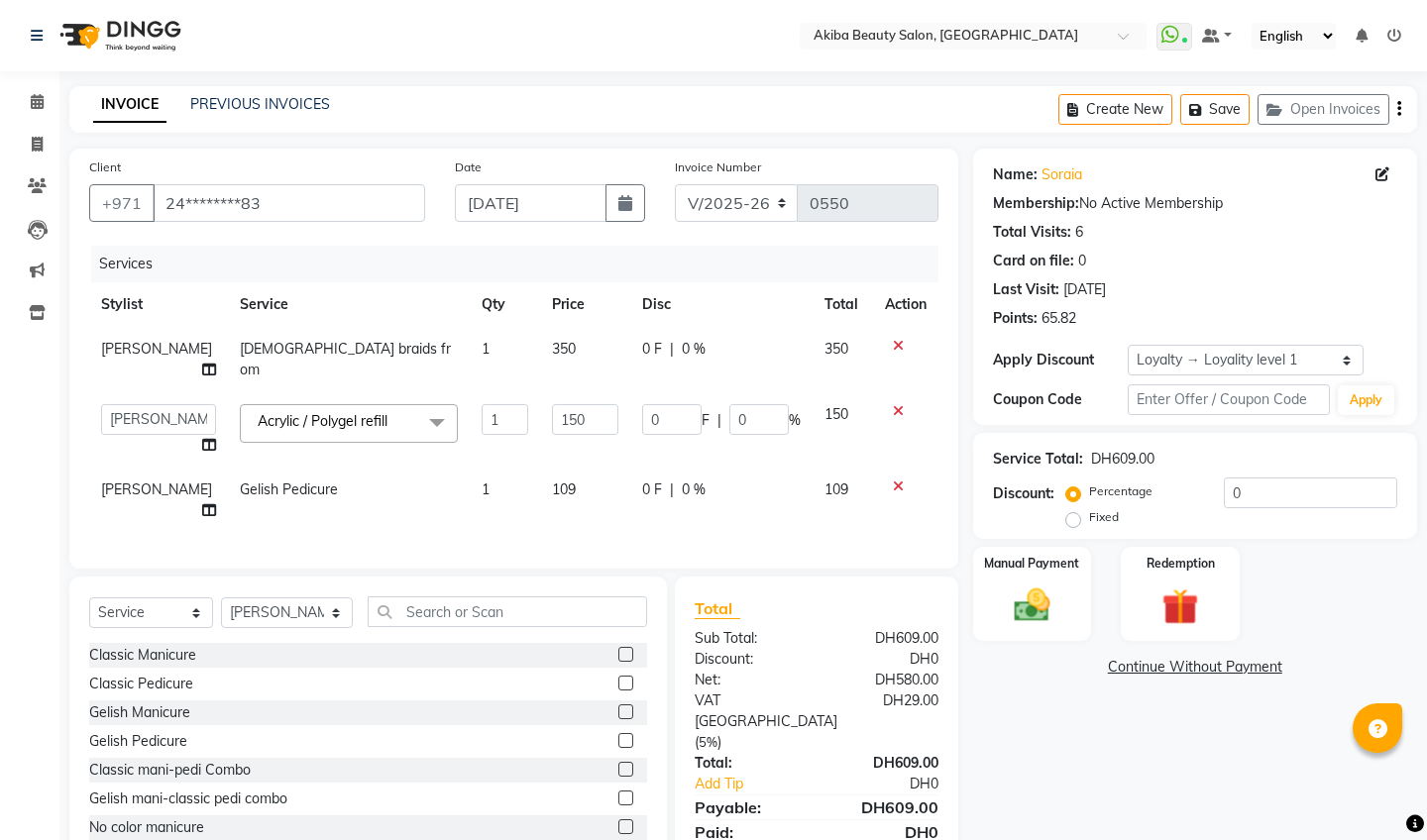 scroll, scrollTop: 58, scrollLeft: 0, axis: vertical 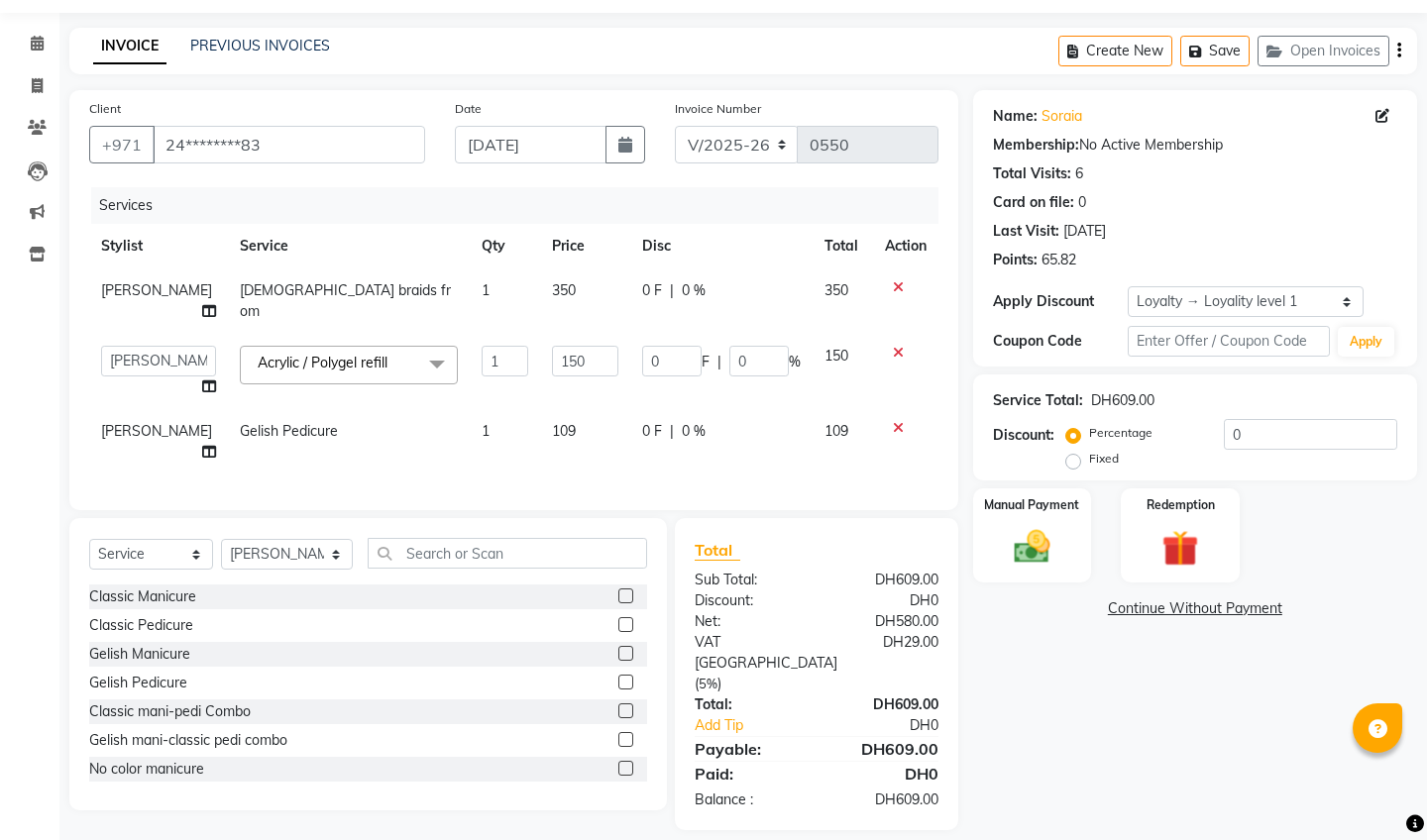 click on "350" 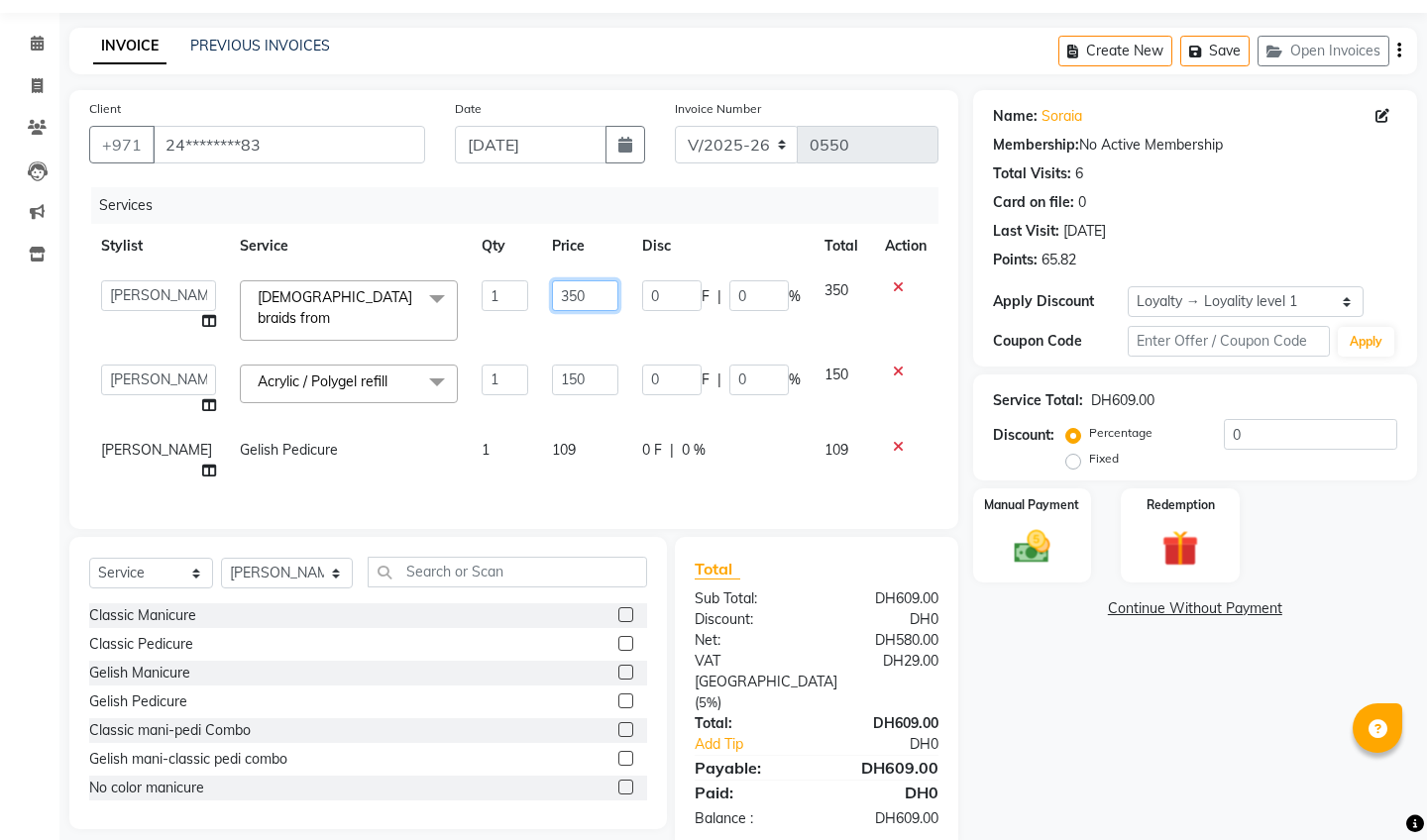 click on "350" 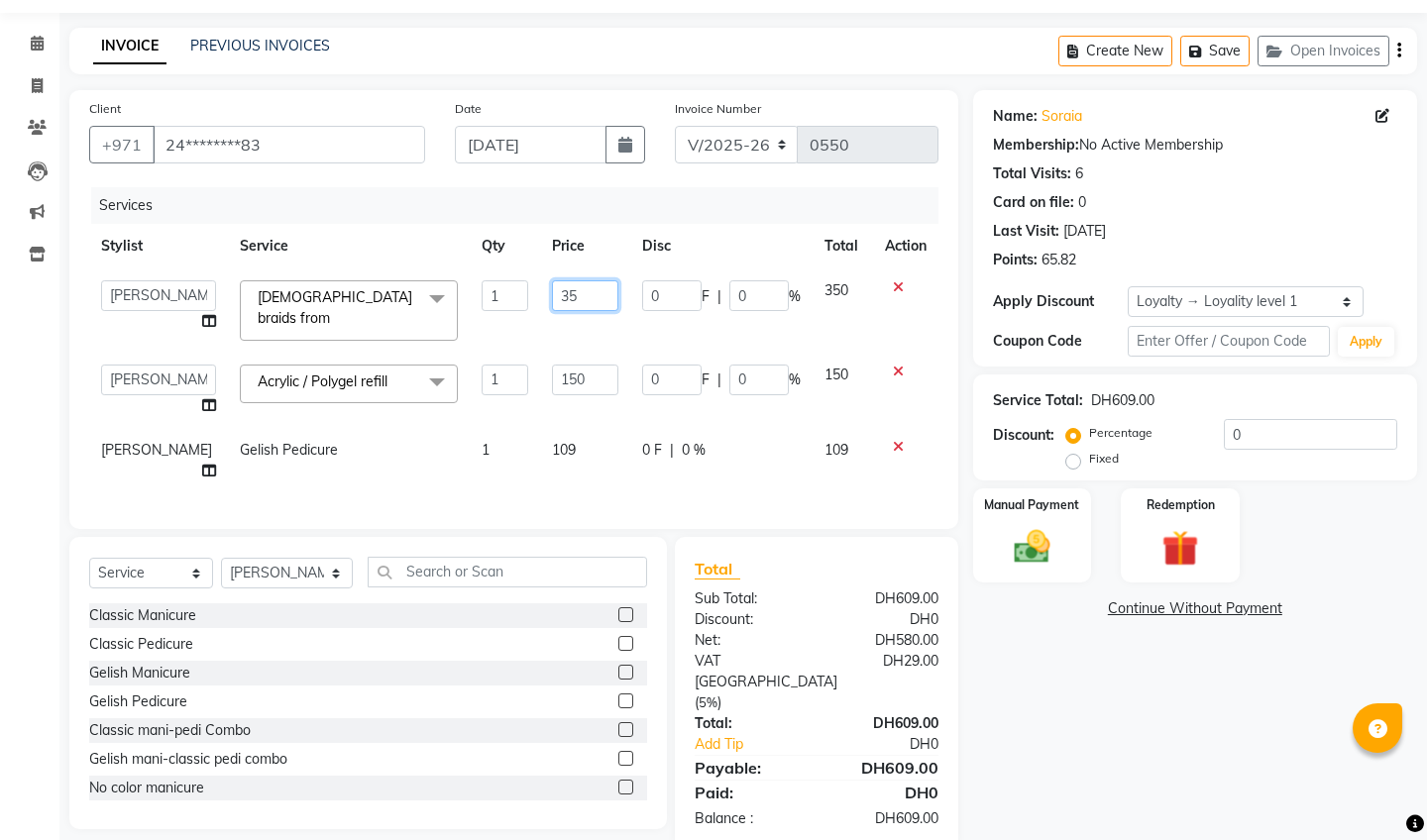 type on "3" 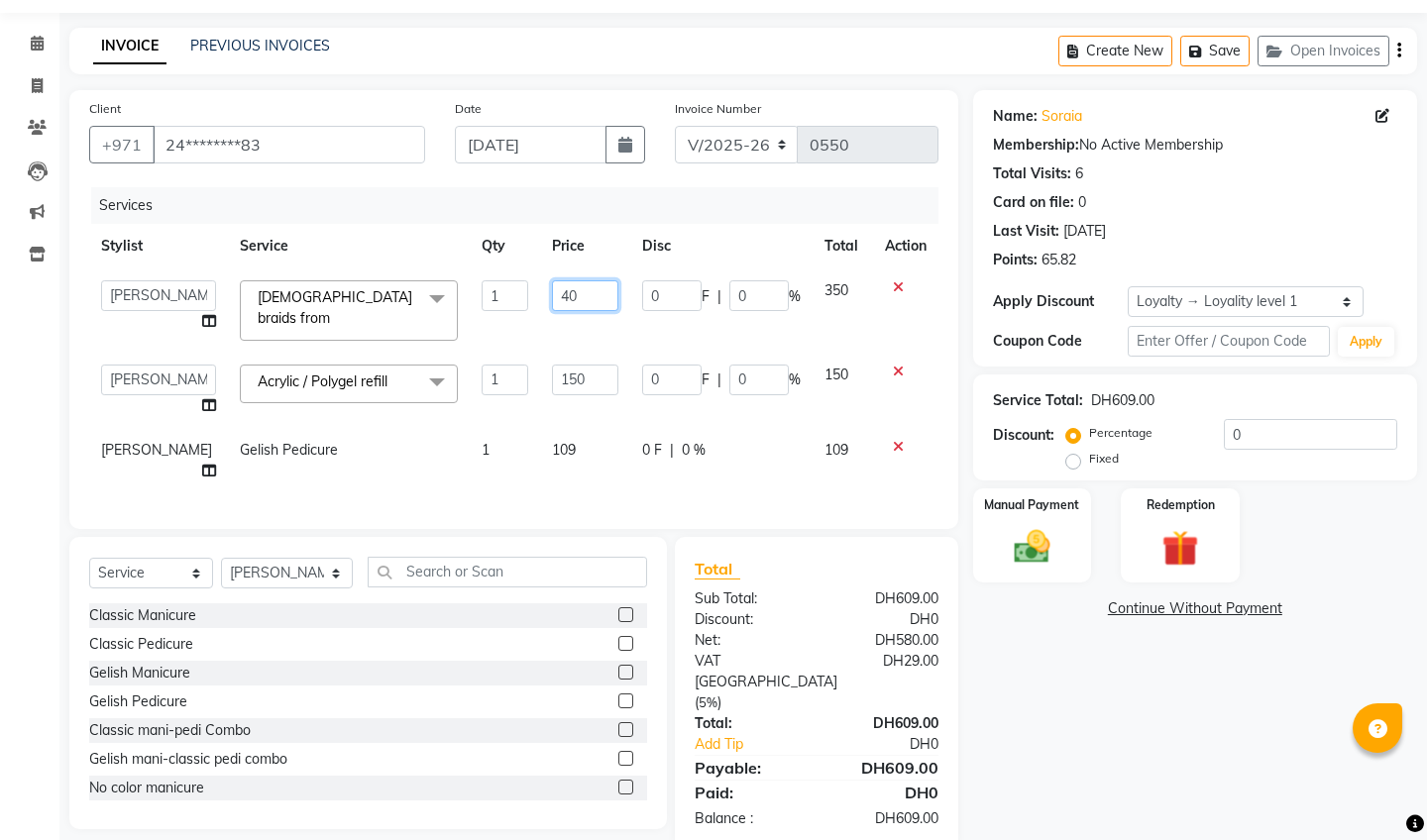 type on "400" 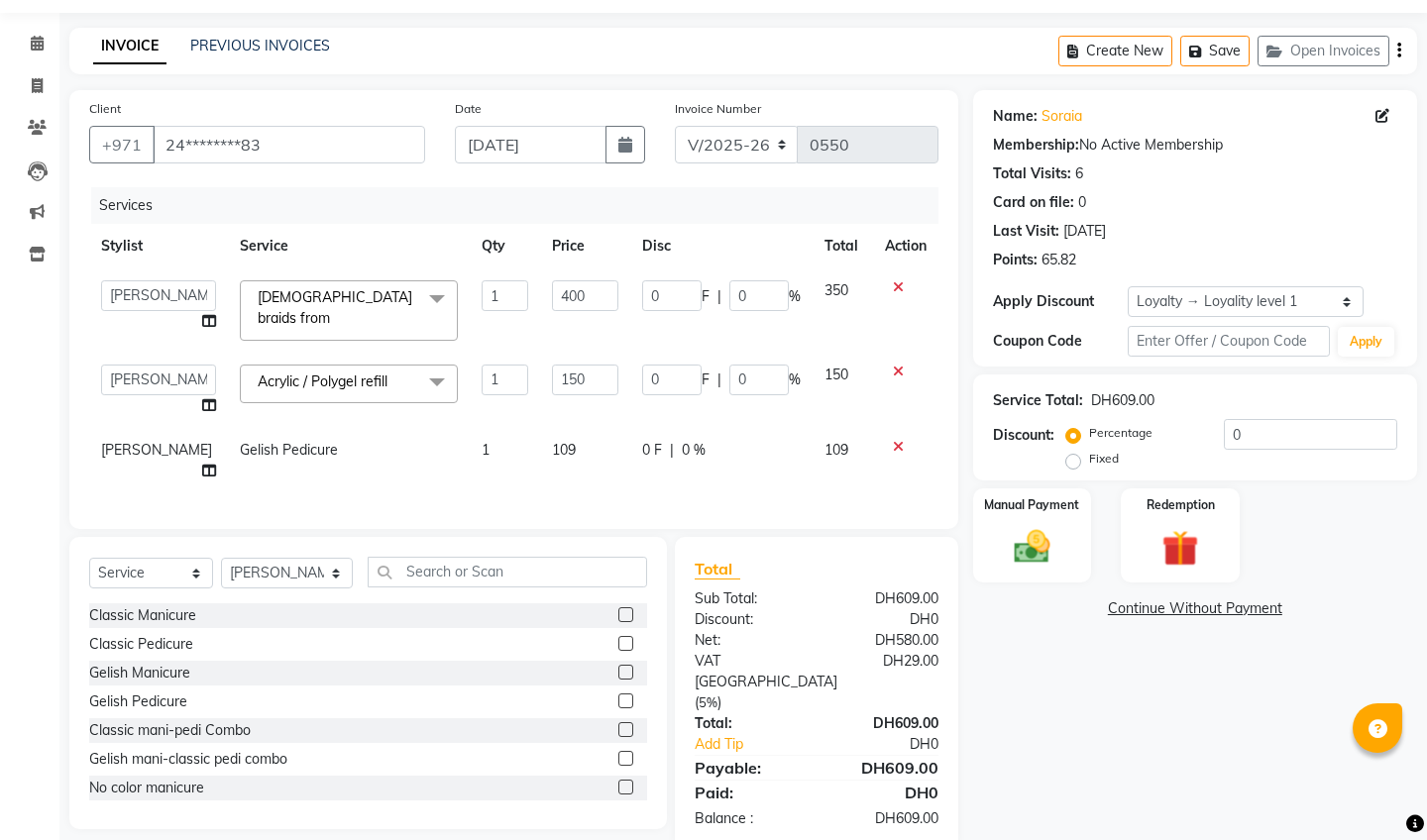 click on "150" 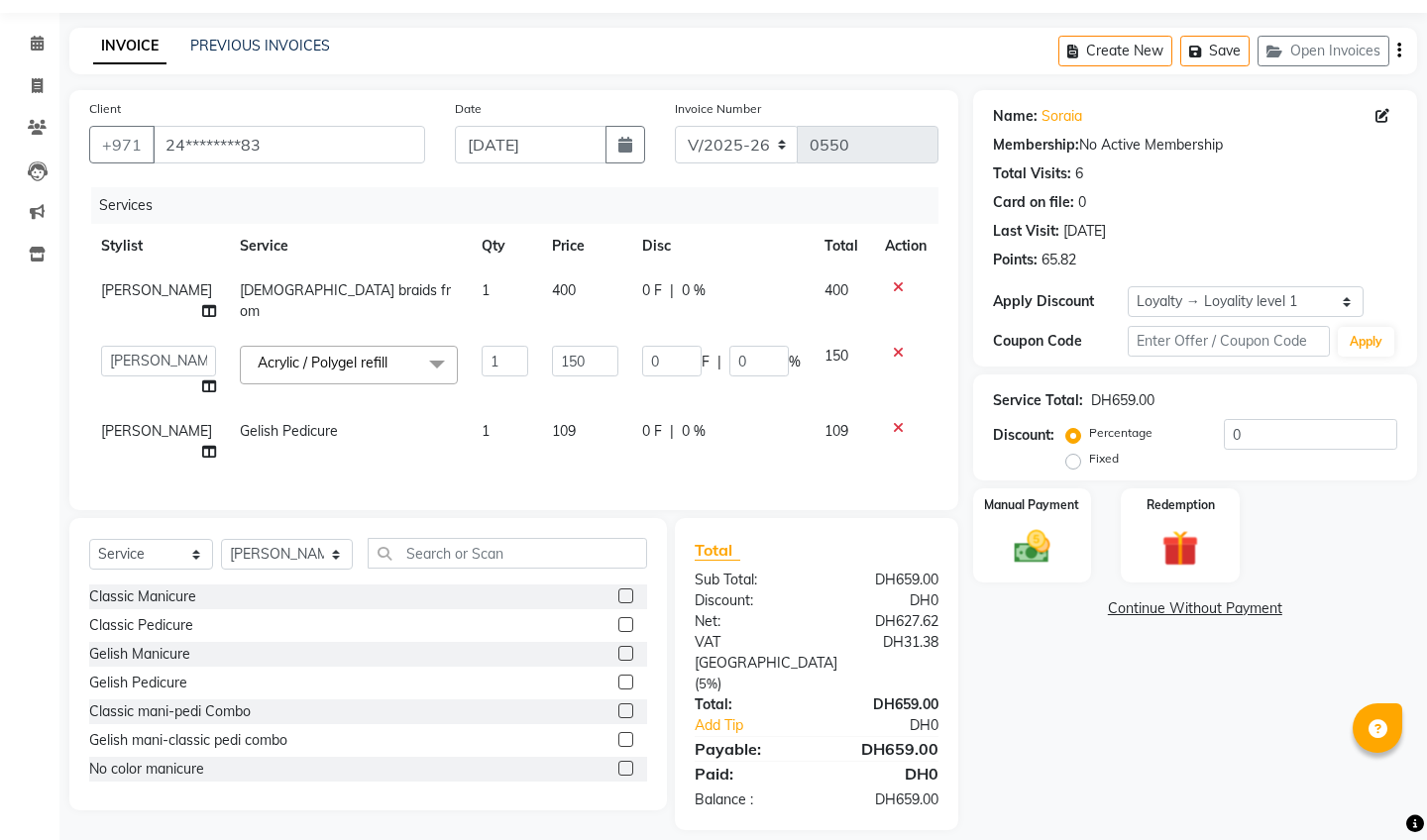 scroll, scrollTop: 79, scrollLeft: 0, axis: vertical 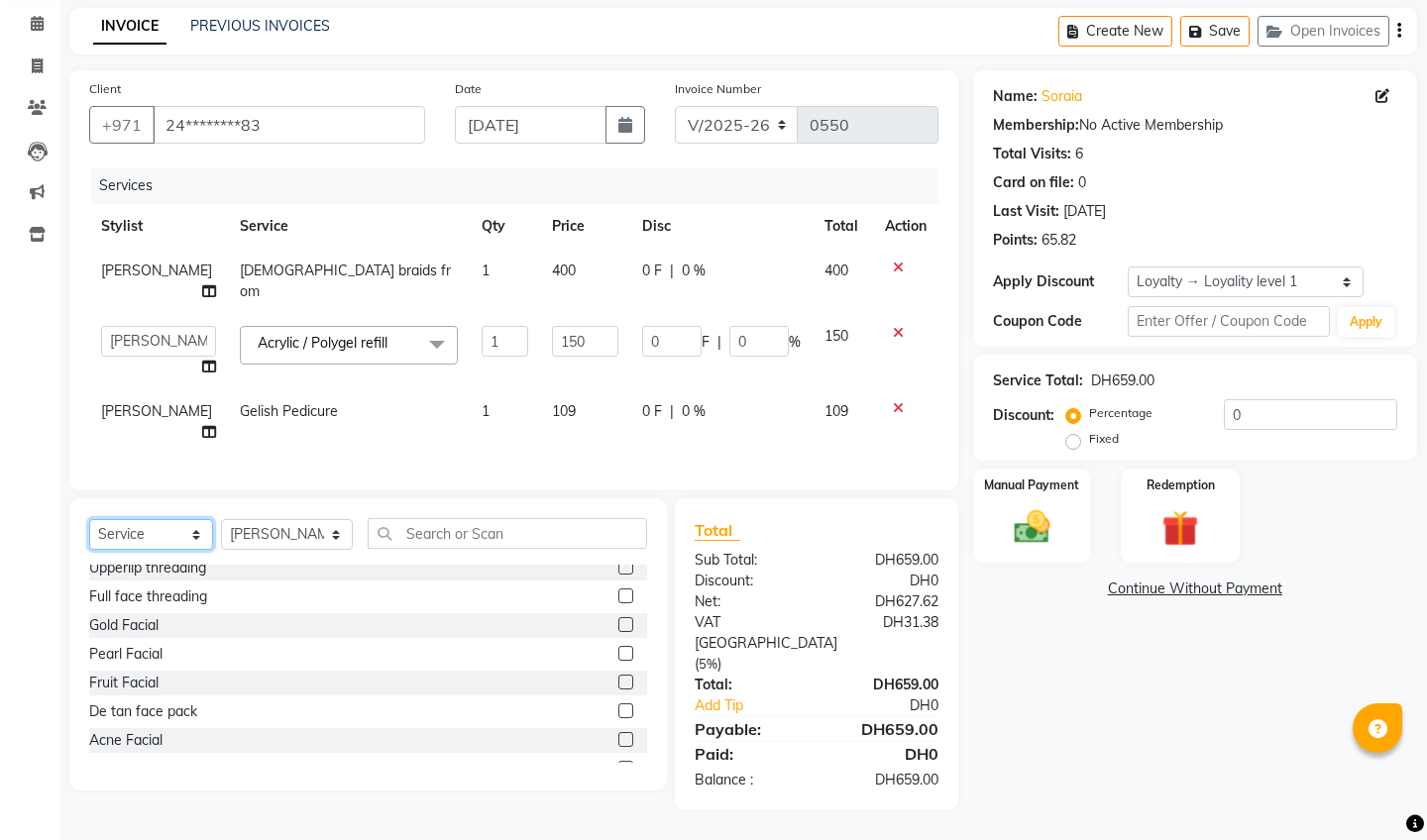 click on "Select  Service  Product  Membership  Package Voucher Prepaid Gift Card" 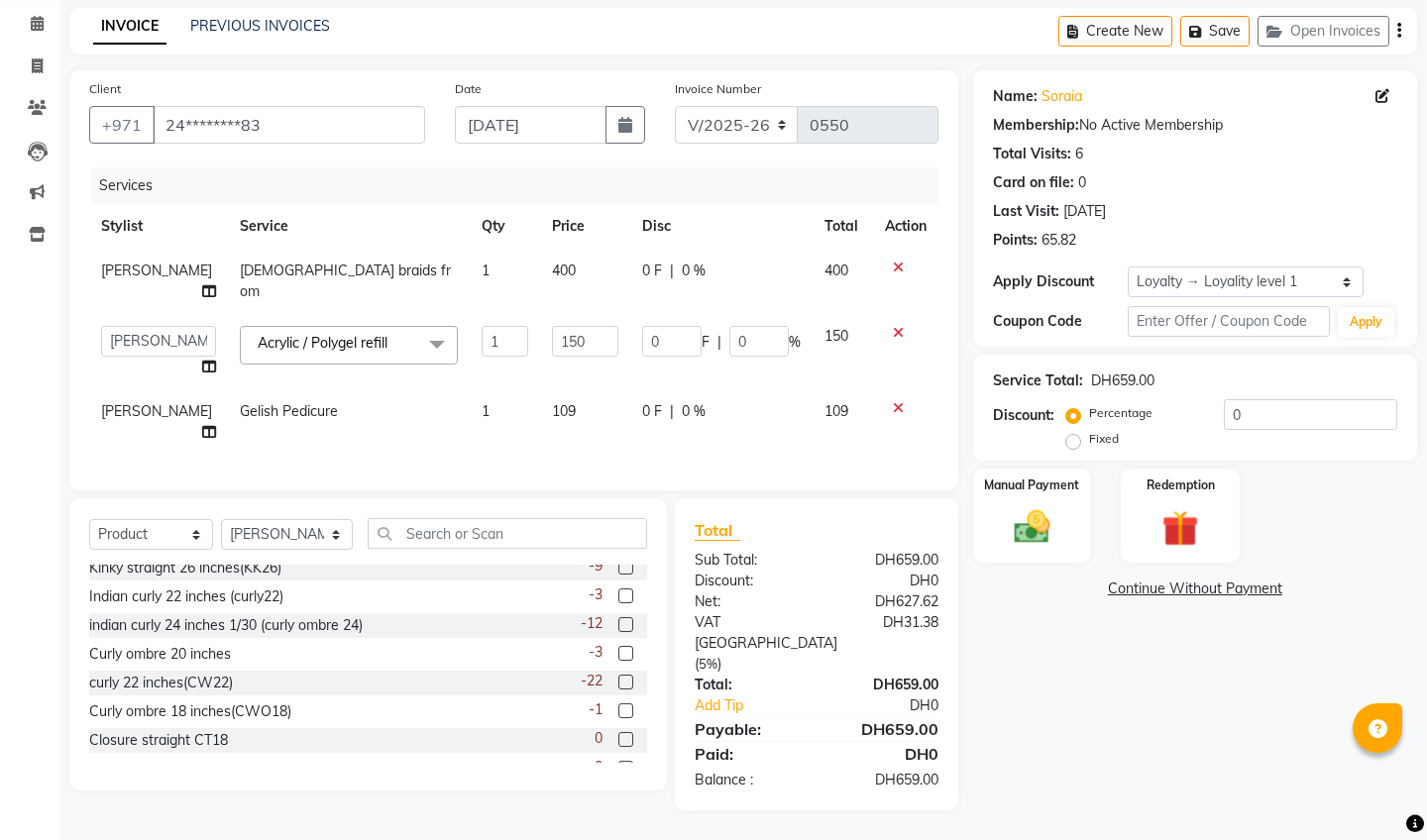 click 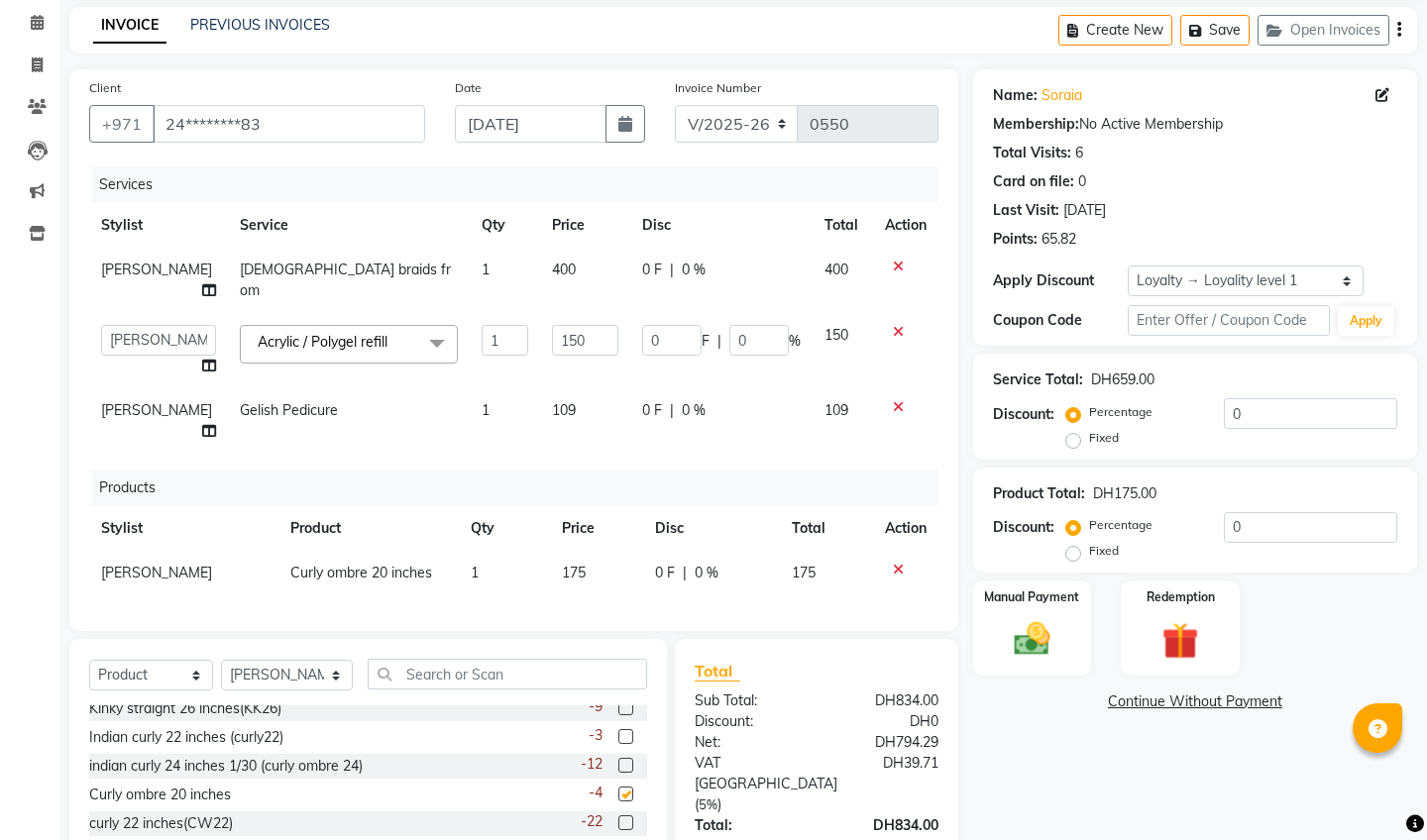 checkbox on "false" 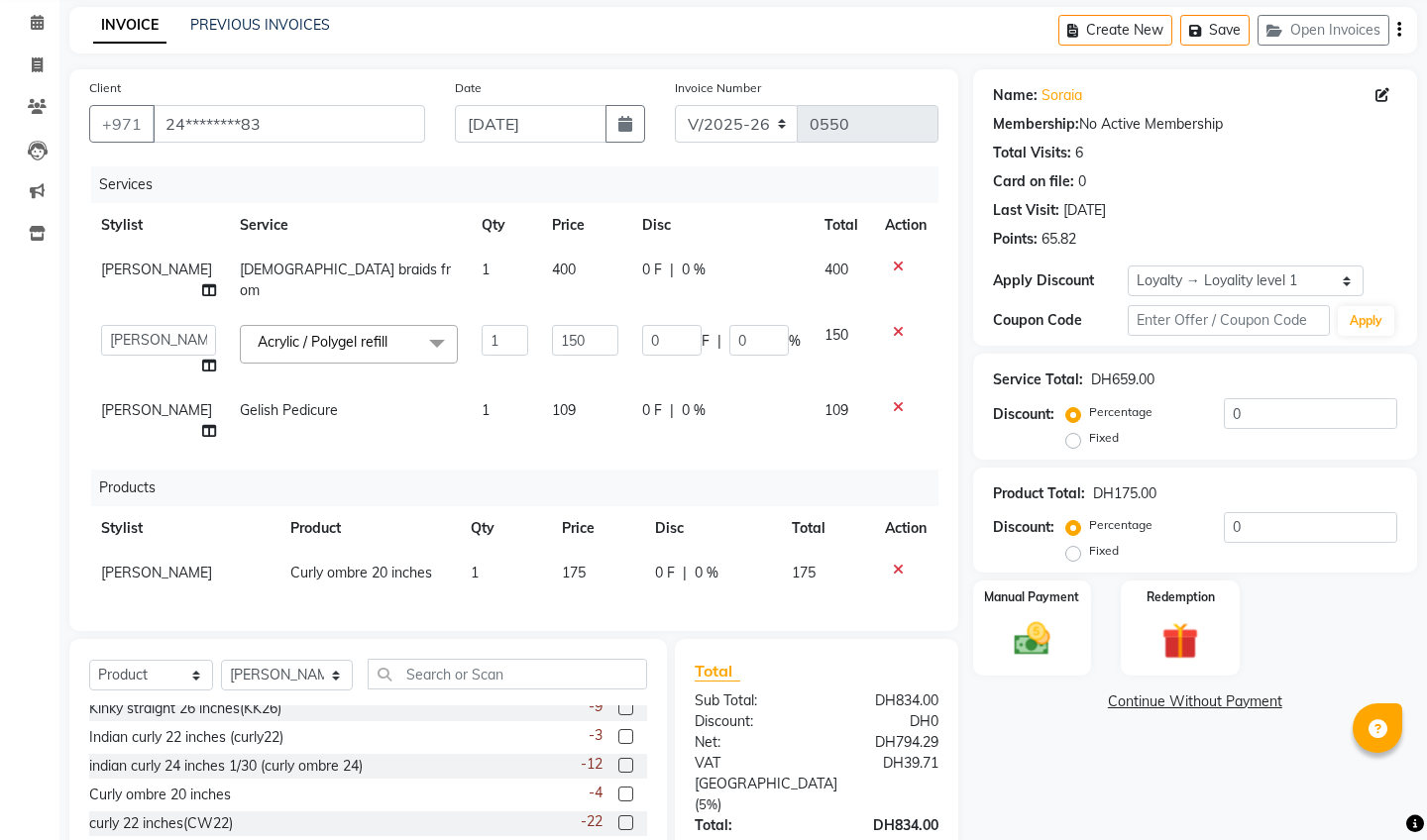 click on "175" 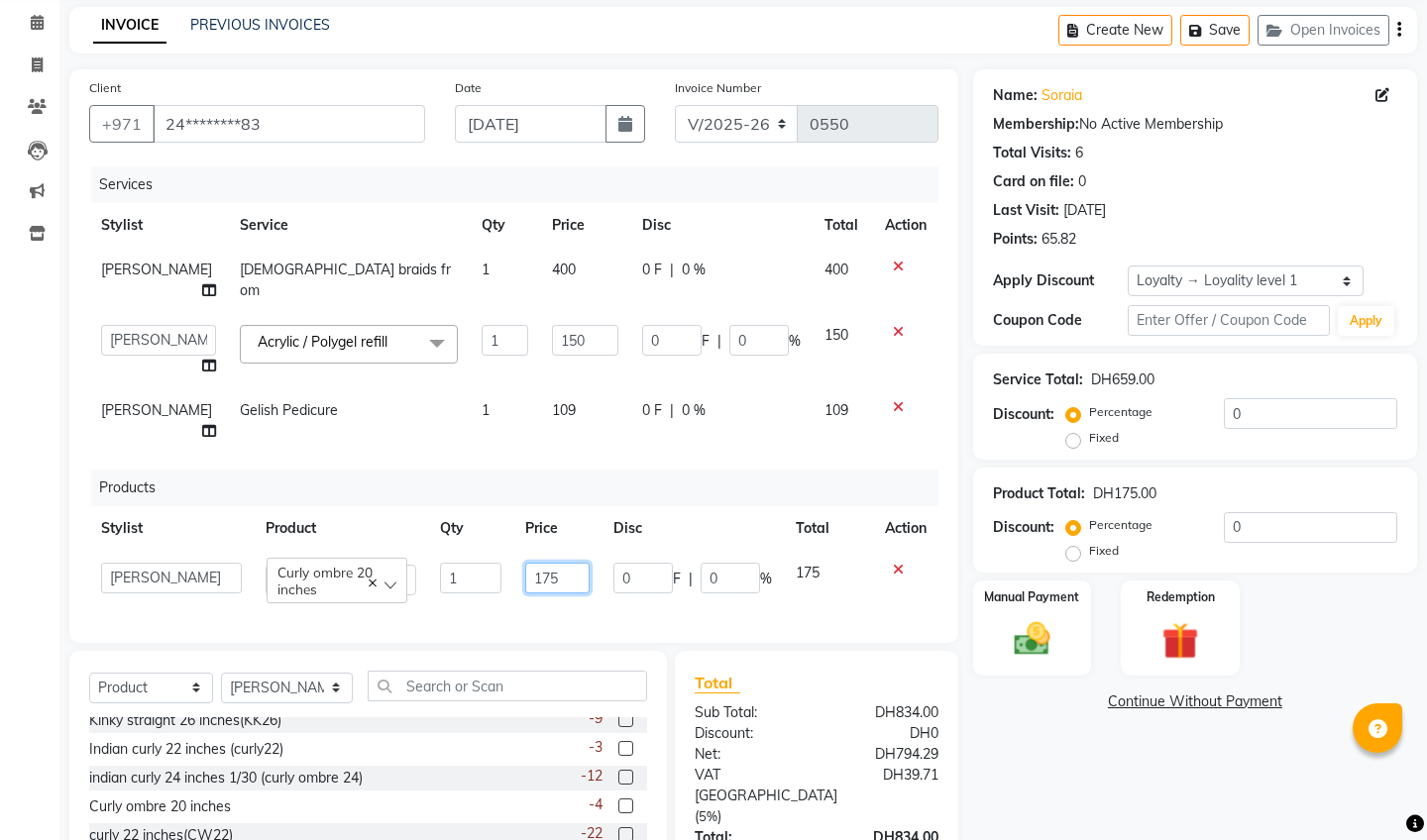 click on "175" 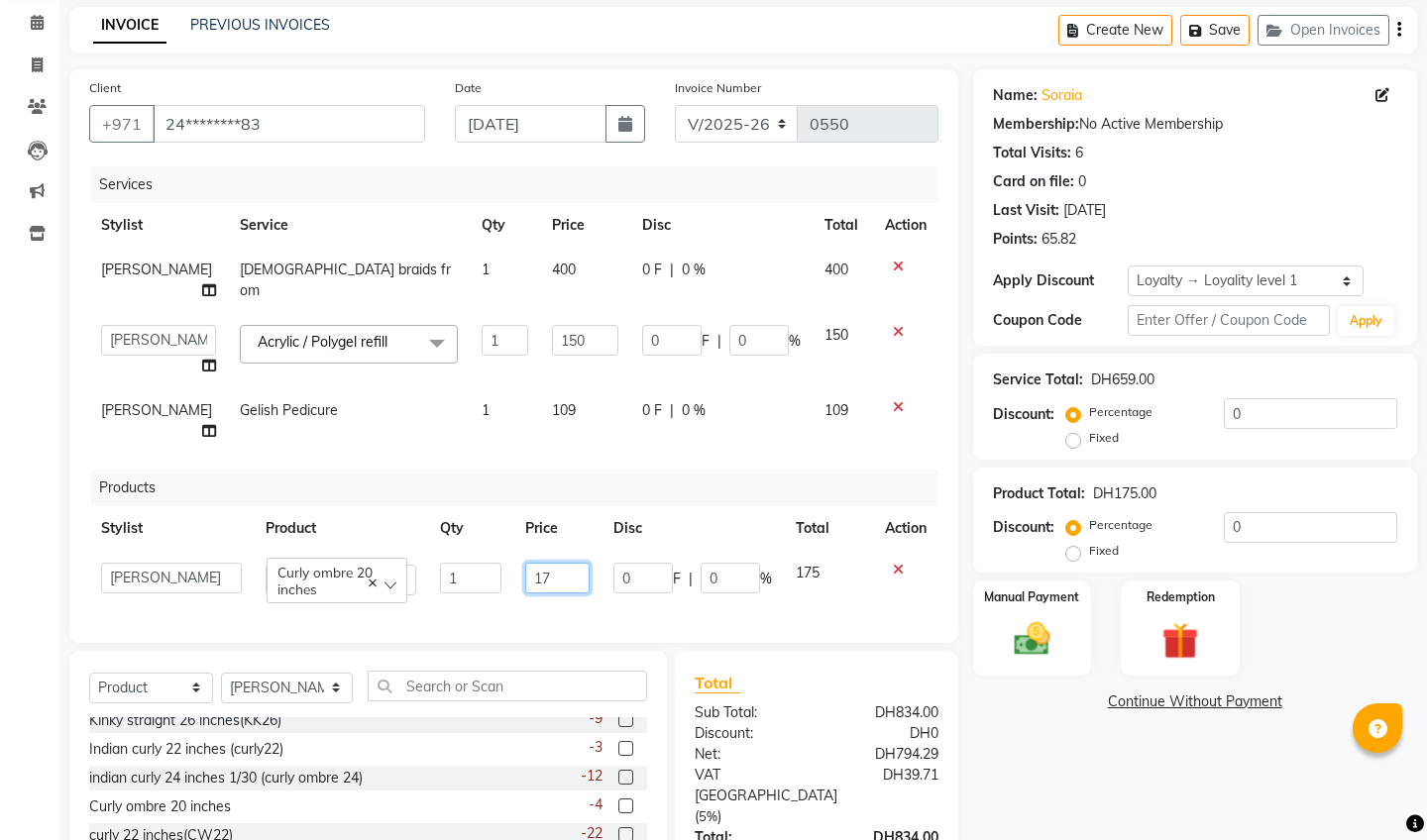 type on "1" 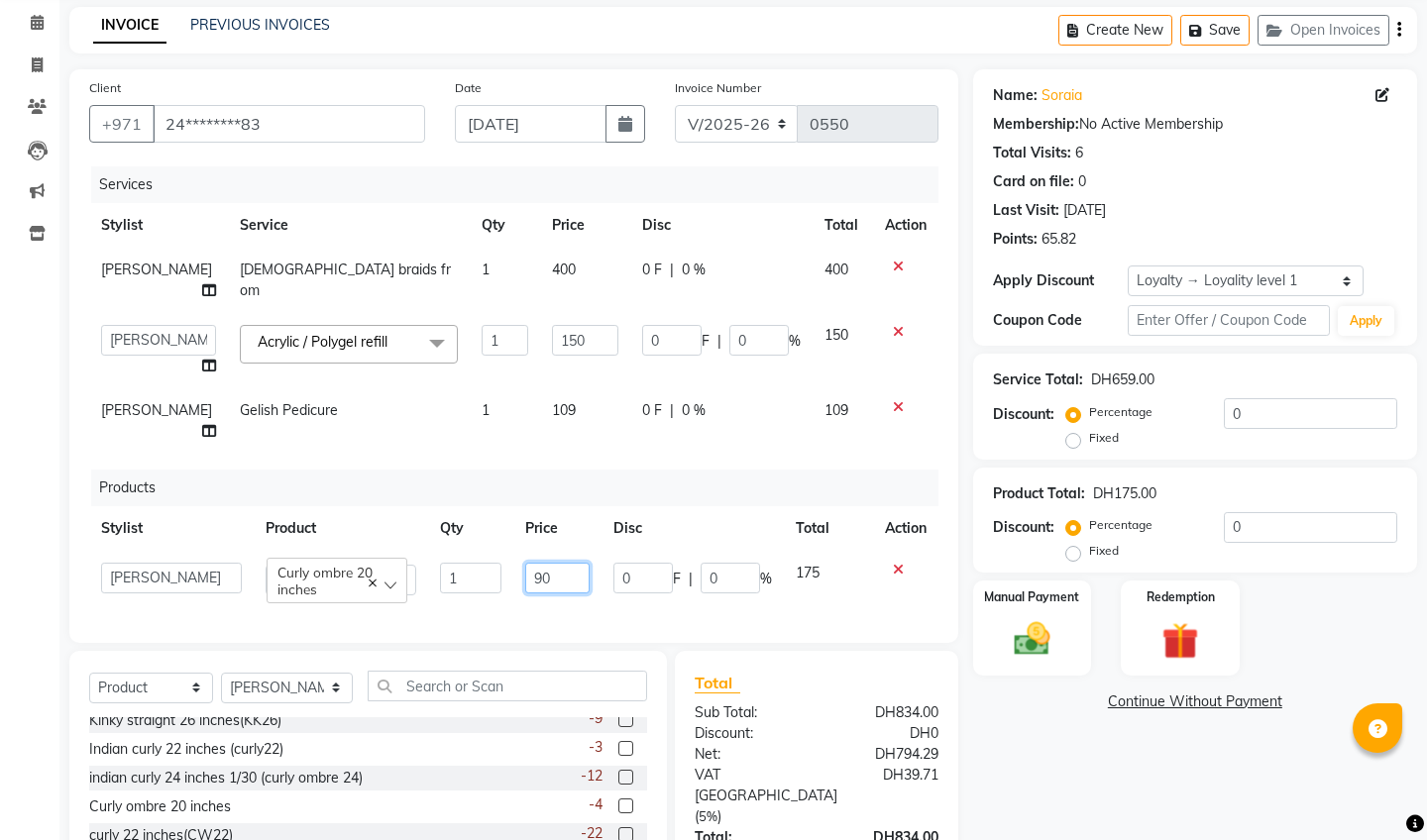 type on "900" 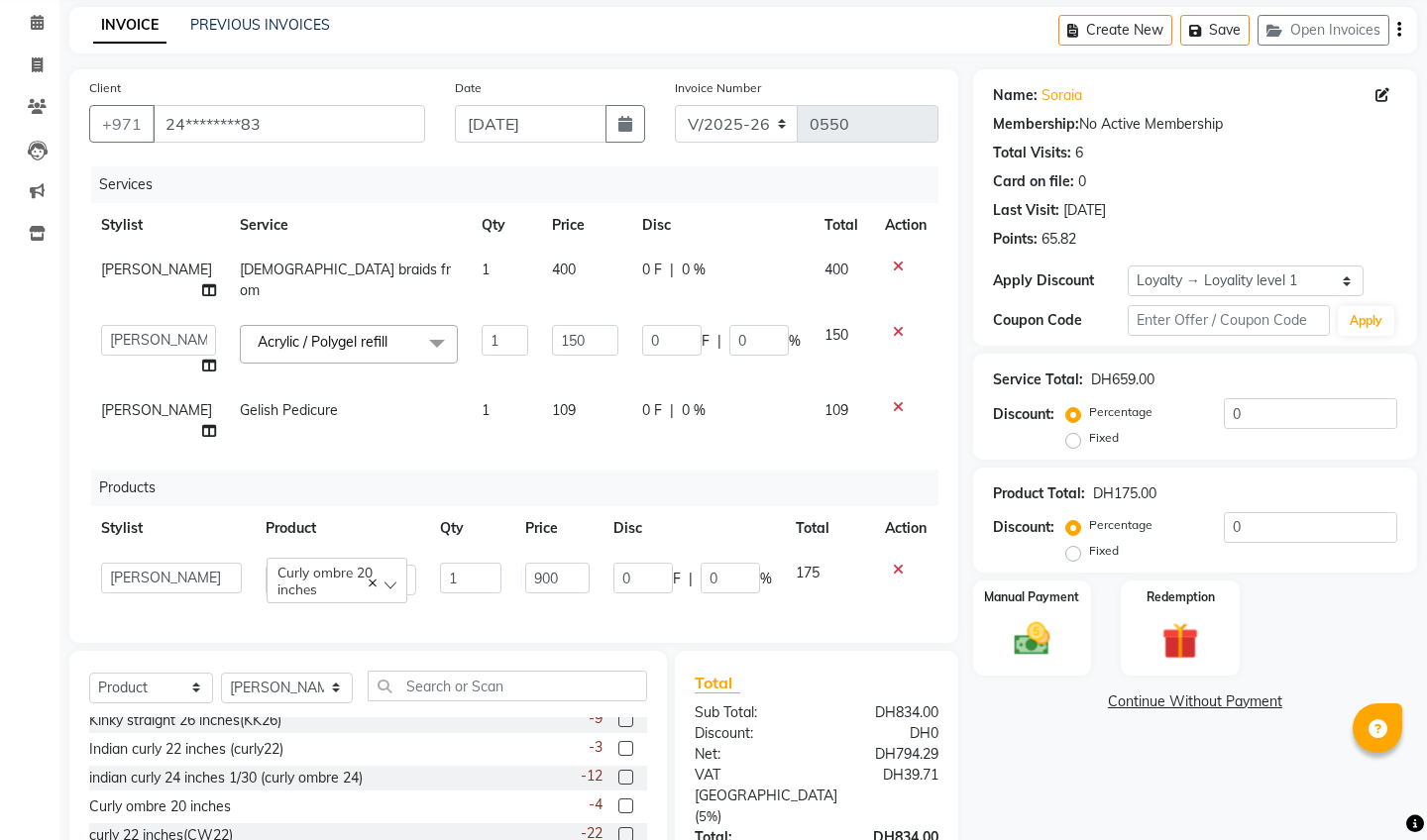 click on "Client +971 24********83 Date [DATE] Invoice Number V/2025 V/[PHONE_NUMBER] Services Stylist Service Qty Price Disc Total Action [PERSON_NAME] Godess braids from 1 400 0 F | 0 % 400  [PERSON_NAME]   [PERSON_NAME]   [PERSON_NAME]   [PERSON_NAME]   Roseeler [PERSON_NAME]   [PERSON_NAME]  Acrylic / Polygel refill  x Classic Manicure Classic Pedicure Gelish Manicure Gelish Pedicure Classic mani-pedi Combo Gelish mani-classic pedi combo No color manicure No color pedicure Gelish French Manicure Cut & files hand or feet Polish change hand or Feet Gelish polish change hand or feet Gelish polish removal hand or feet Gelish French pedicure Princess package:mani-pedi + massage Acrylic overlays hand or feet Acrylic overlays combo Acrylic Extension classic Acrylic Extension gelish Acrylic Ombre Polygel Ombre Acrylic / Polygel refill Softgel extension classic Softgel extension gelish Polygel extension classic Polygel extension gelish Softgel refill Paraffin treatment hand/ feet Nail art per finger Gel Overlay Gold Facial" 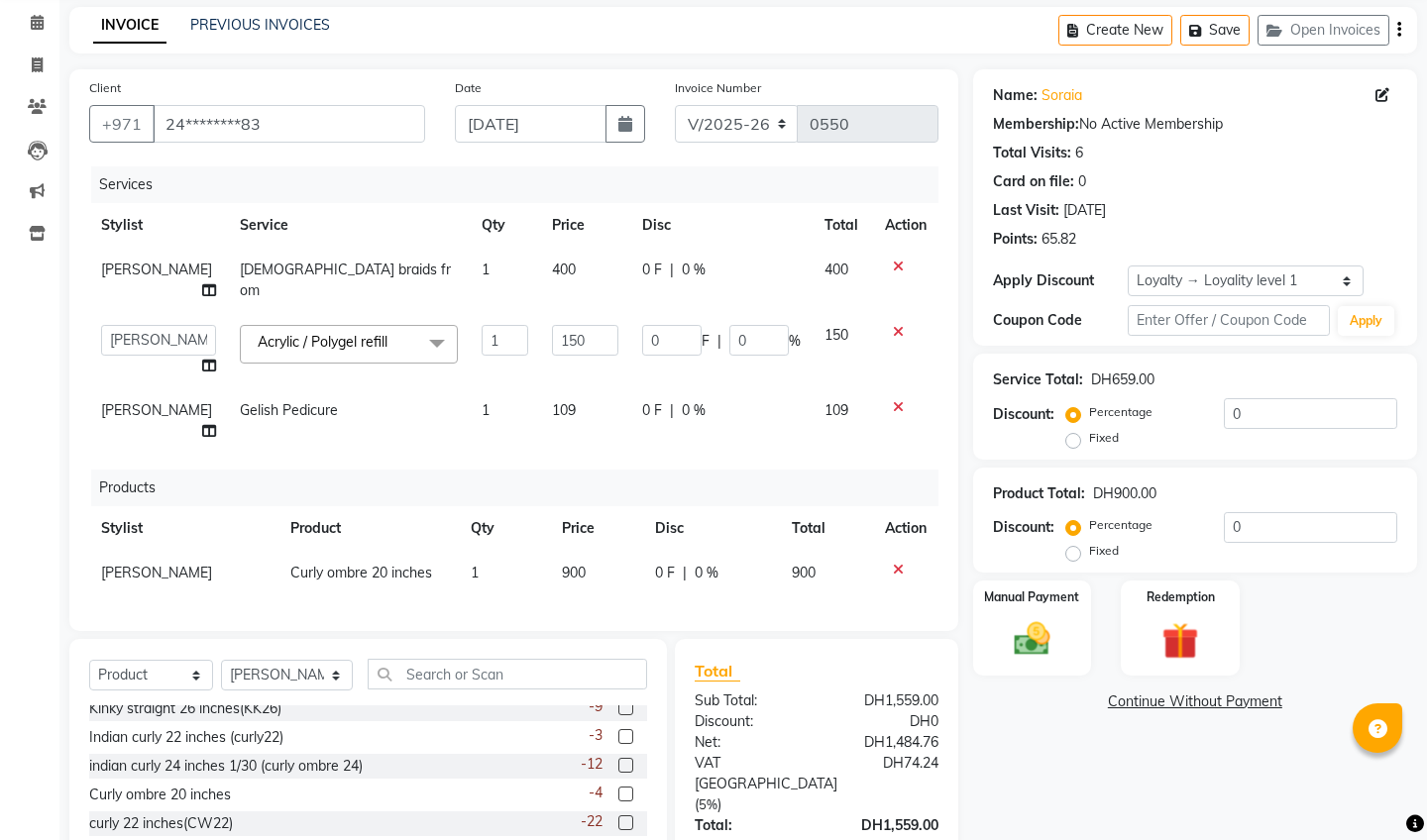 scroll, scrollTop: 221, scrollLeft: 0, axis: vertical 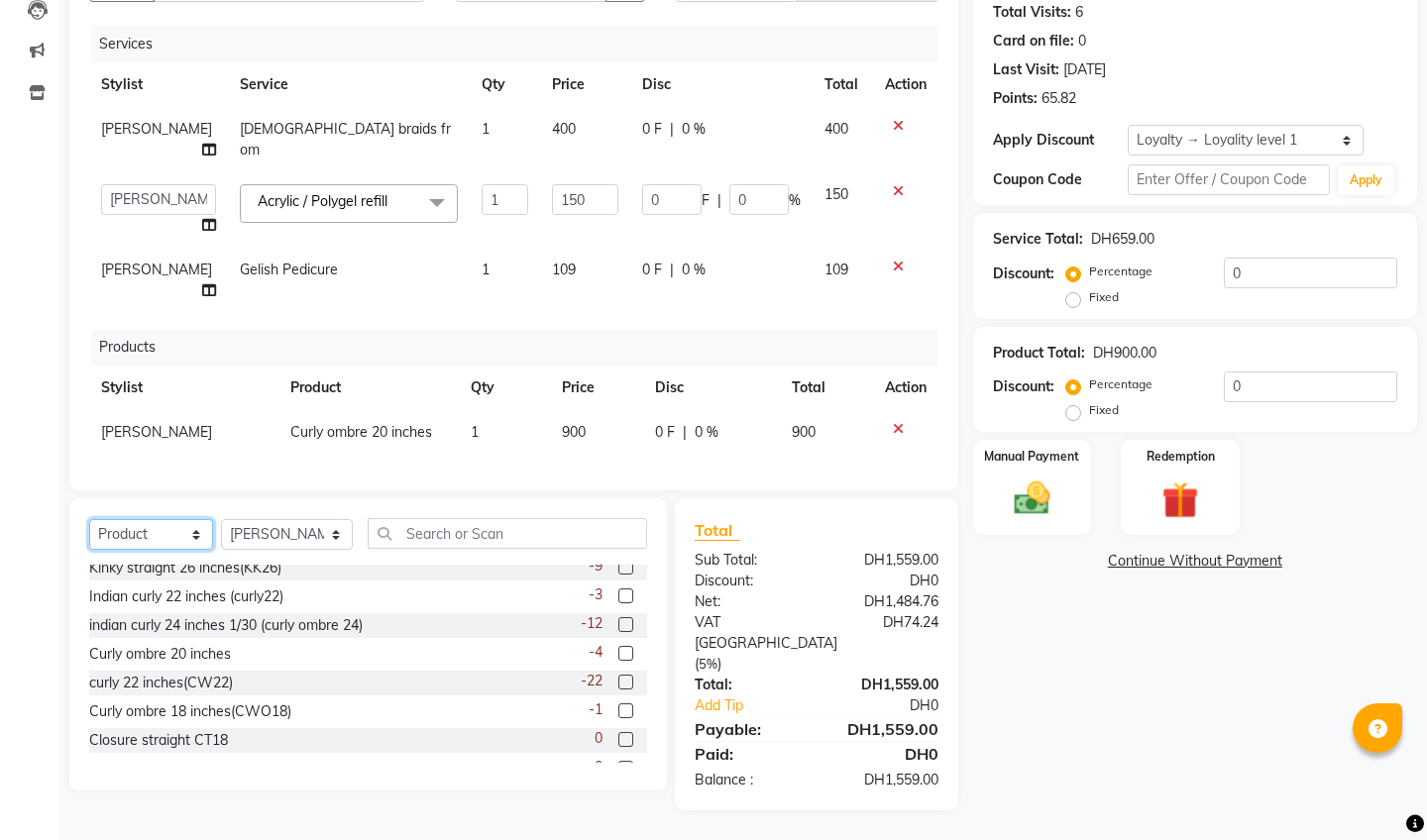 select on "service" 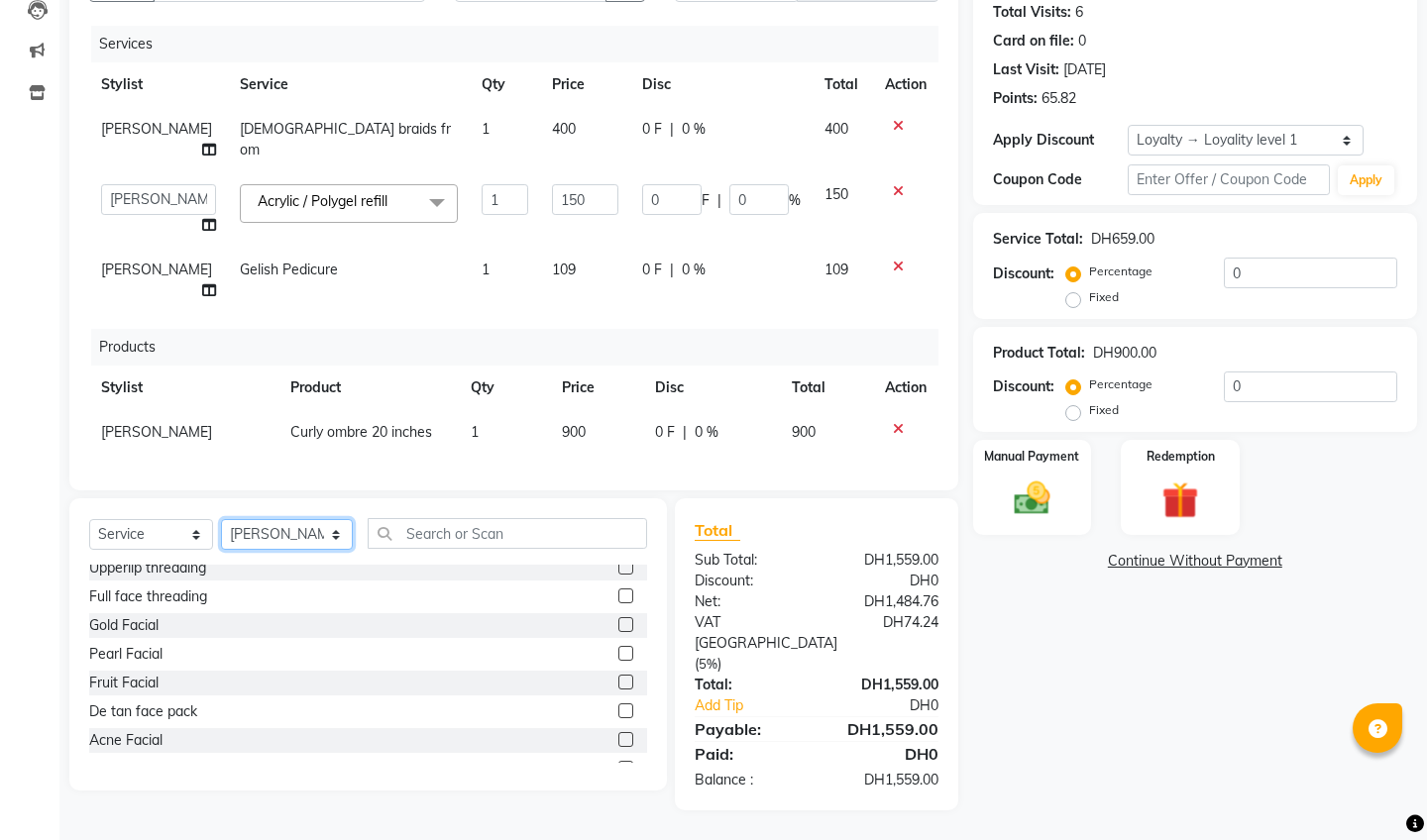 select on "75753" 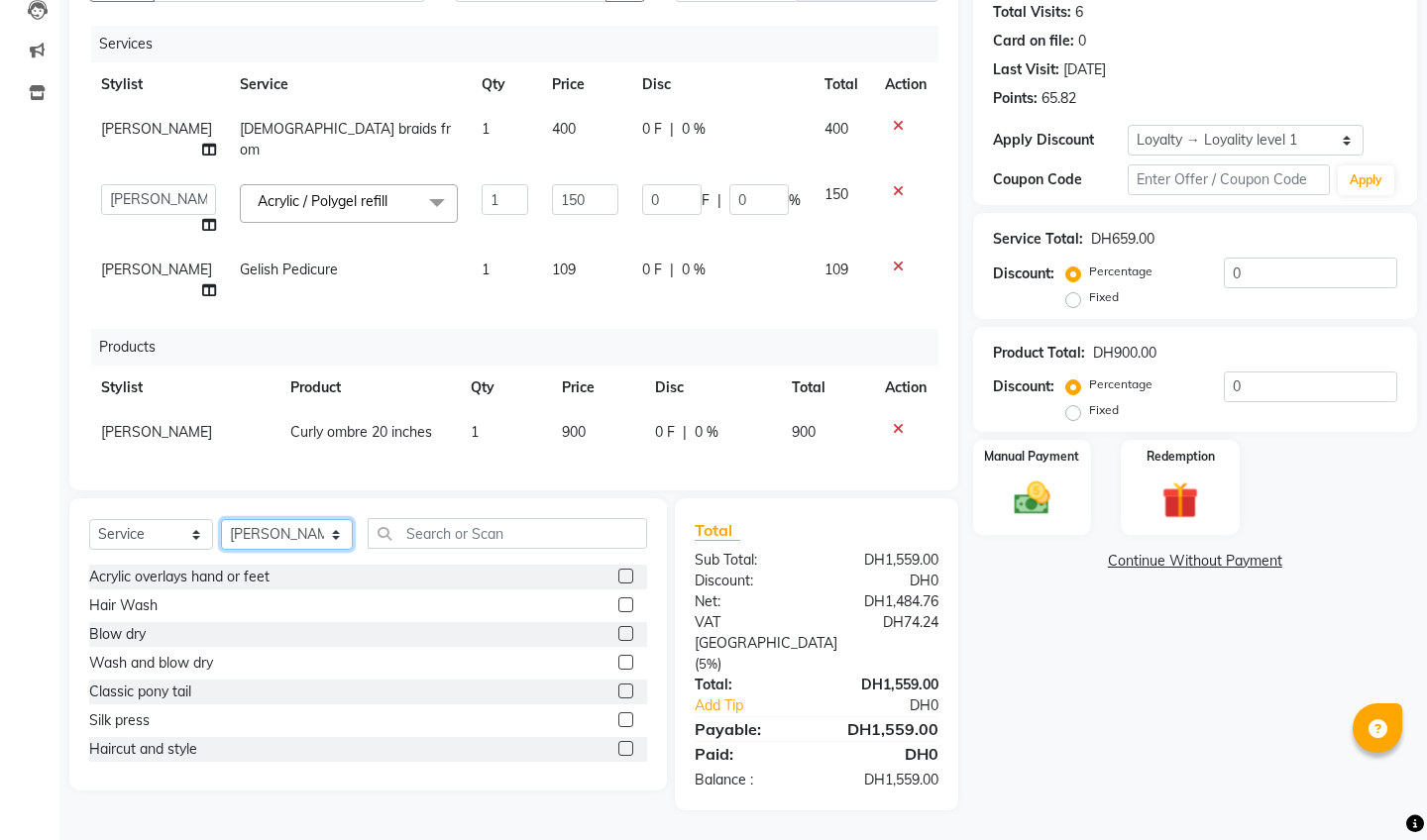 scroll, scrollTop: 0, scrollLeft: 0, axis: both 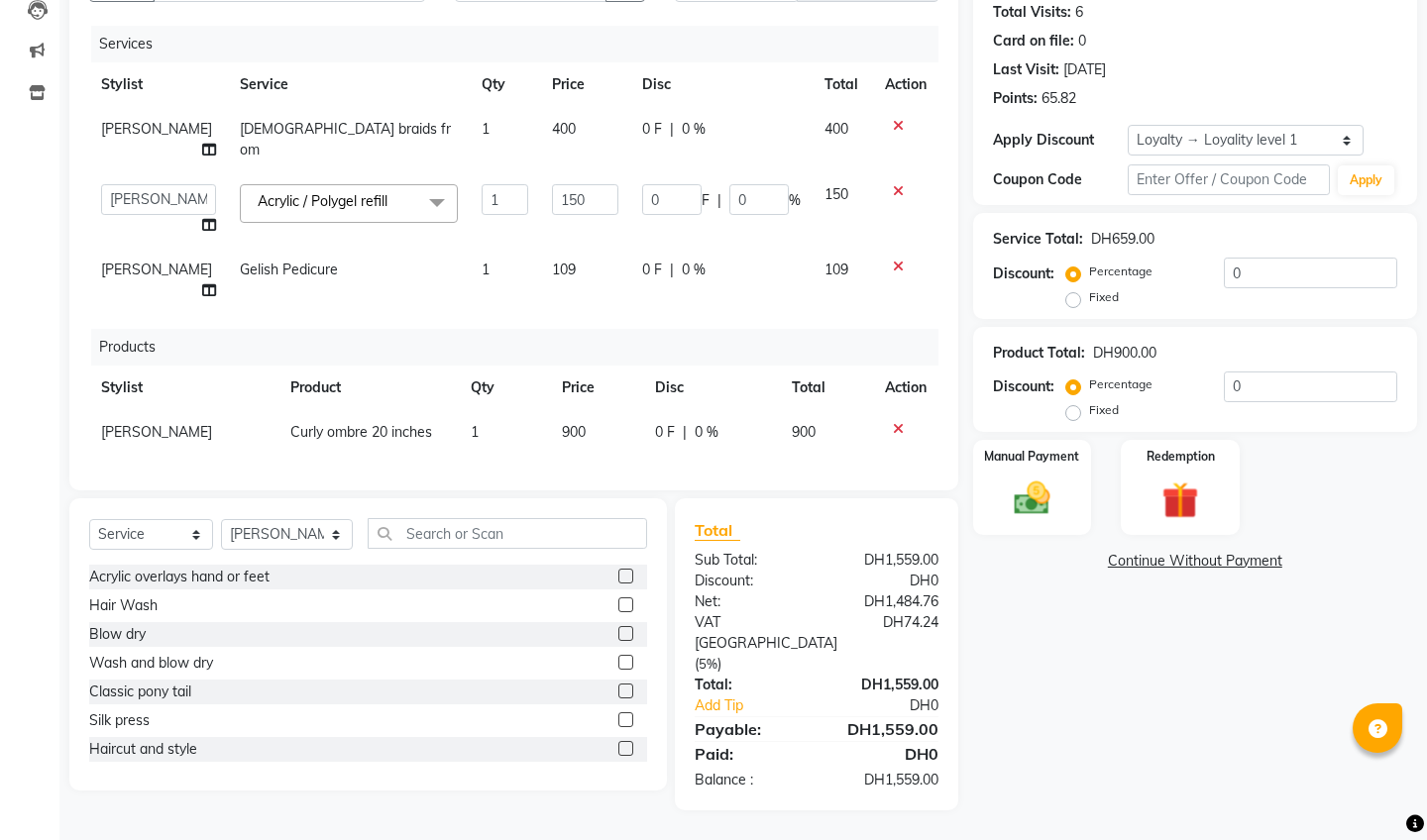 click 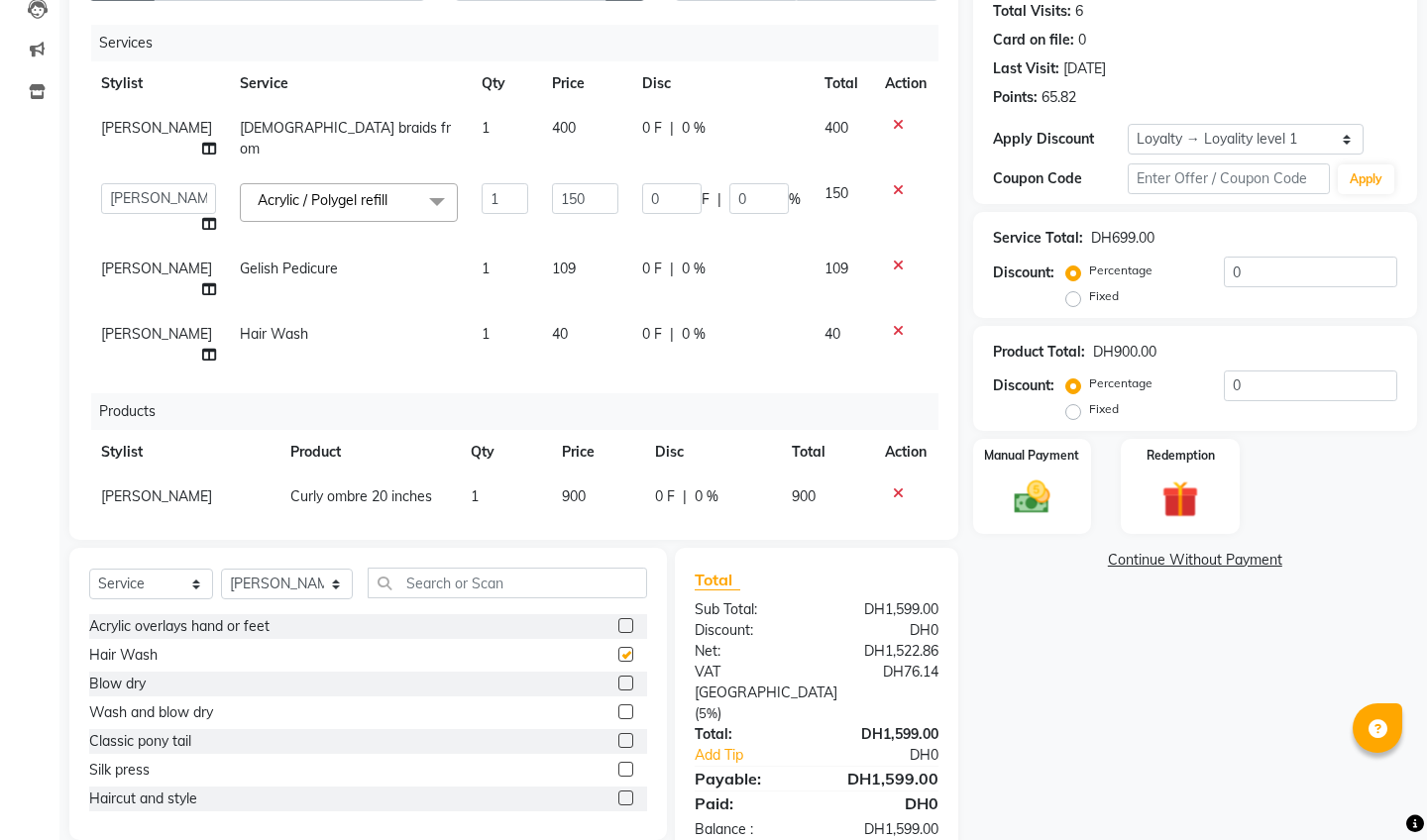 checkbox on "false" 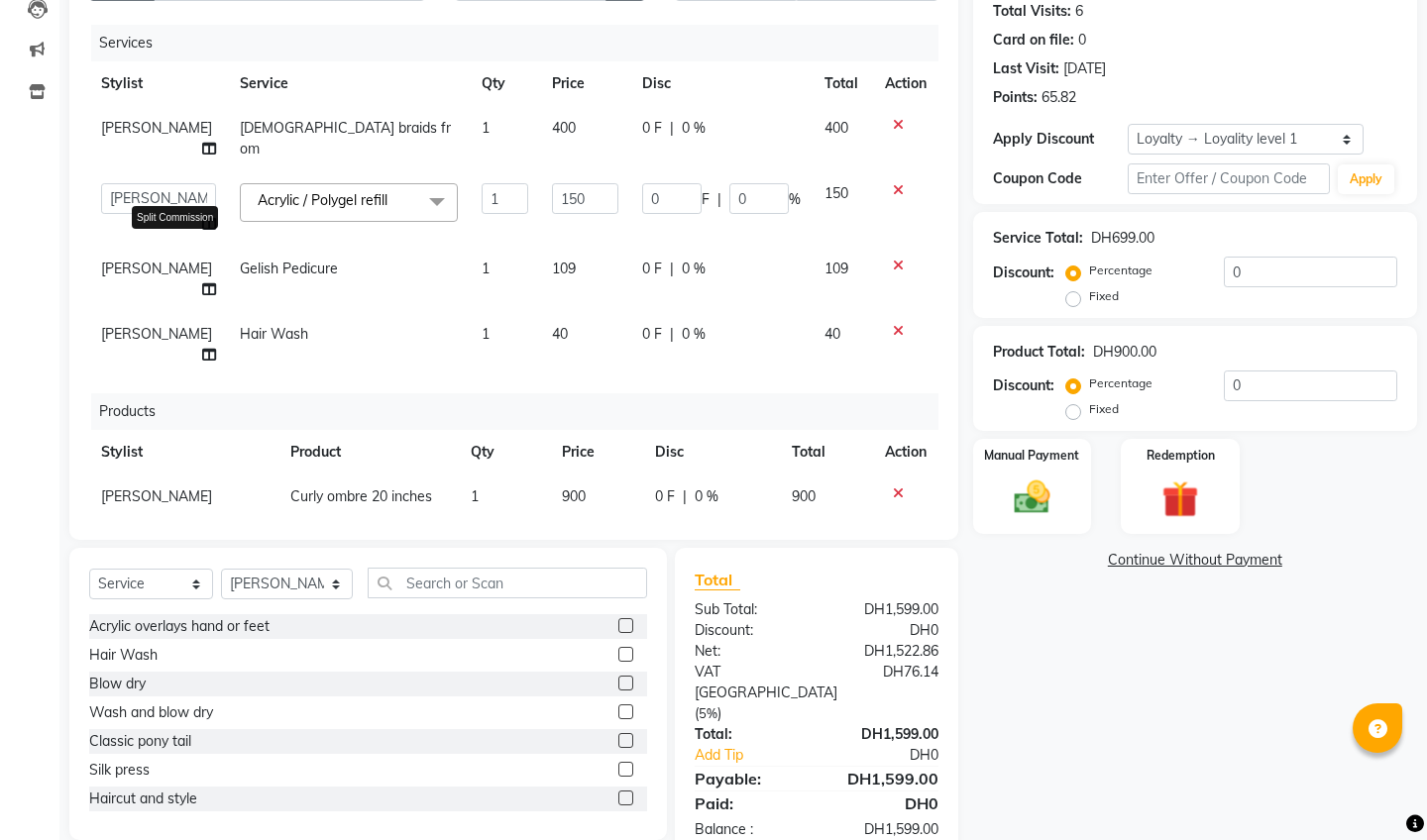 click 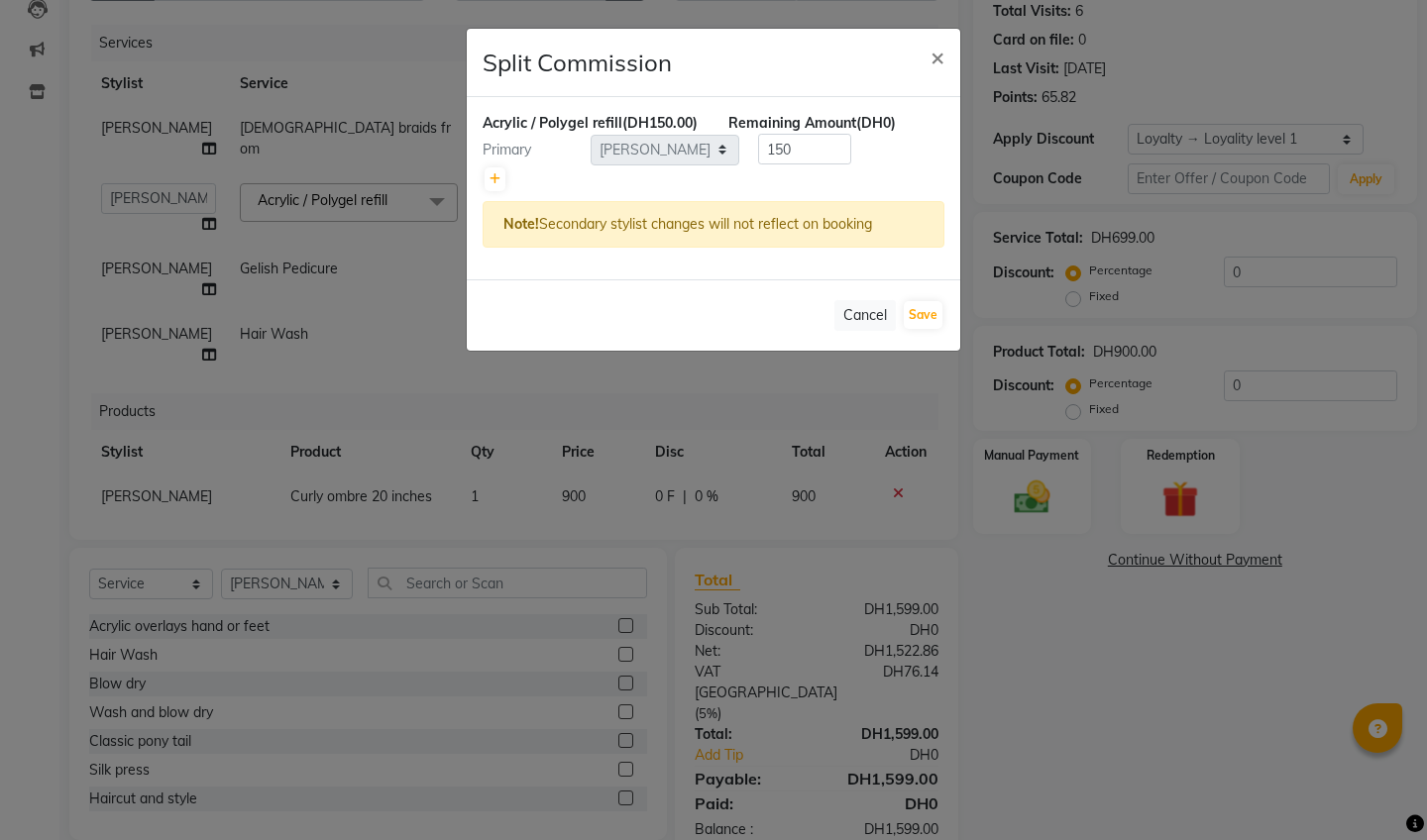click on "Split Commission × Acrylic / Polygel refill  (DH150.00) Remaining Amount  (DH0) Primary Select  [PERSON_NAME]   [PERSON_NAME]   [PERSON_NAME]   [PERSON_NAME]   Roseeler [PERSON_NAME]   [PERSON_NAME]  150 Note!  Secondary stylist changes will not reflect on booking   Cancel   Save" 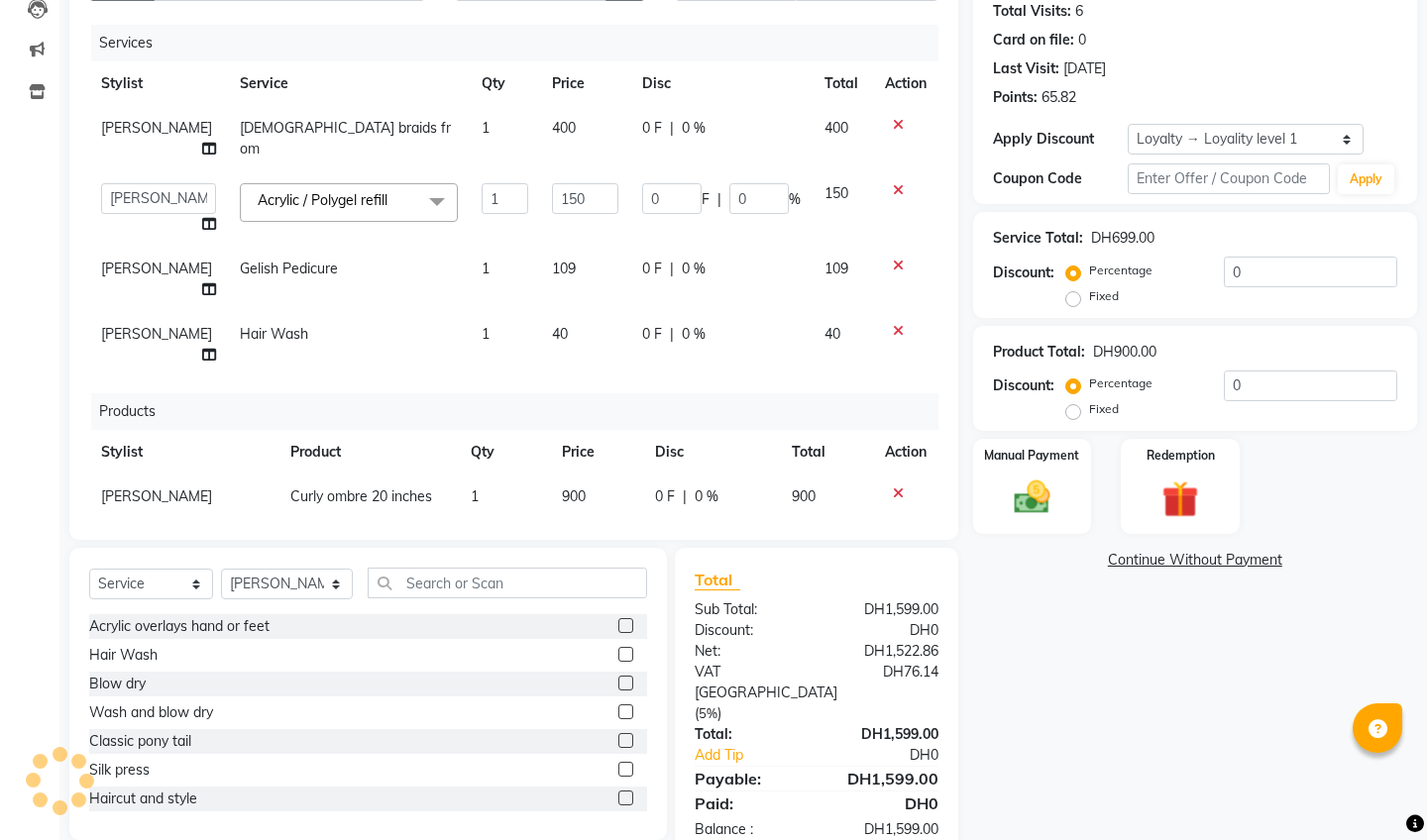 click on "[PERSON_NAME]" 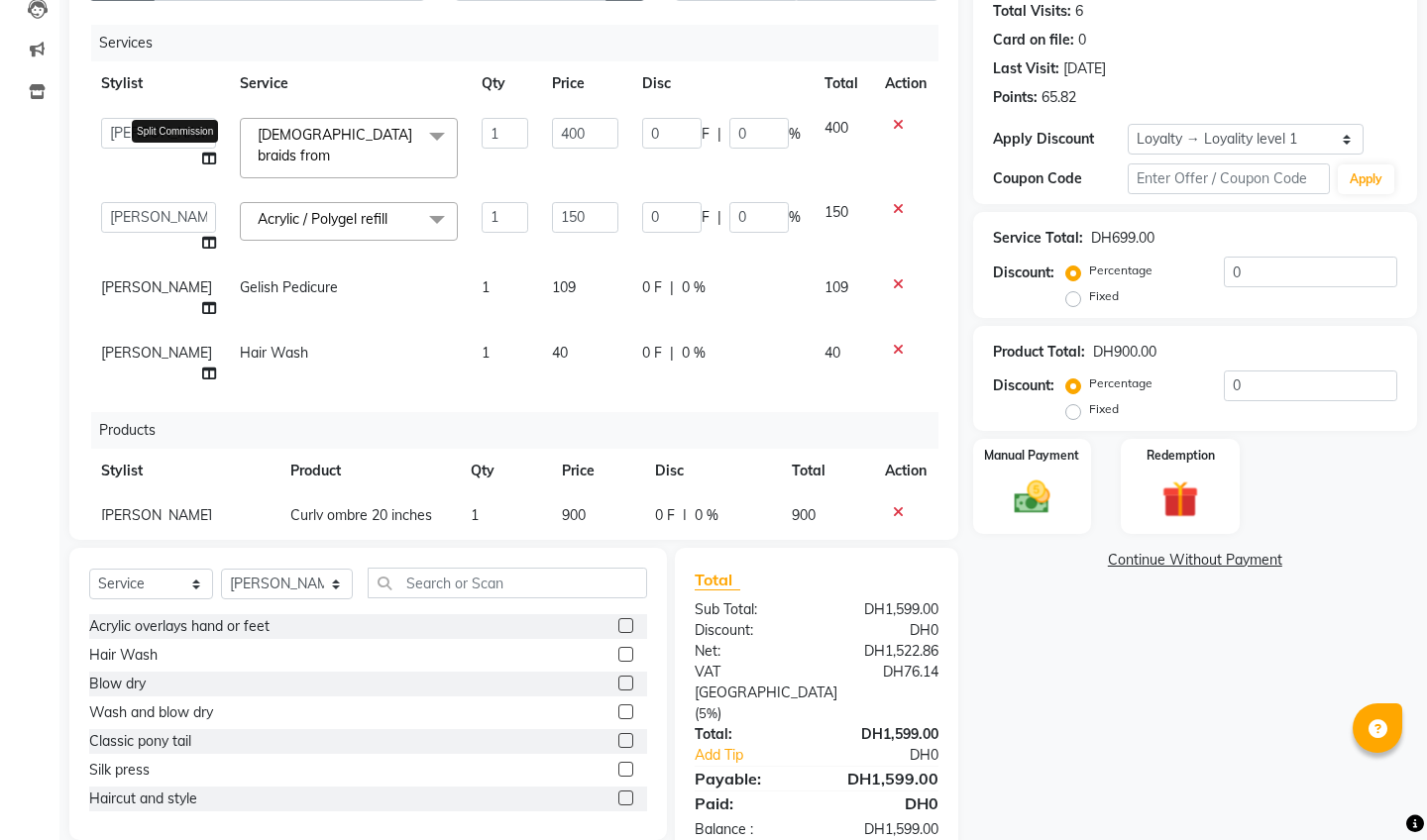 click 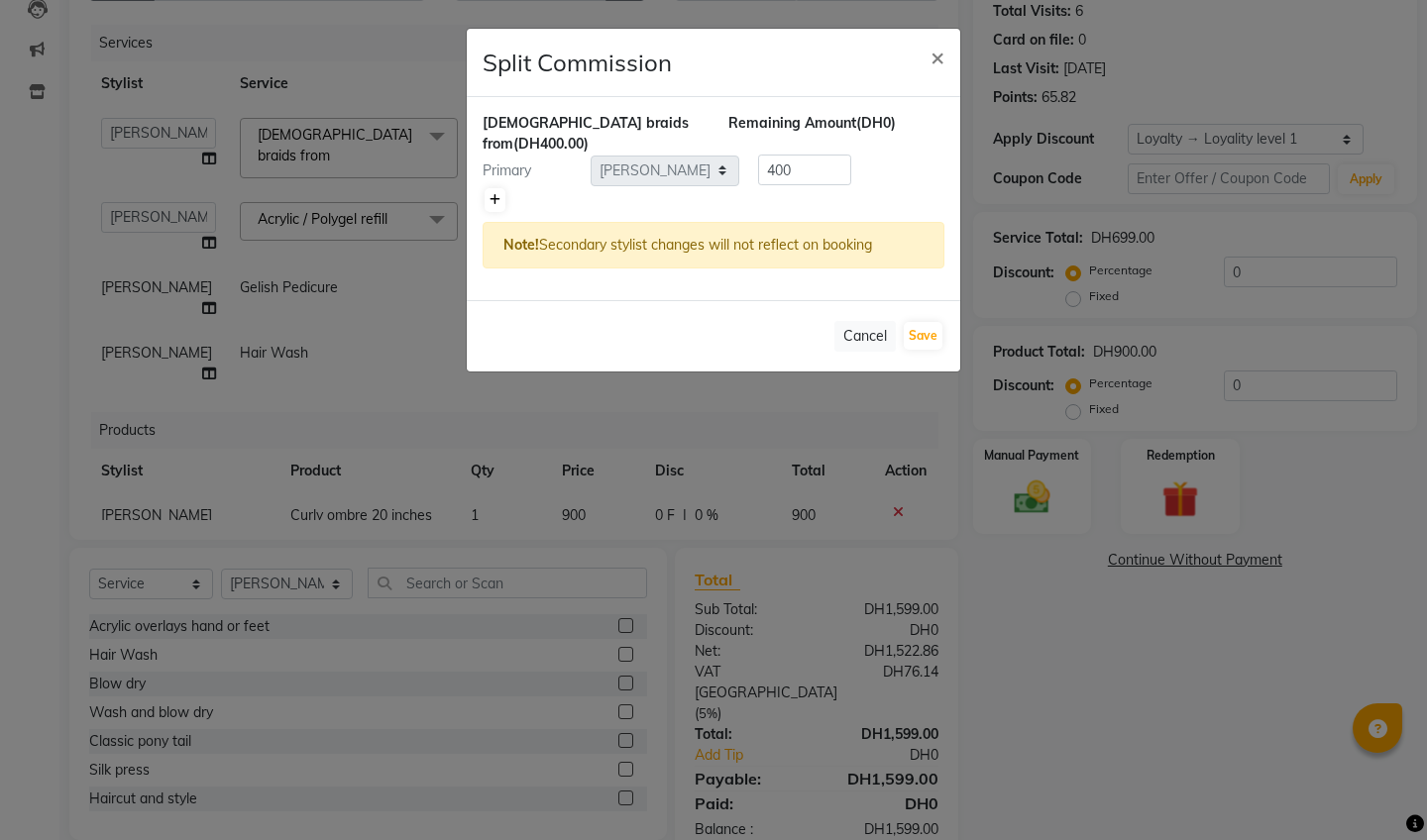 click 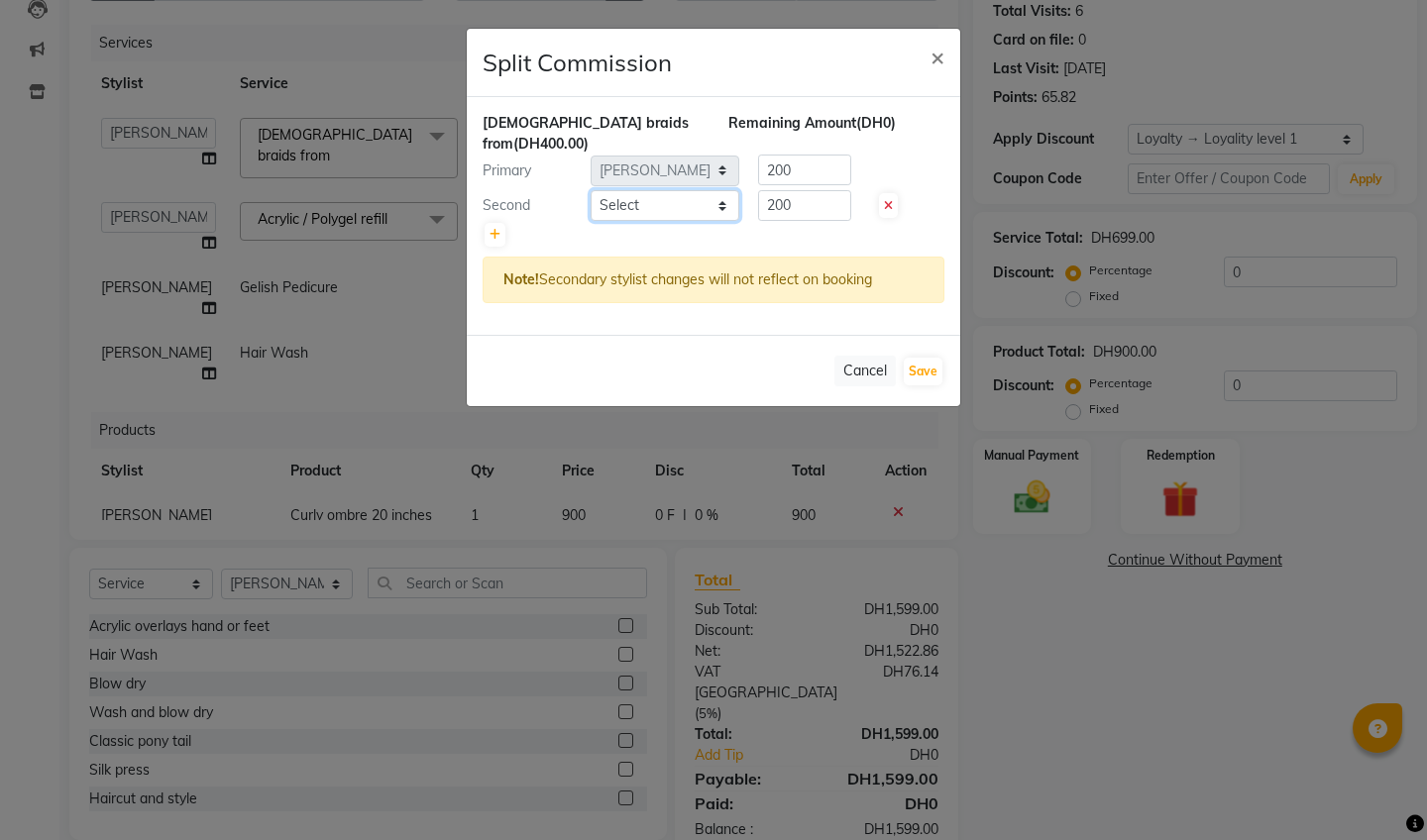 click on "Select  [PERSON_NAME]   [PERSON_NAME]   [PERSON_NAME]   [PERSON_NAME]   Roseeler [PERSON_NAME]   [PERSON_NAME]" 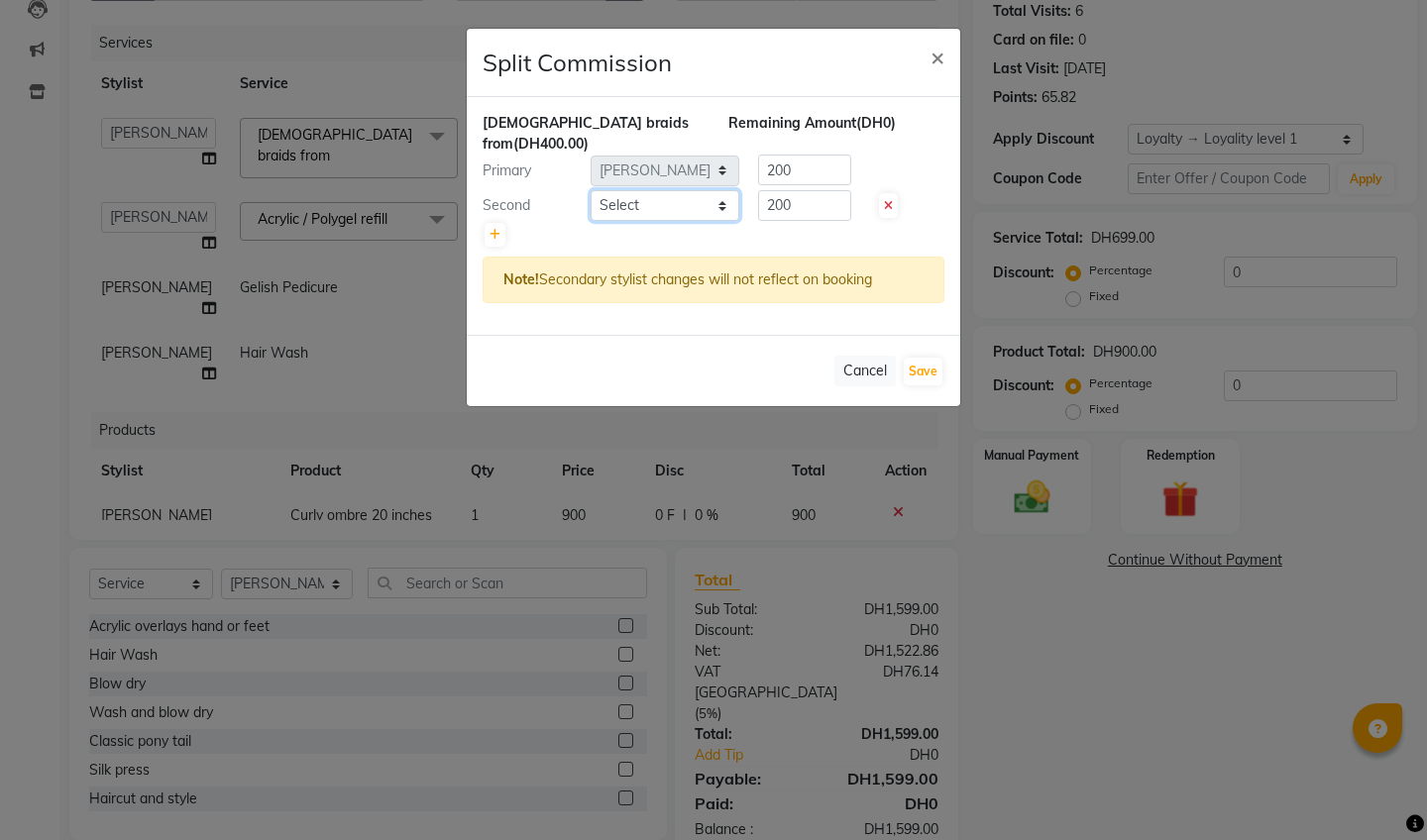 select on "83207" 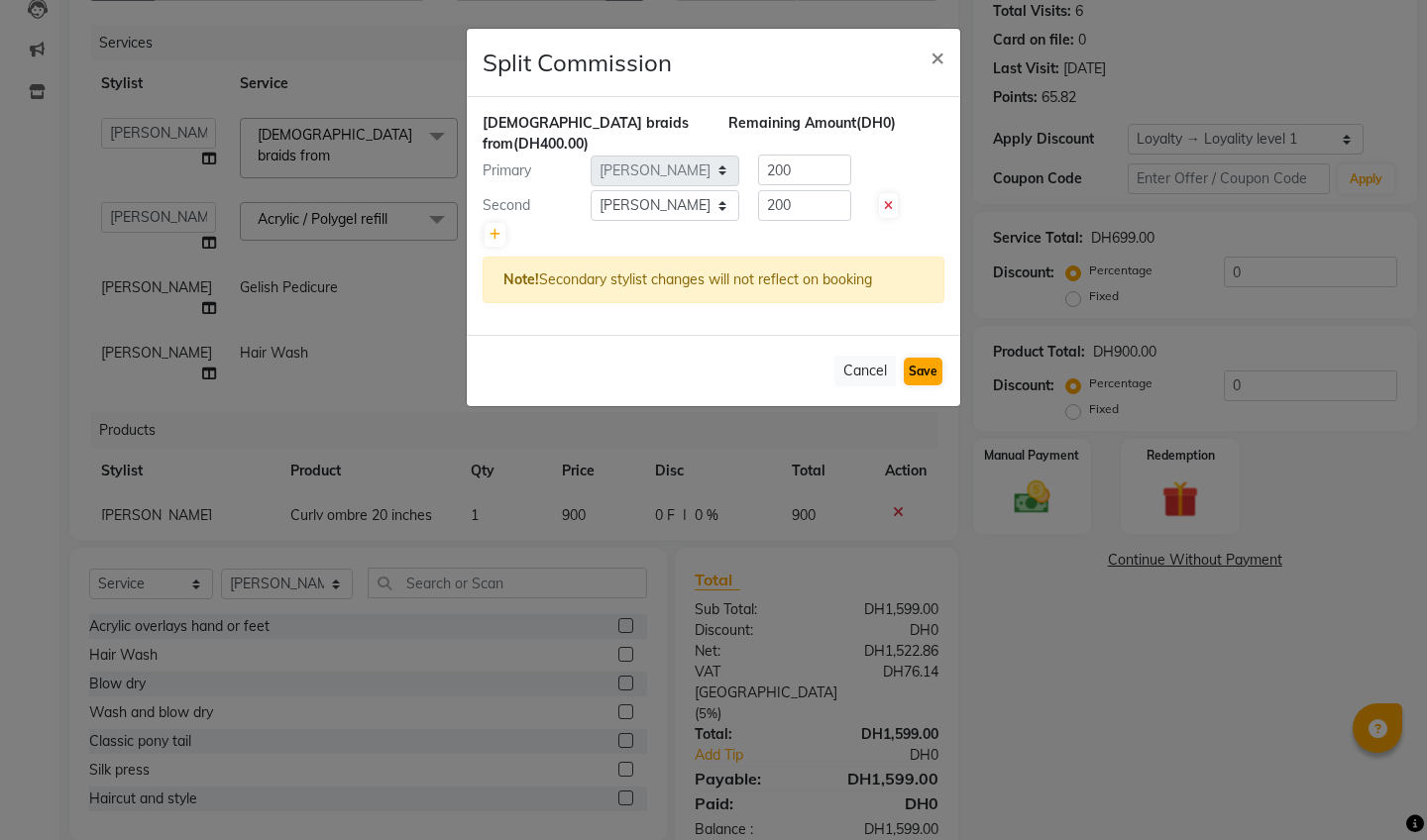 click on "Save" 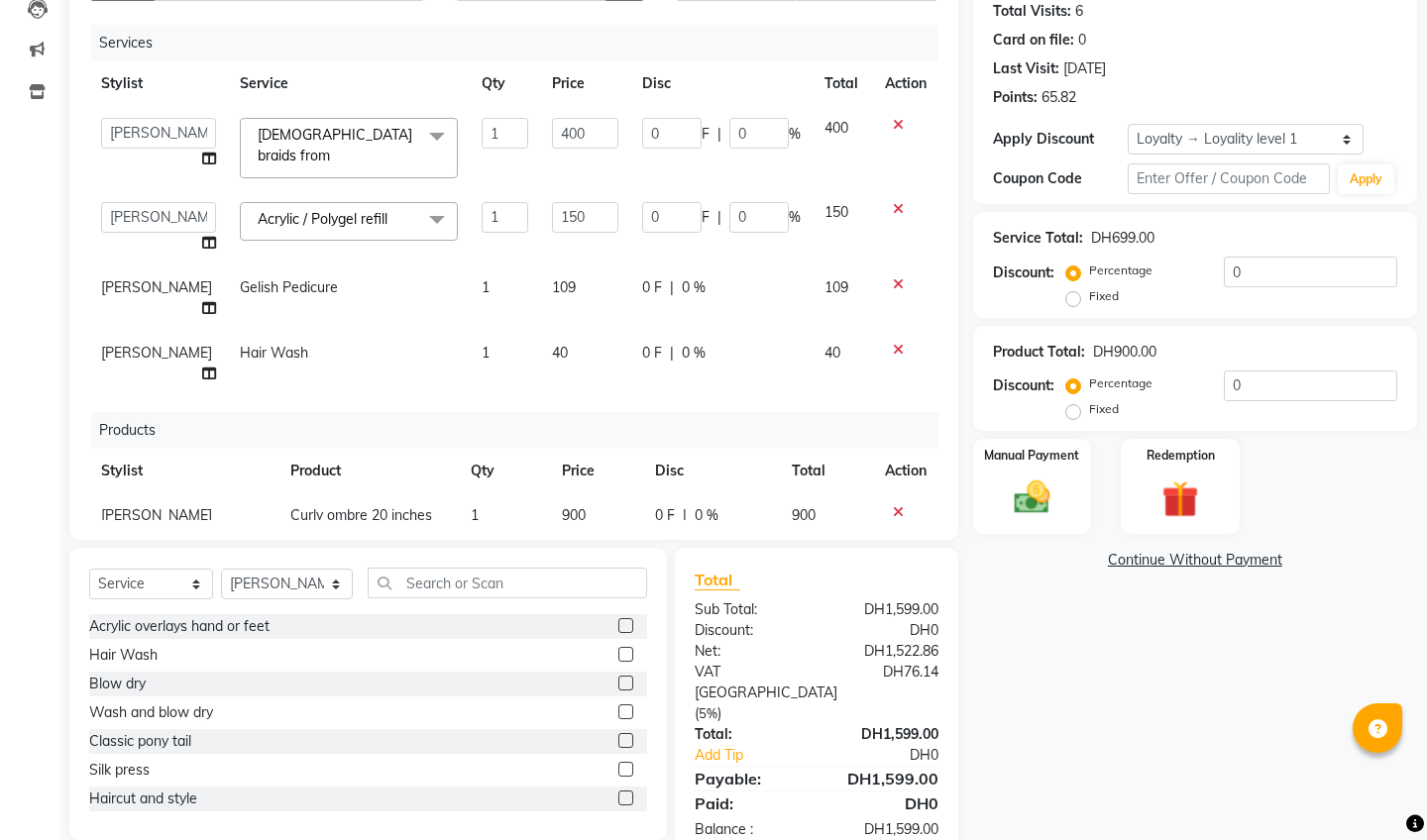 select on "Select" 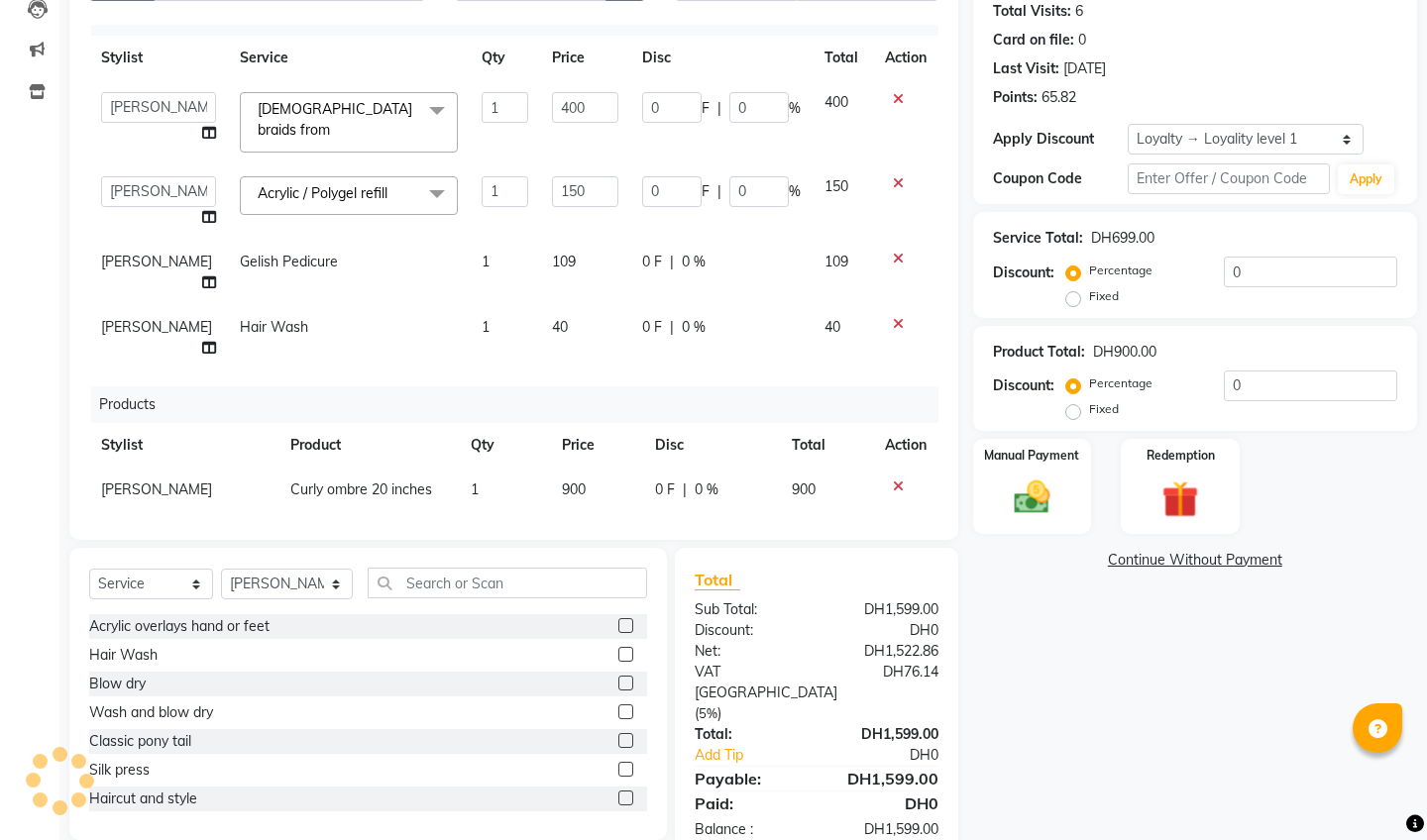 scroll, scrollTop: 25, scrollLeft: 0, axis: vertical 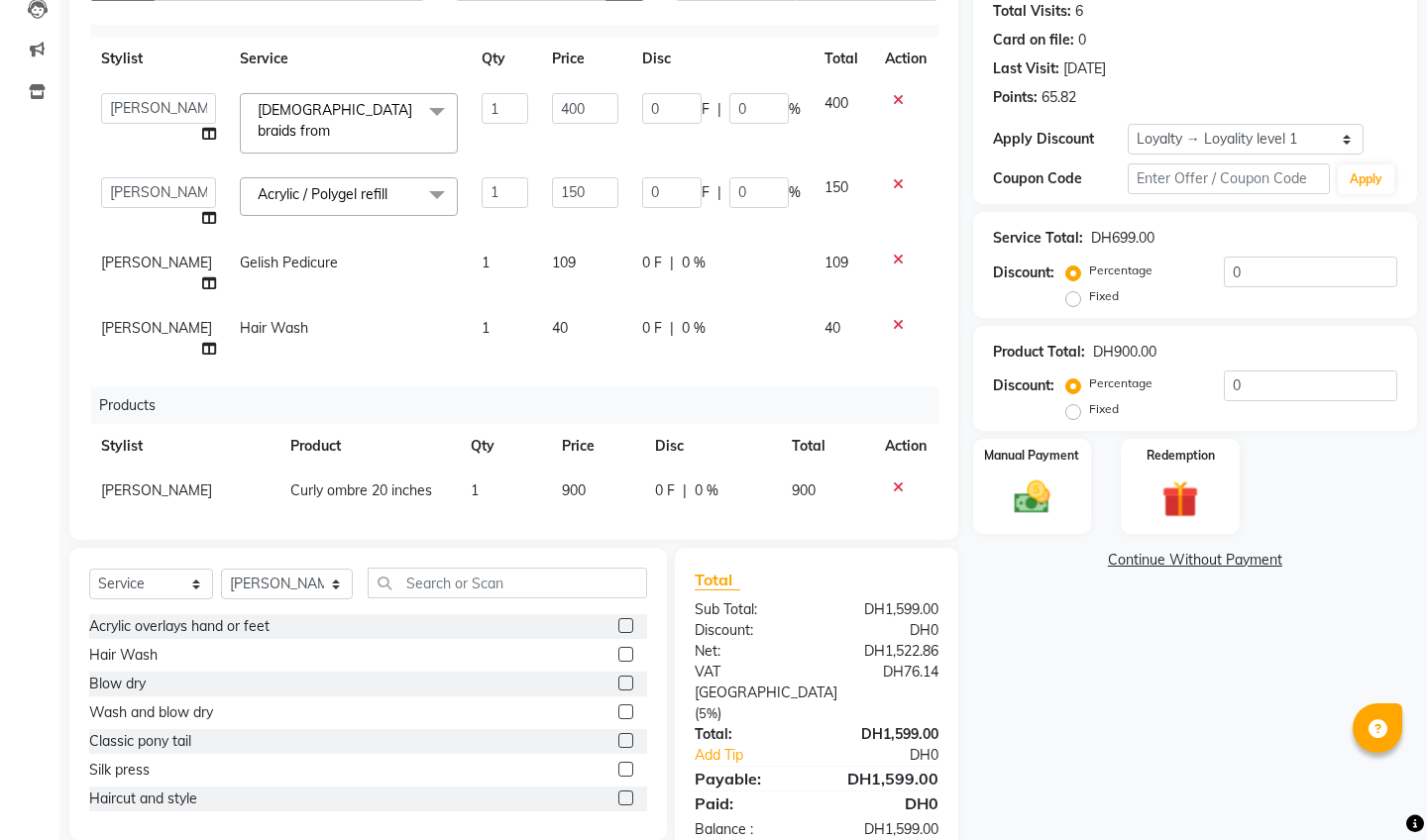 click on "[PERSON_NAME]" 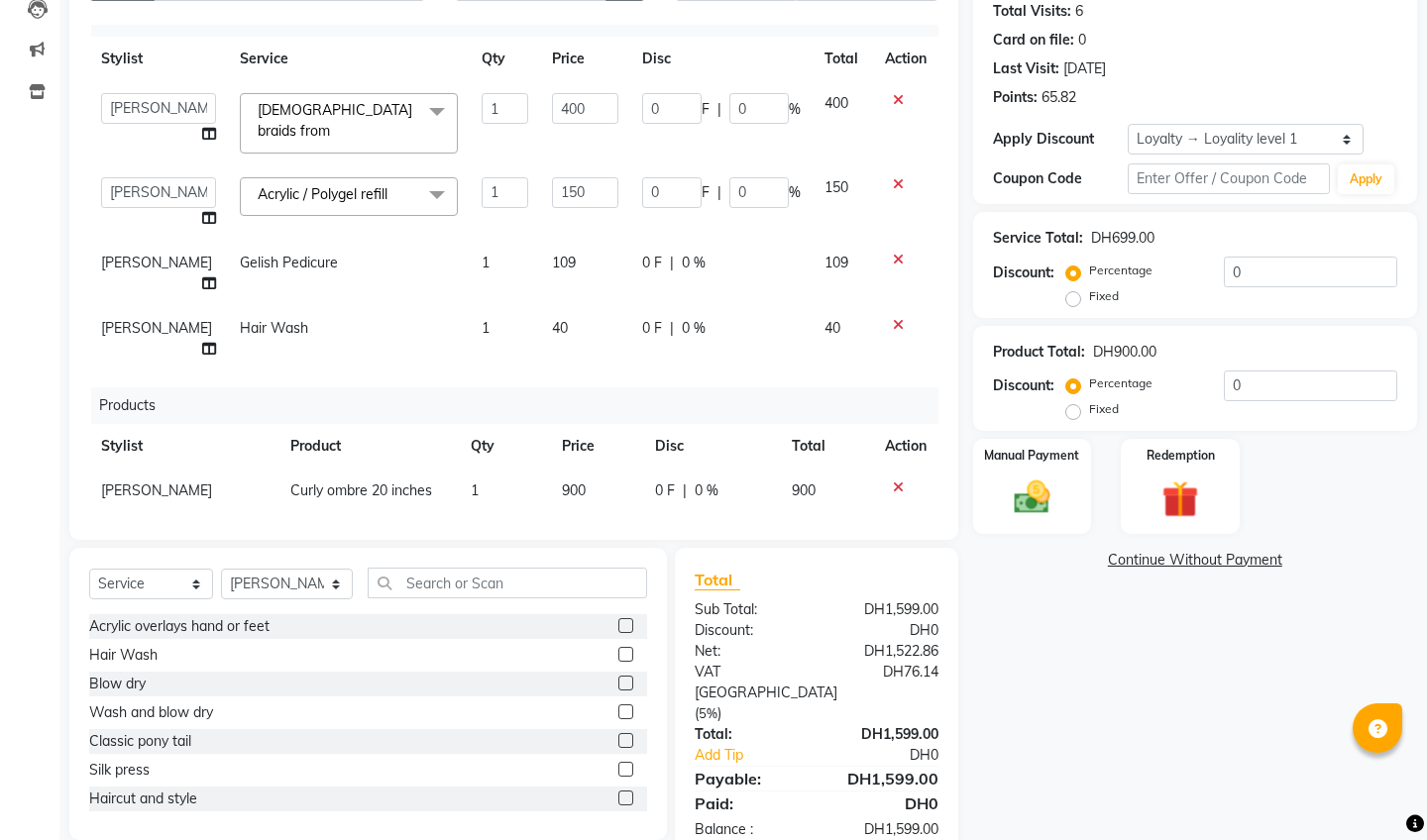 scroll, scrollTop: 251, scrollLeft: 0, axis: vertical 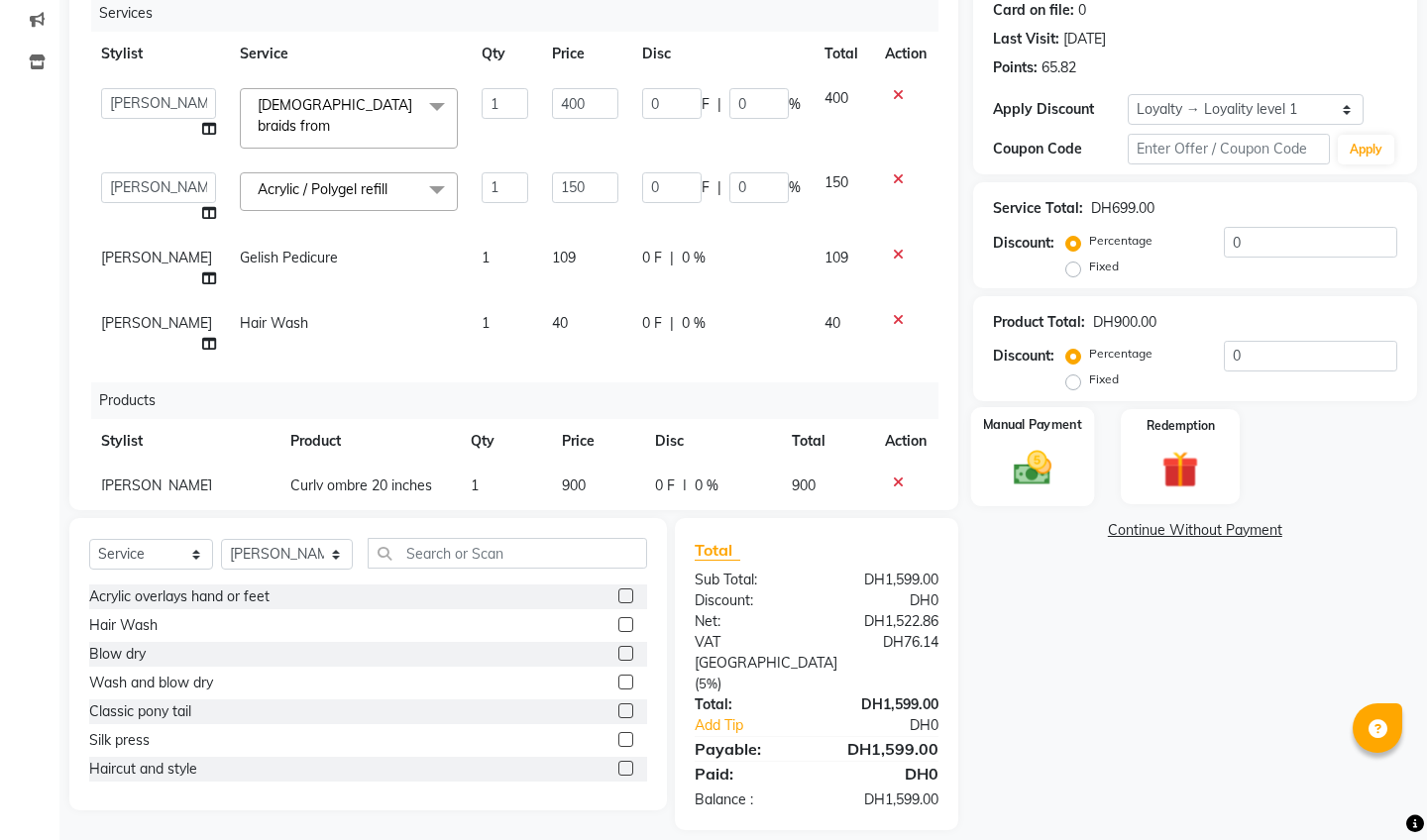 click on "Manual Payment" 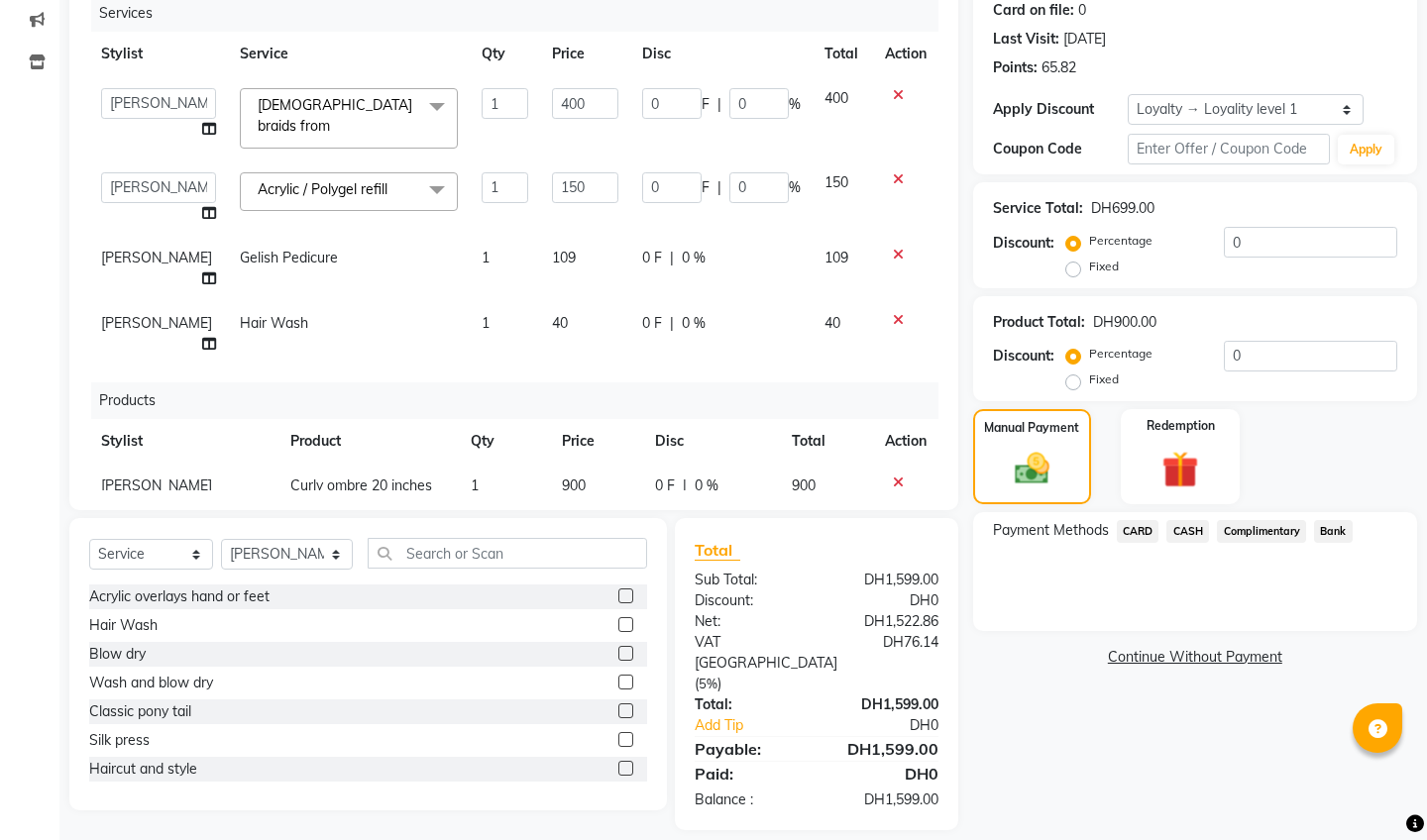 click on "CARD" 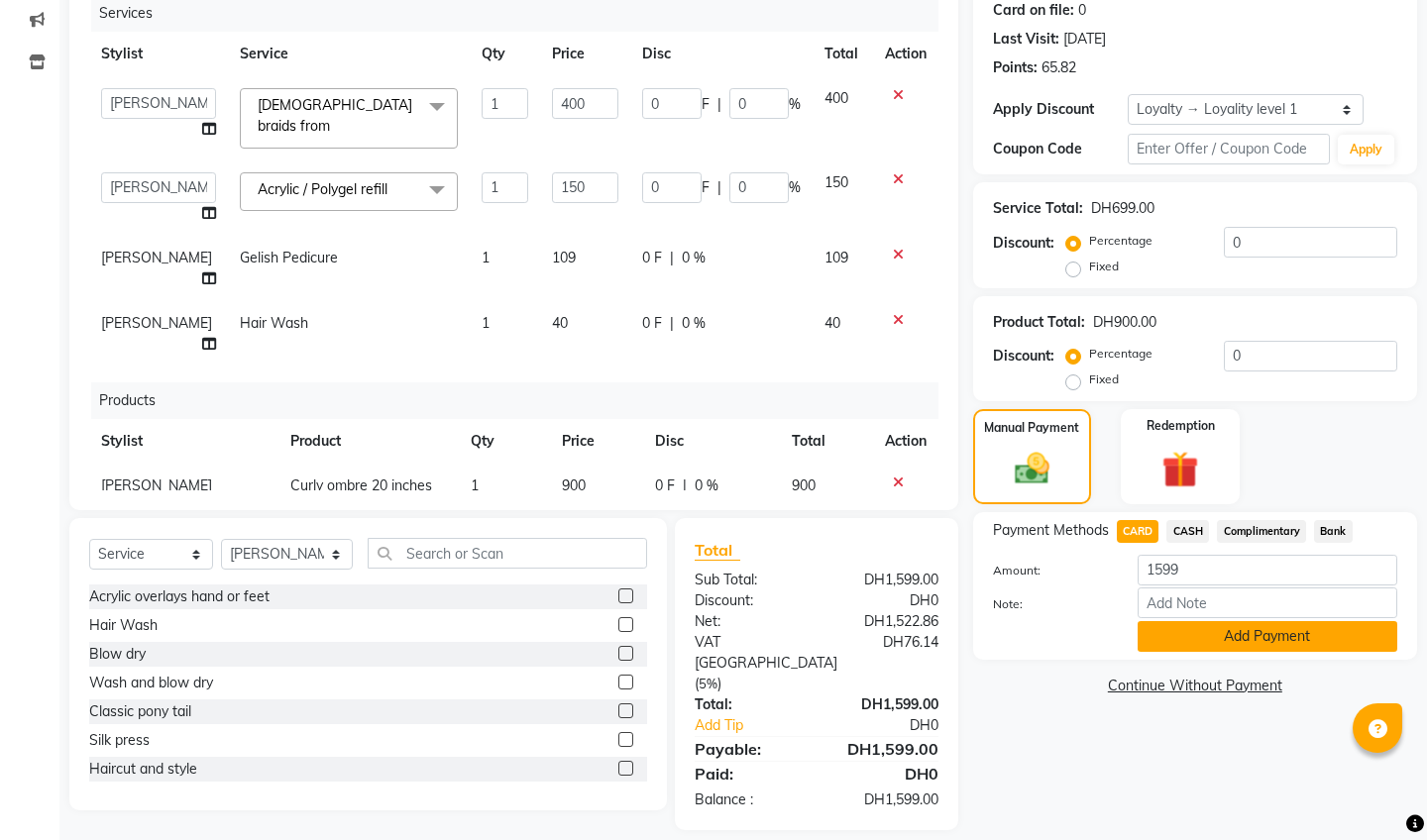 click on "Add Payment" 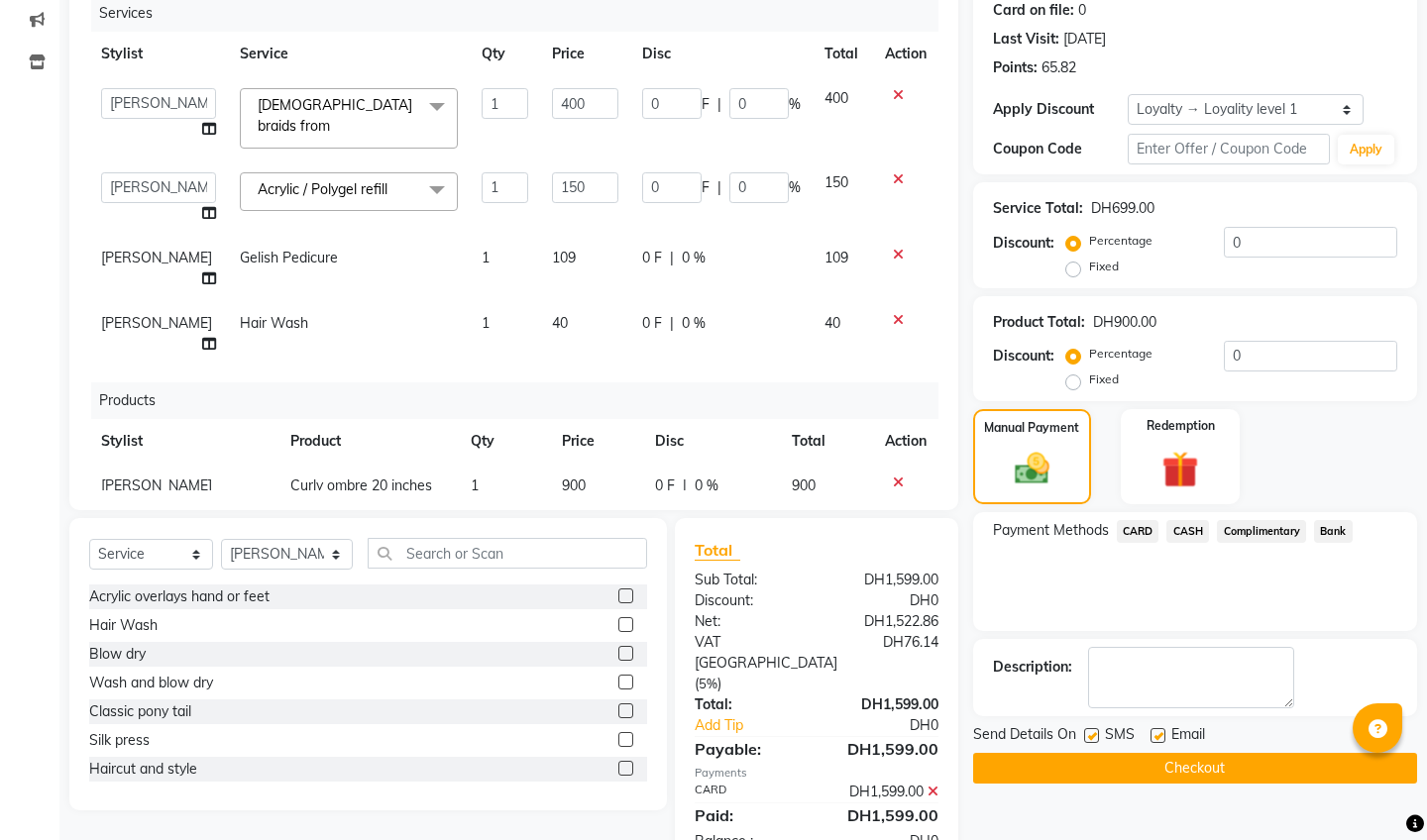 click on "Checkout" 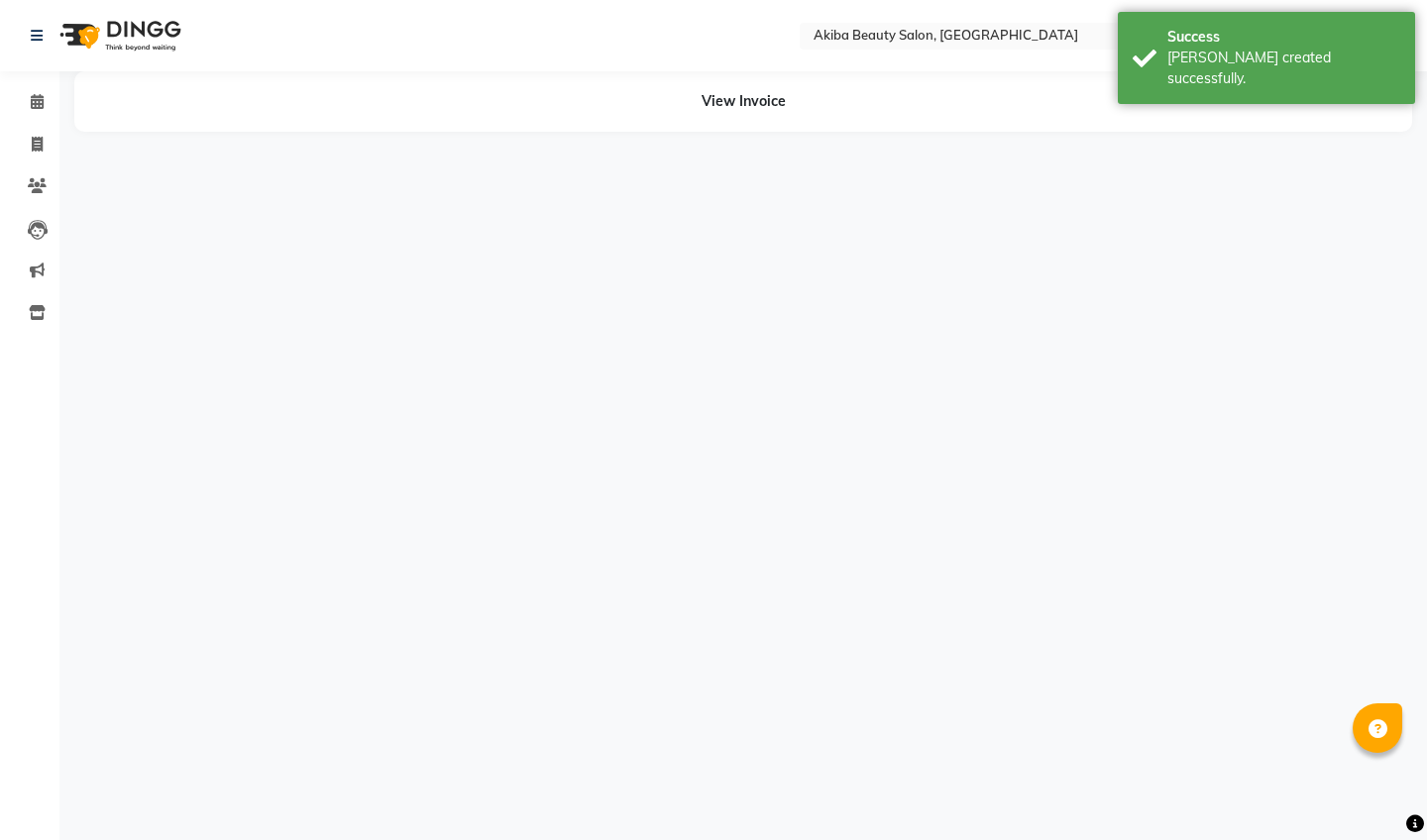 scroll, scrollTop: 0, scrollLeft: 0, axis: both 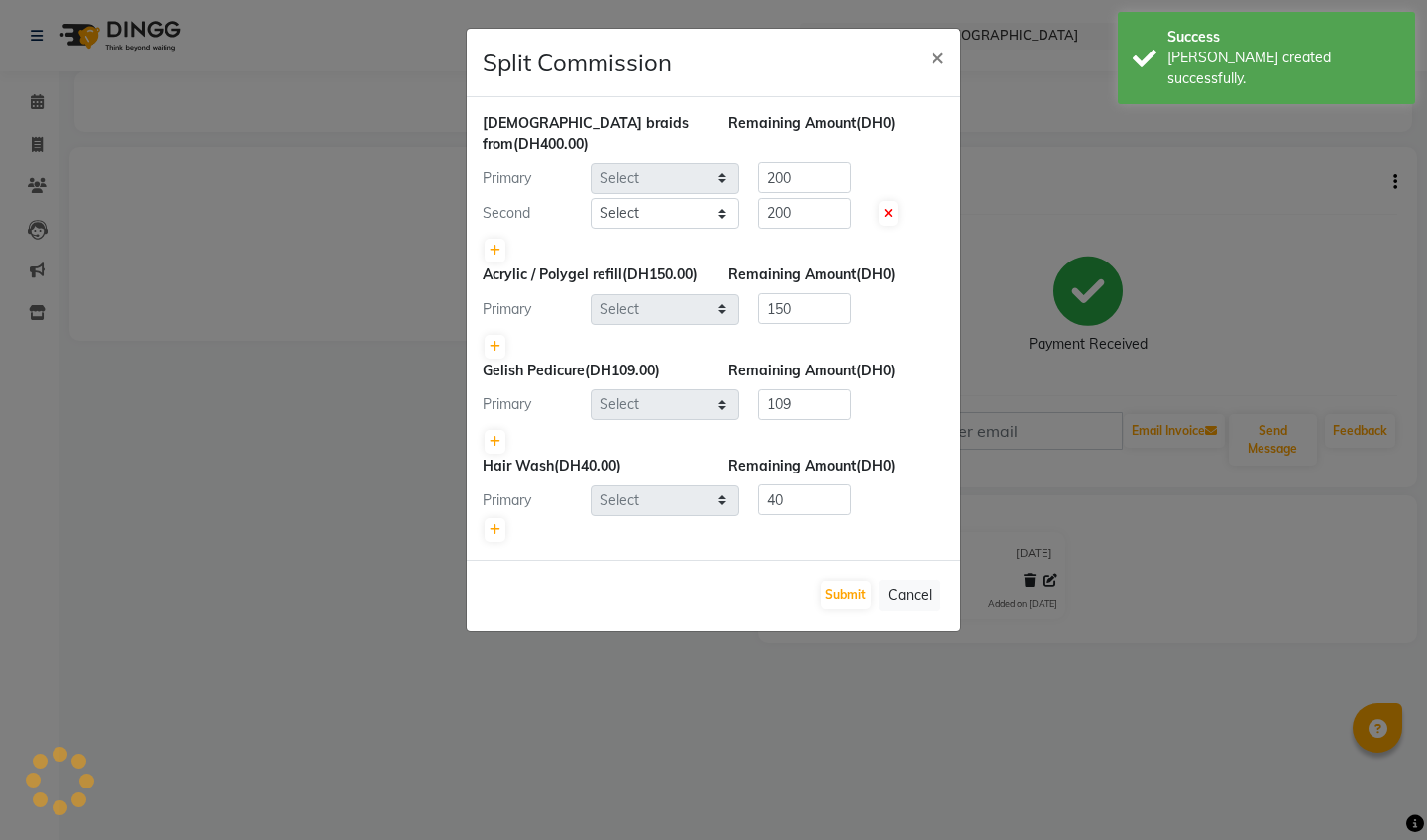 select on "75753" 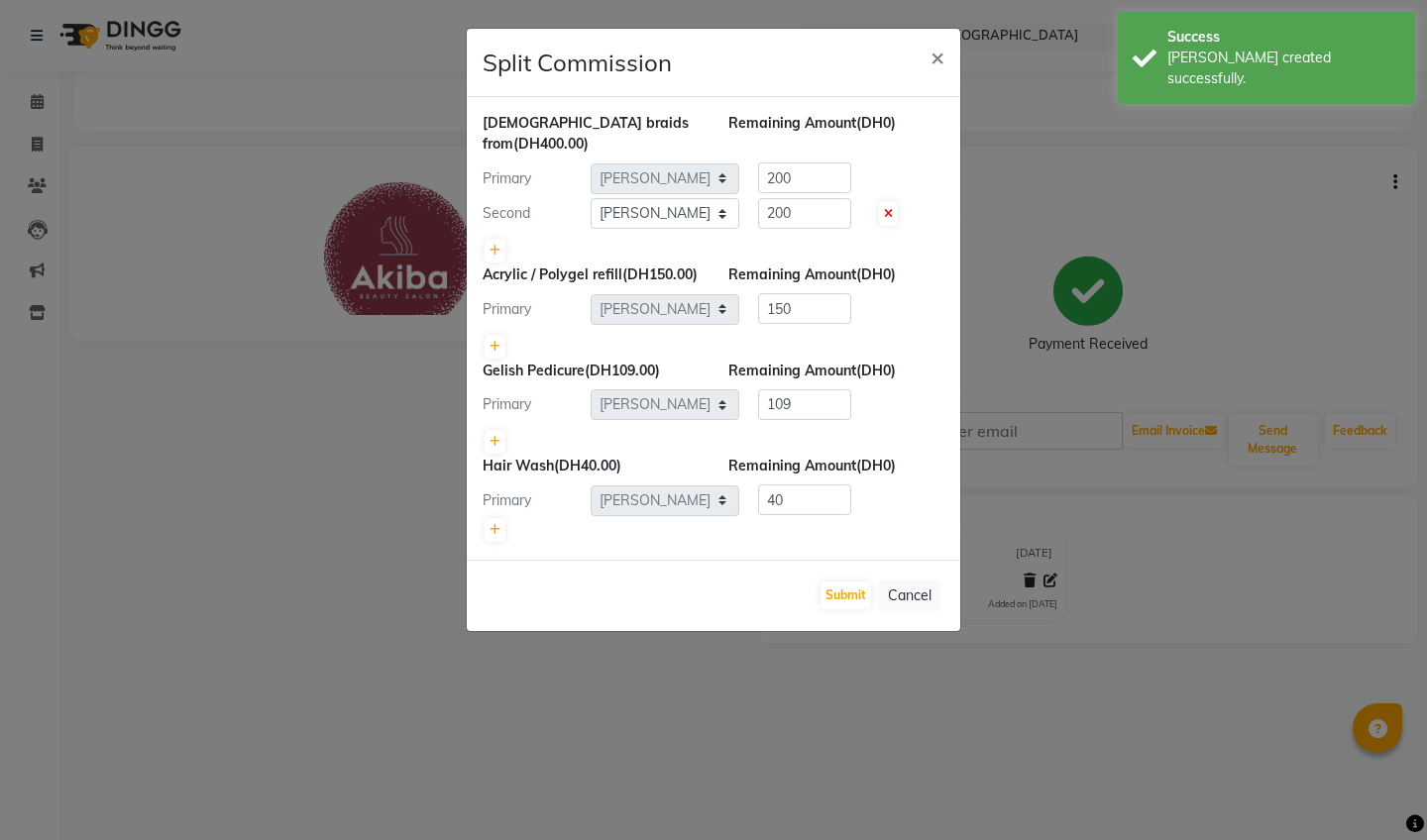 scroll, scrollTop: 0, scrollLeft: 0, axis: both 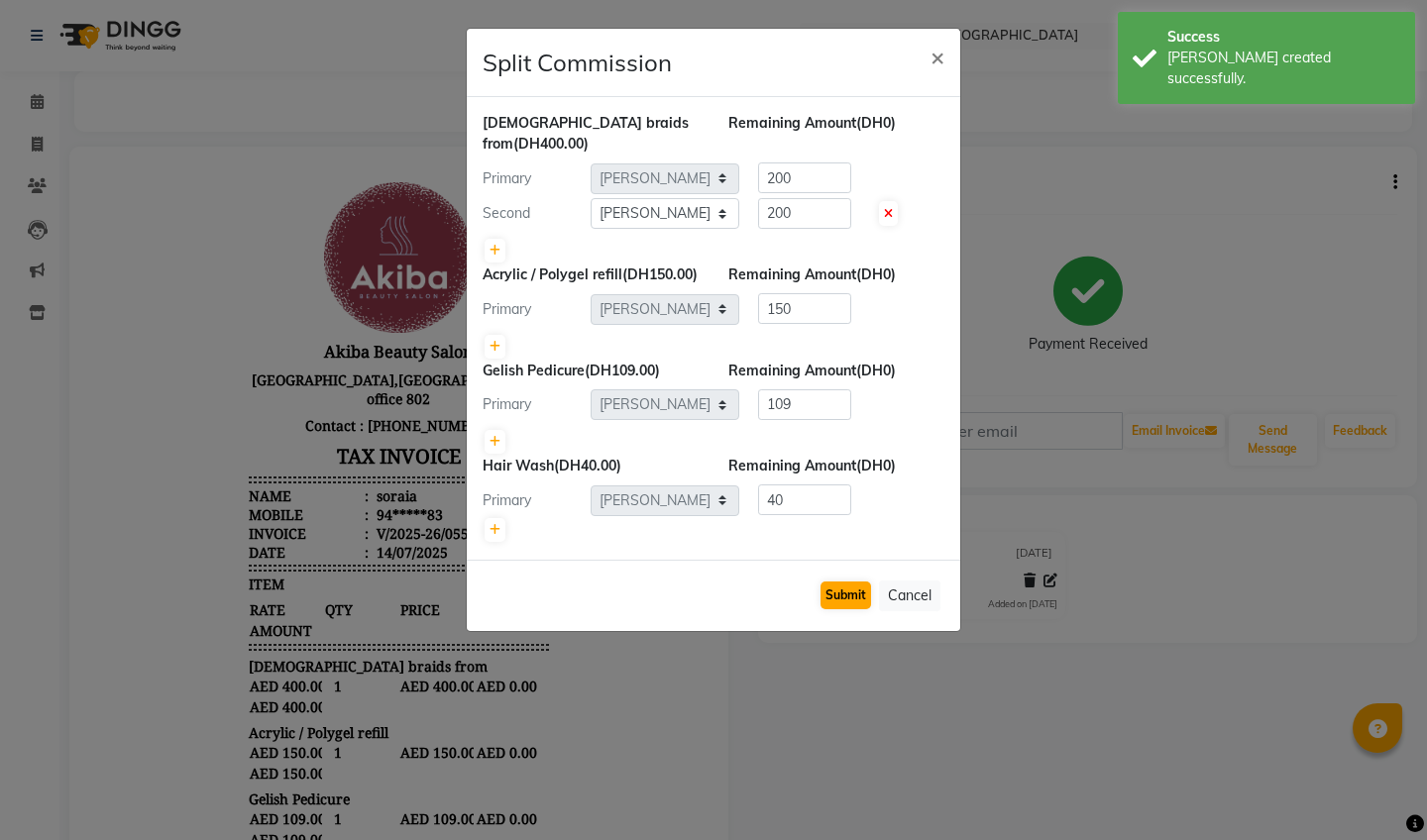 click on "Submit" 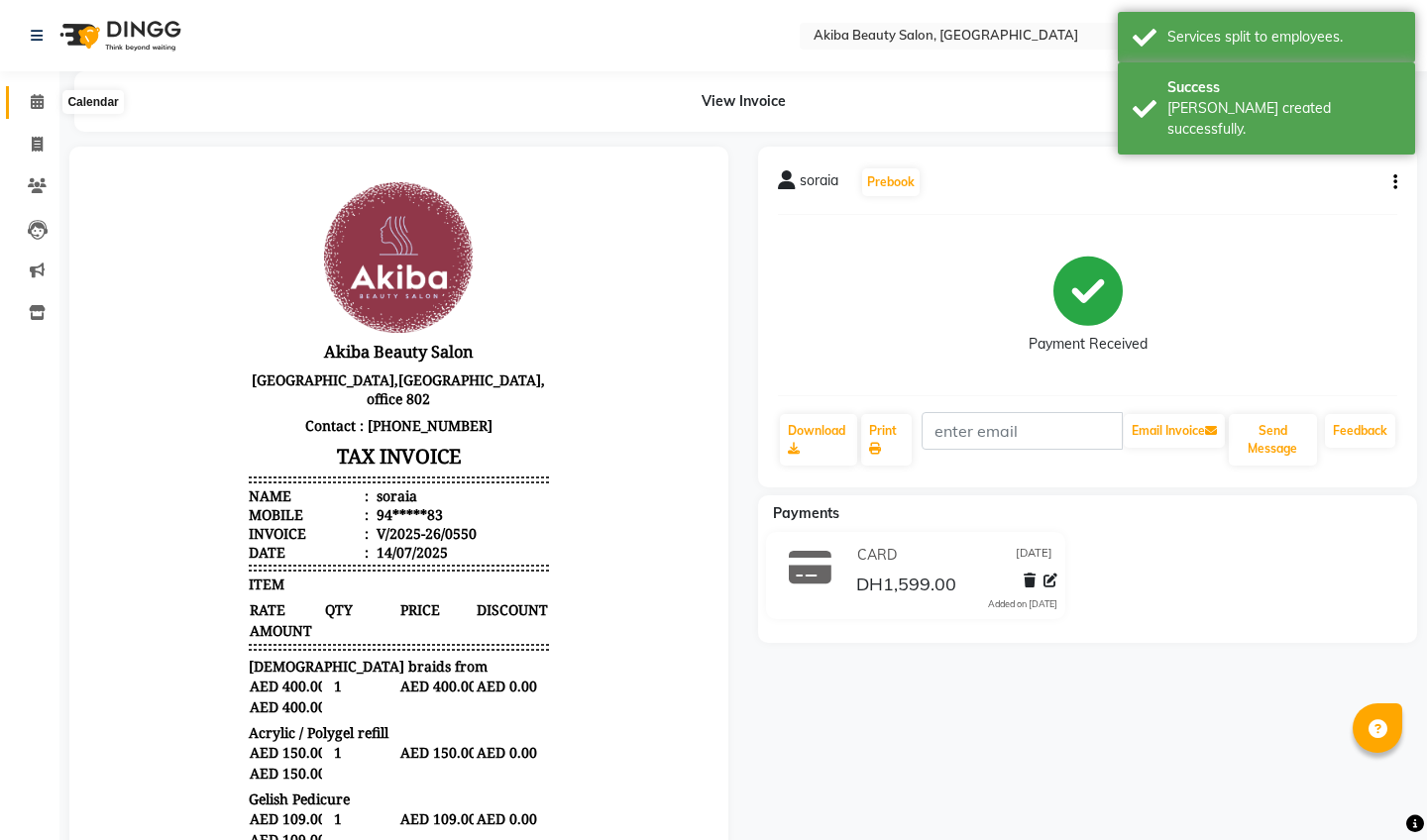 click 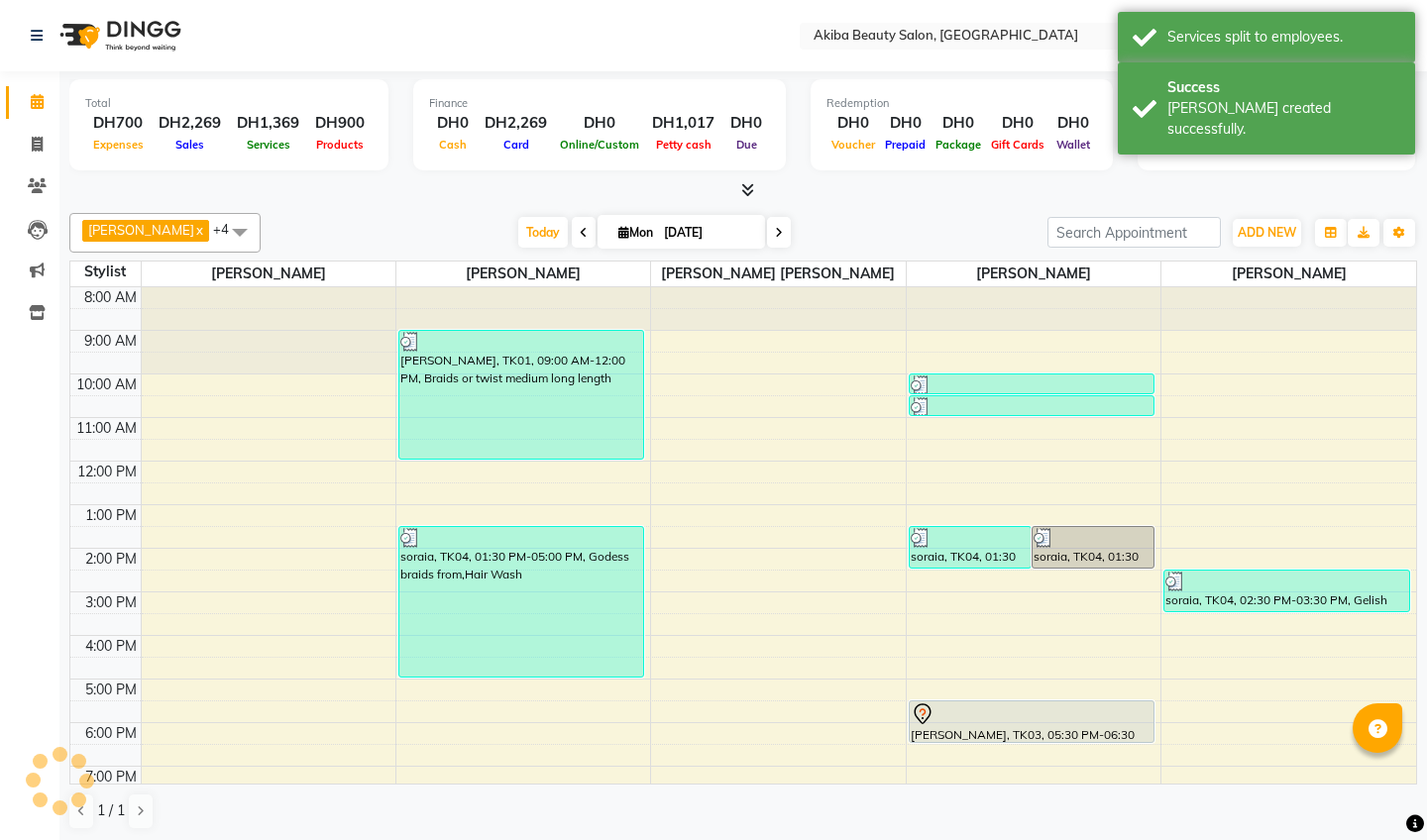 scroll, scrollTop: 75, scrollLeft: 0, axis: vertical 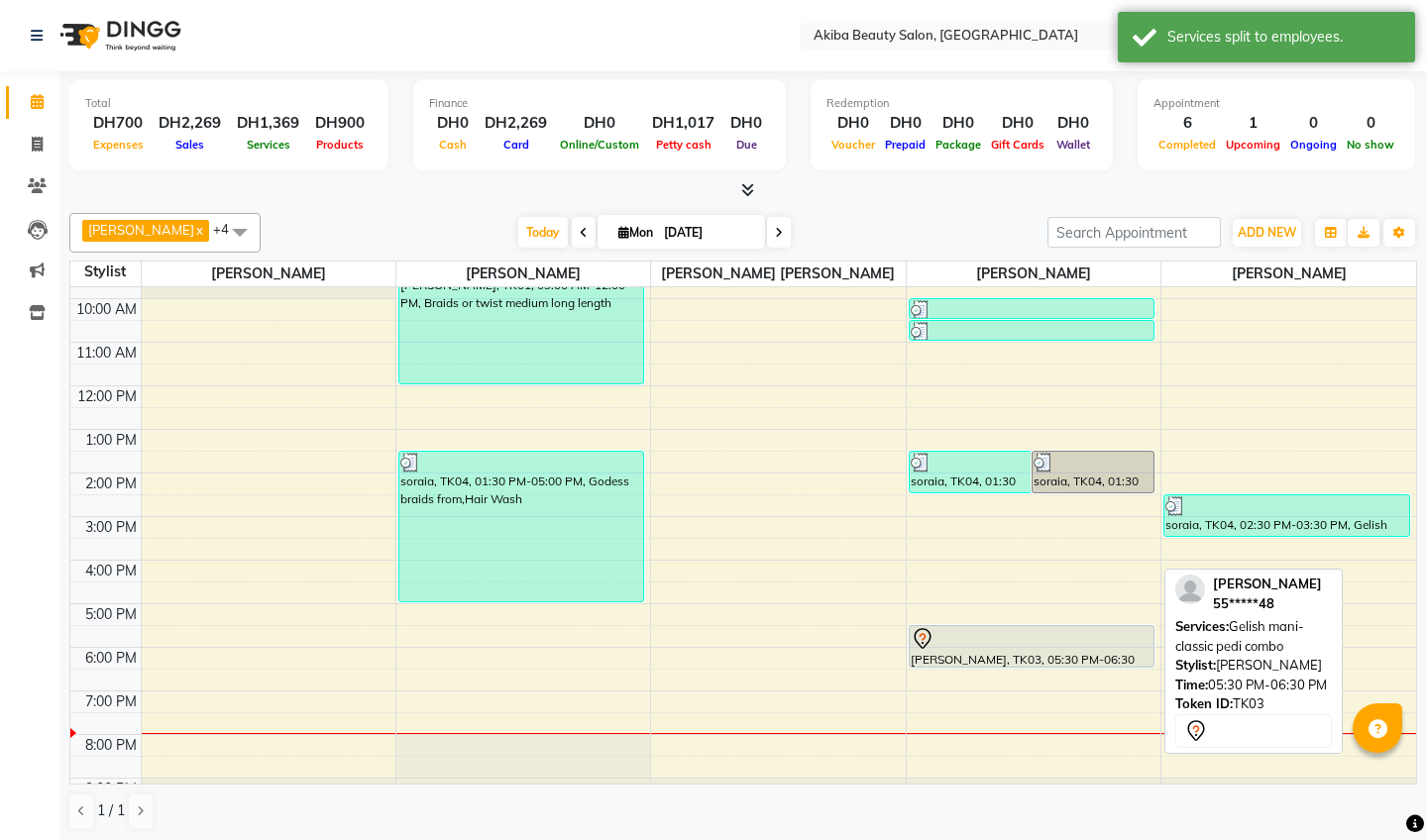 click on "[PERSON_NAME], TK03, 05:30 PM-06:30 PM, Gelish mani-classic pedi combo" at bounding box center (1032, 646) 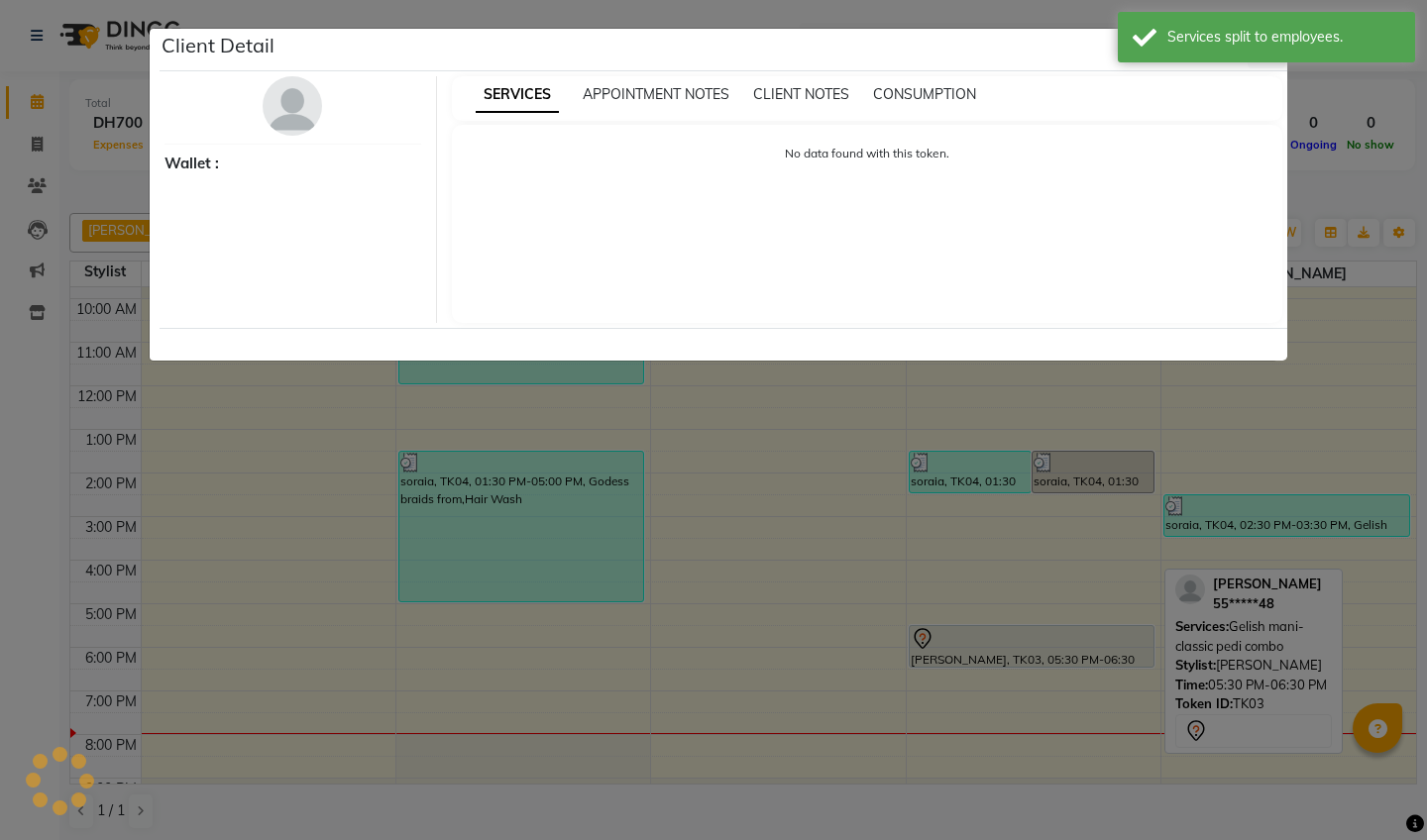 select on "7" 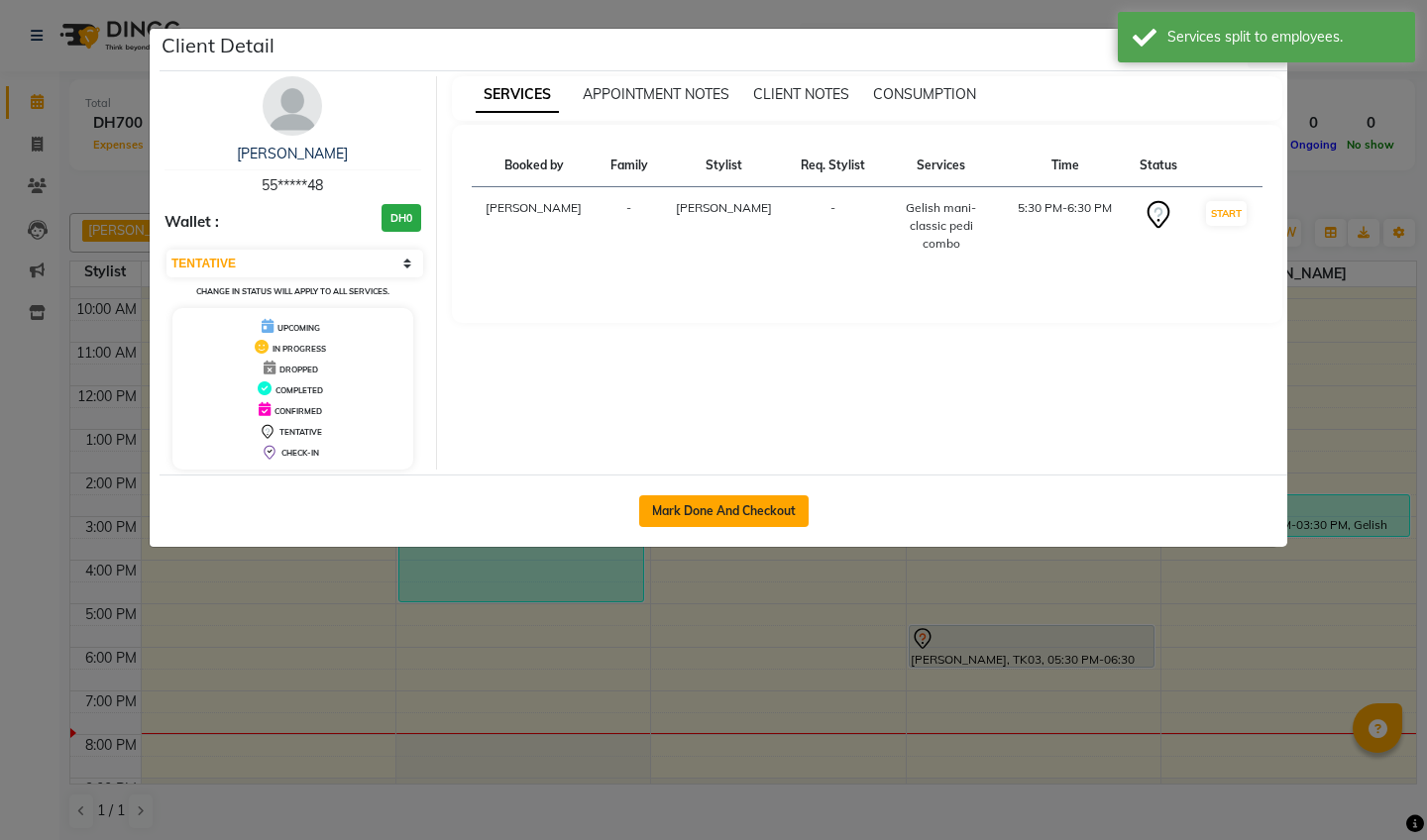click on "Mark Done And Checkout" 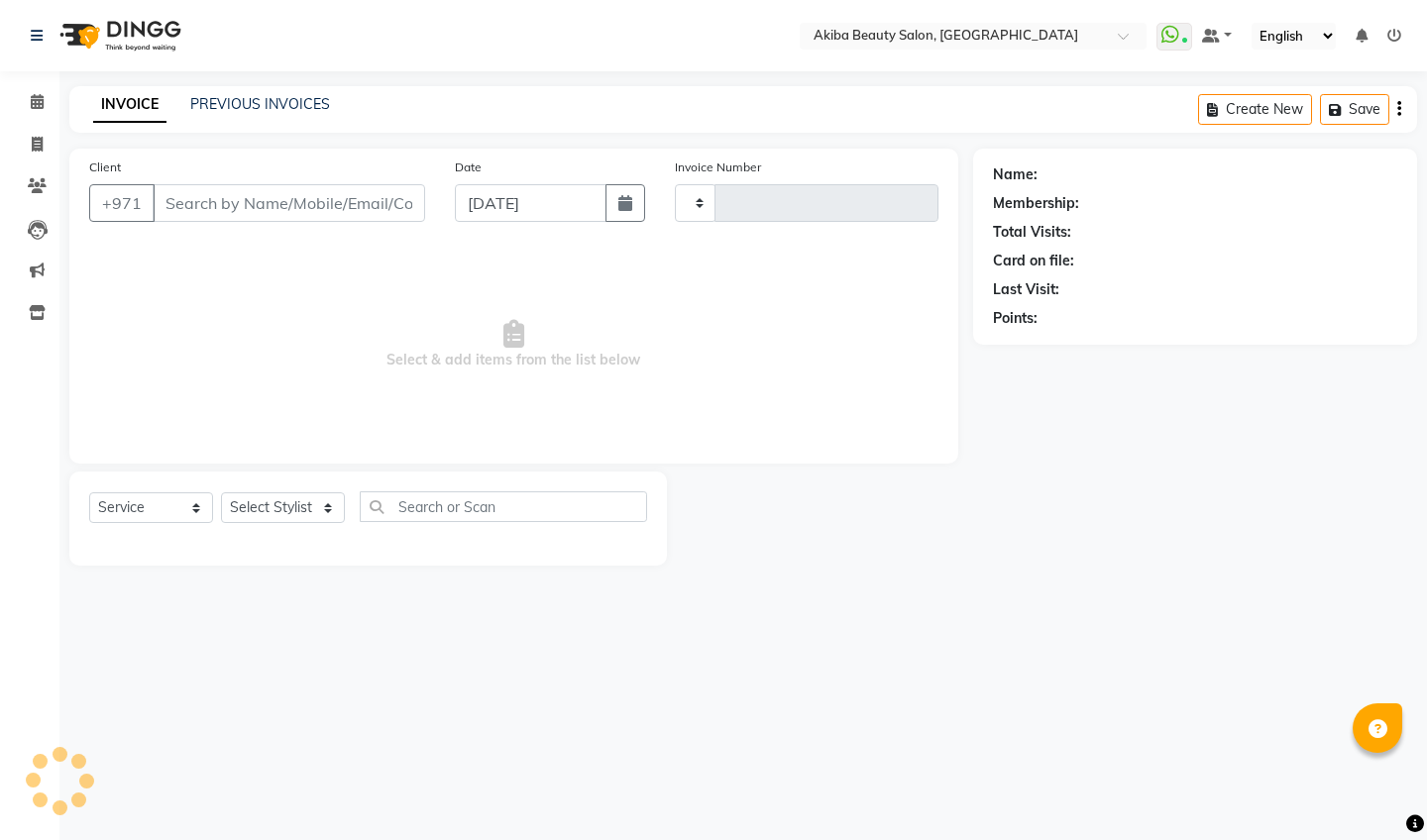 type on "0551" 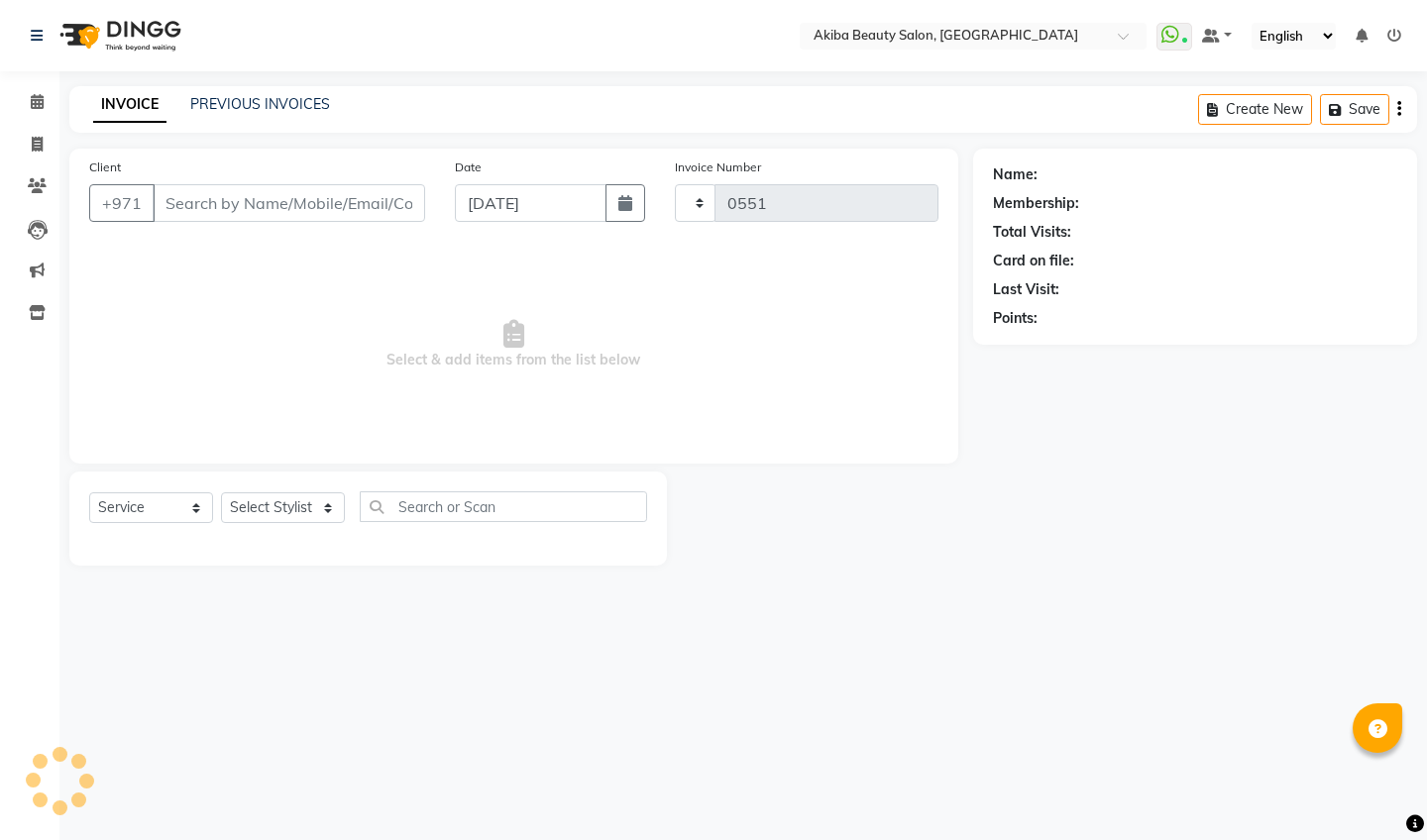 select on "5567" 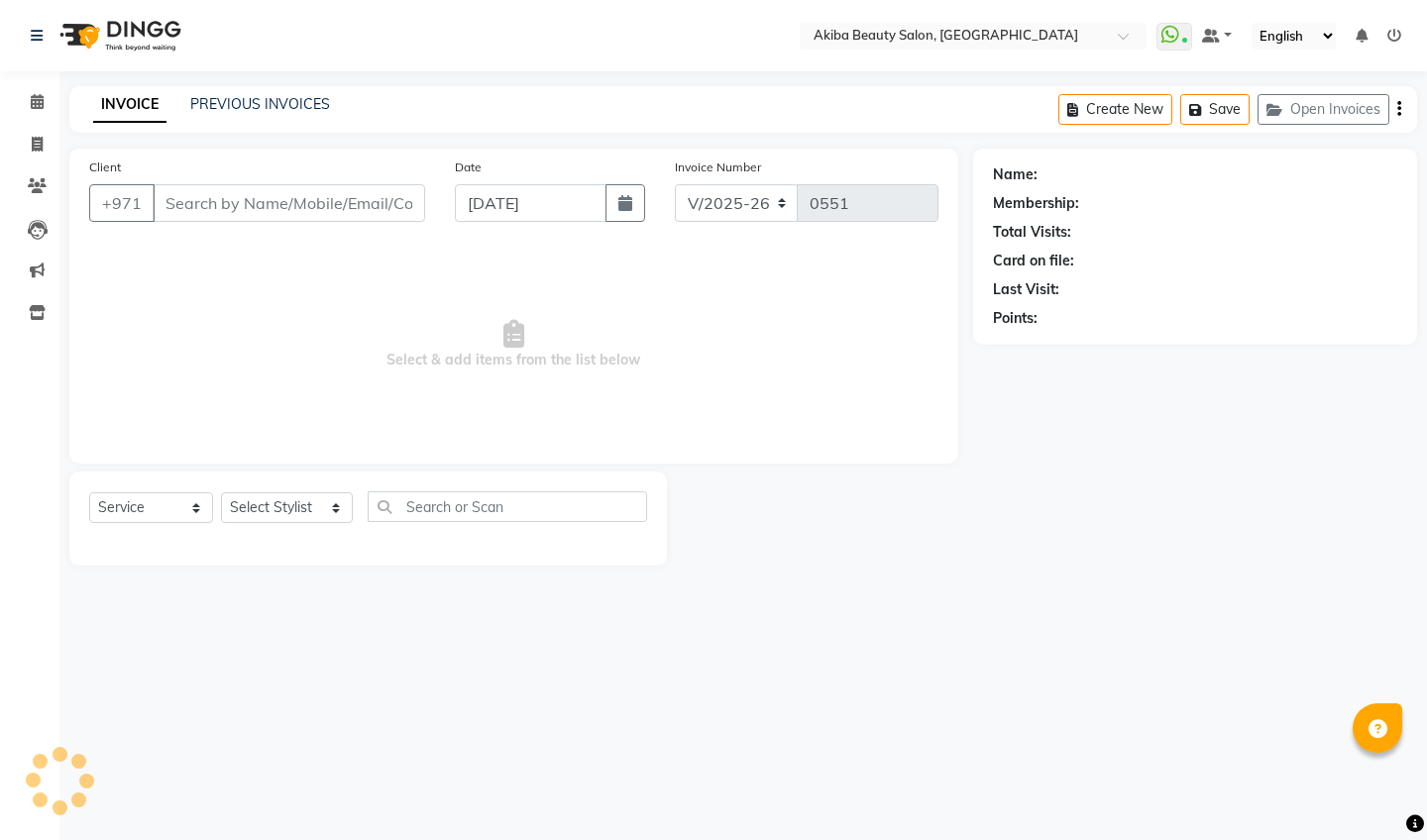 type on "55*****48" 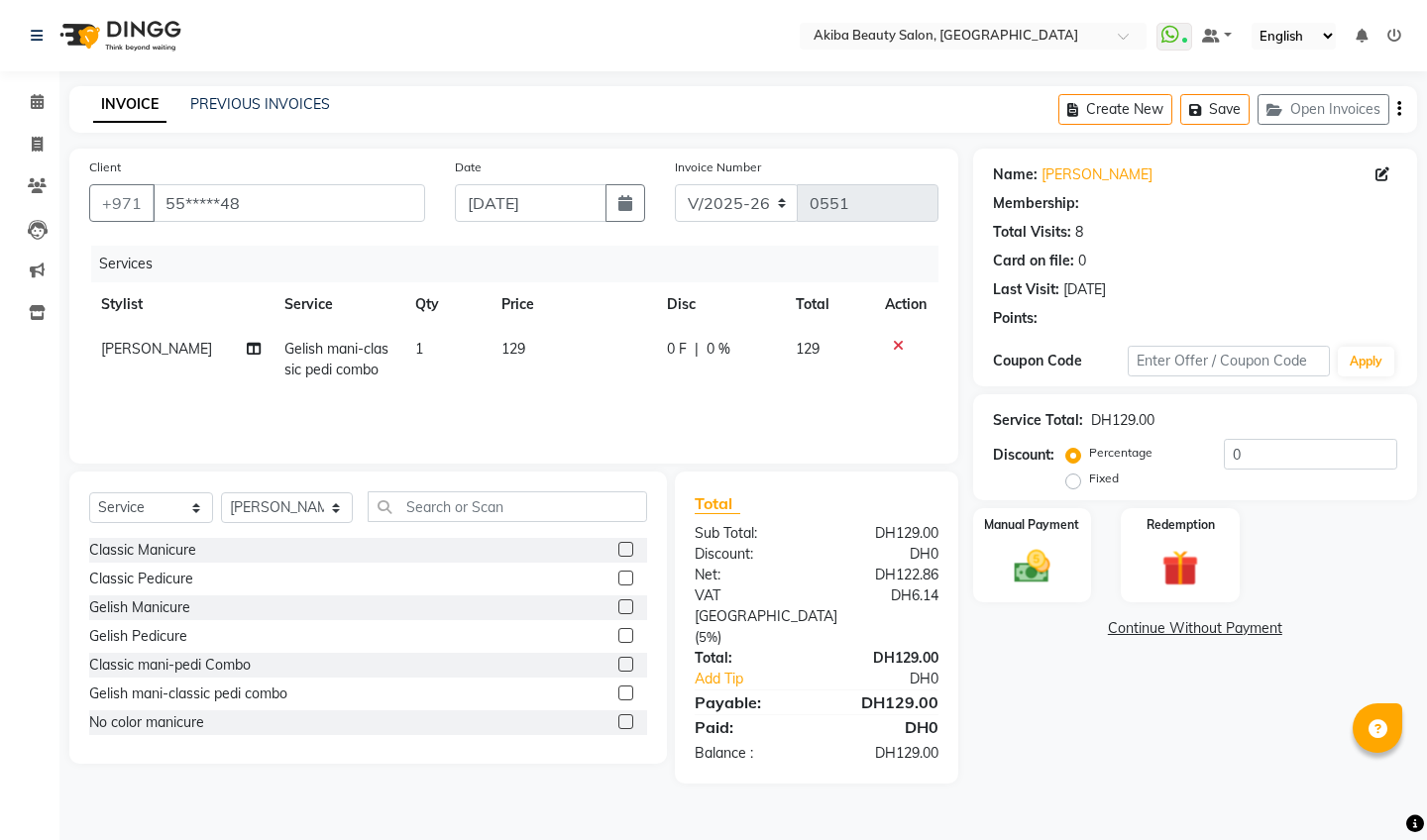 select on "1: Object" 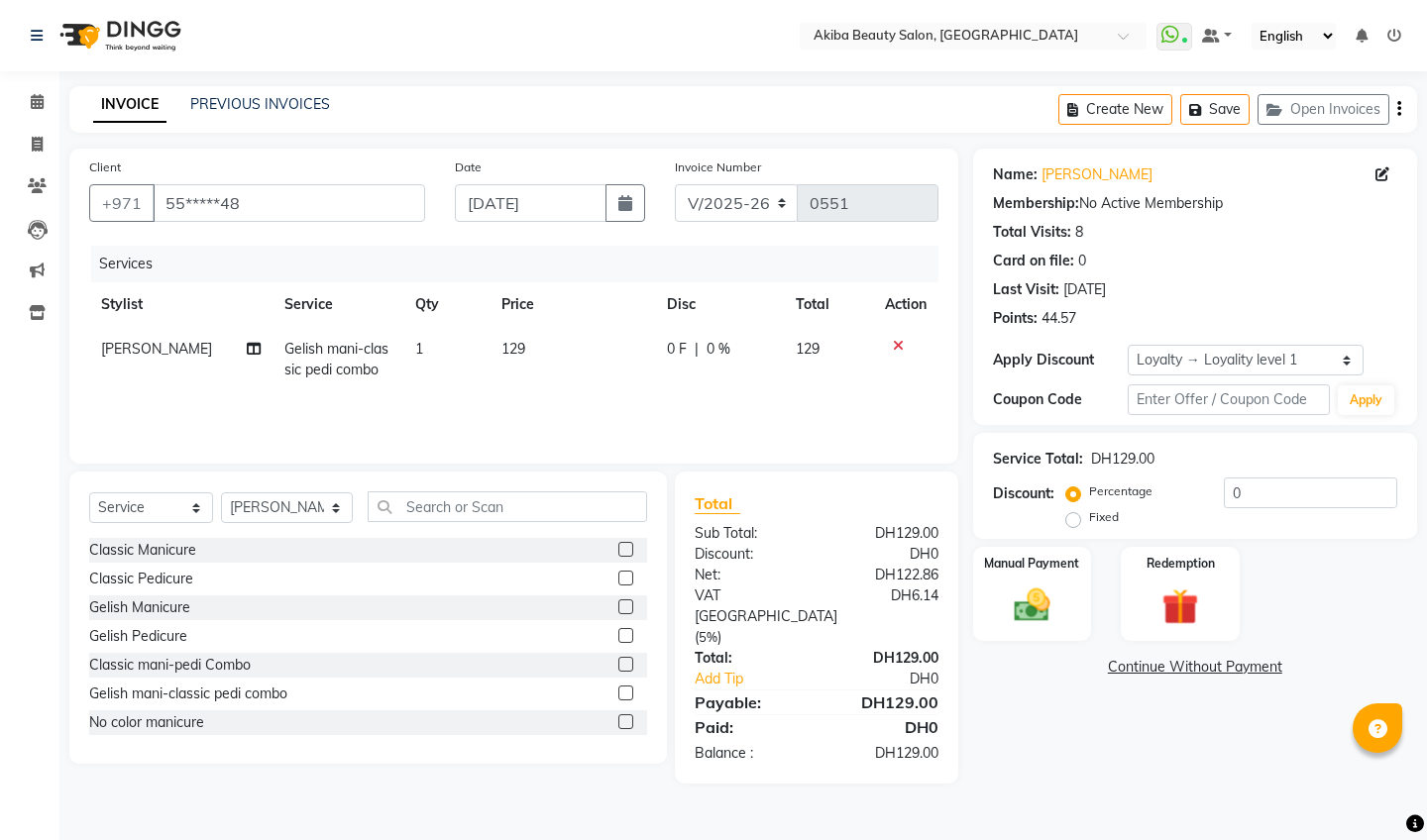 click on "Gelish mani-classic pedi combo" 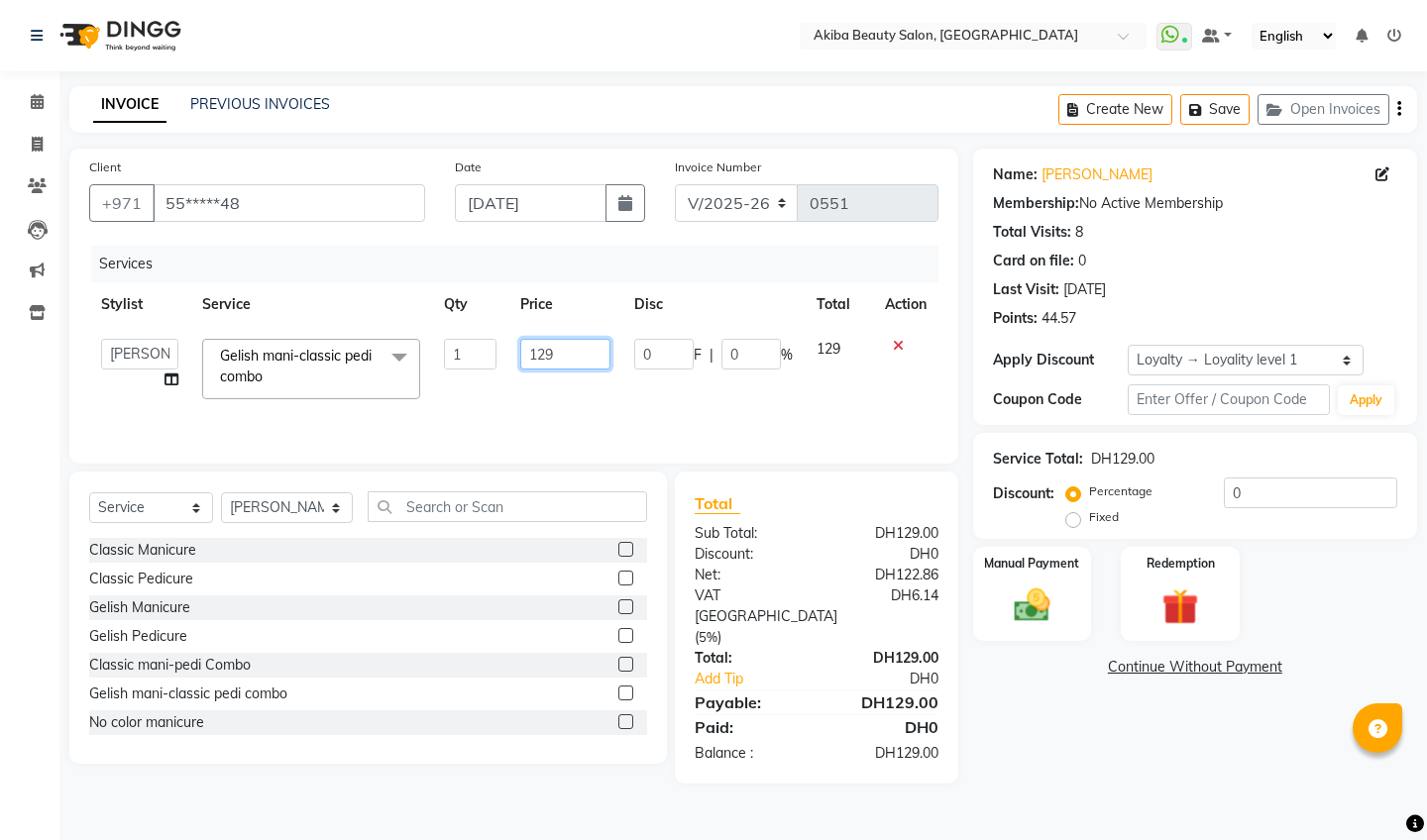 click on "129" 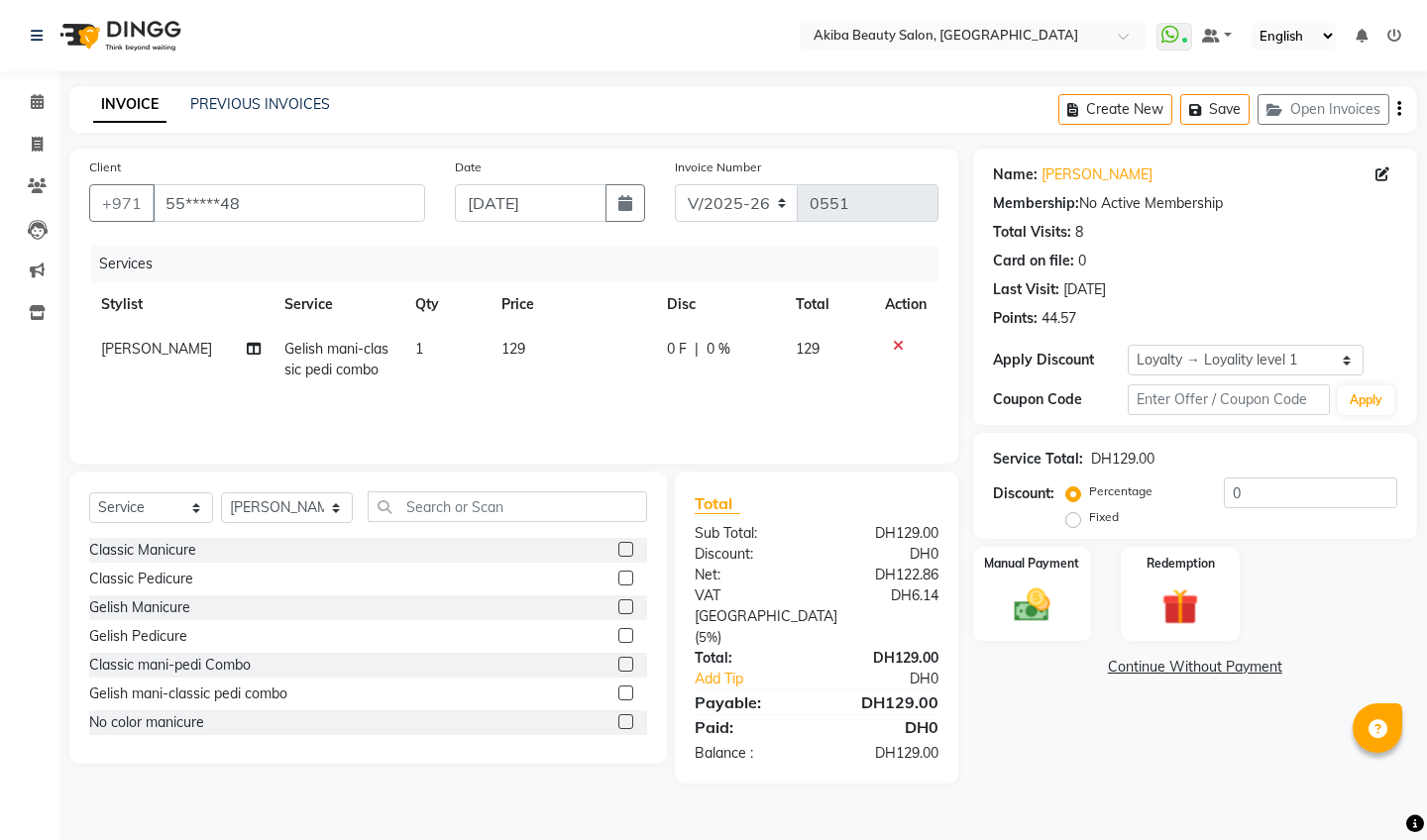 click on "Gelish mani-classic pedi combo" 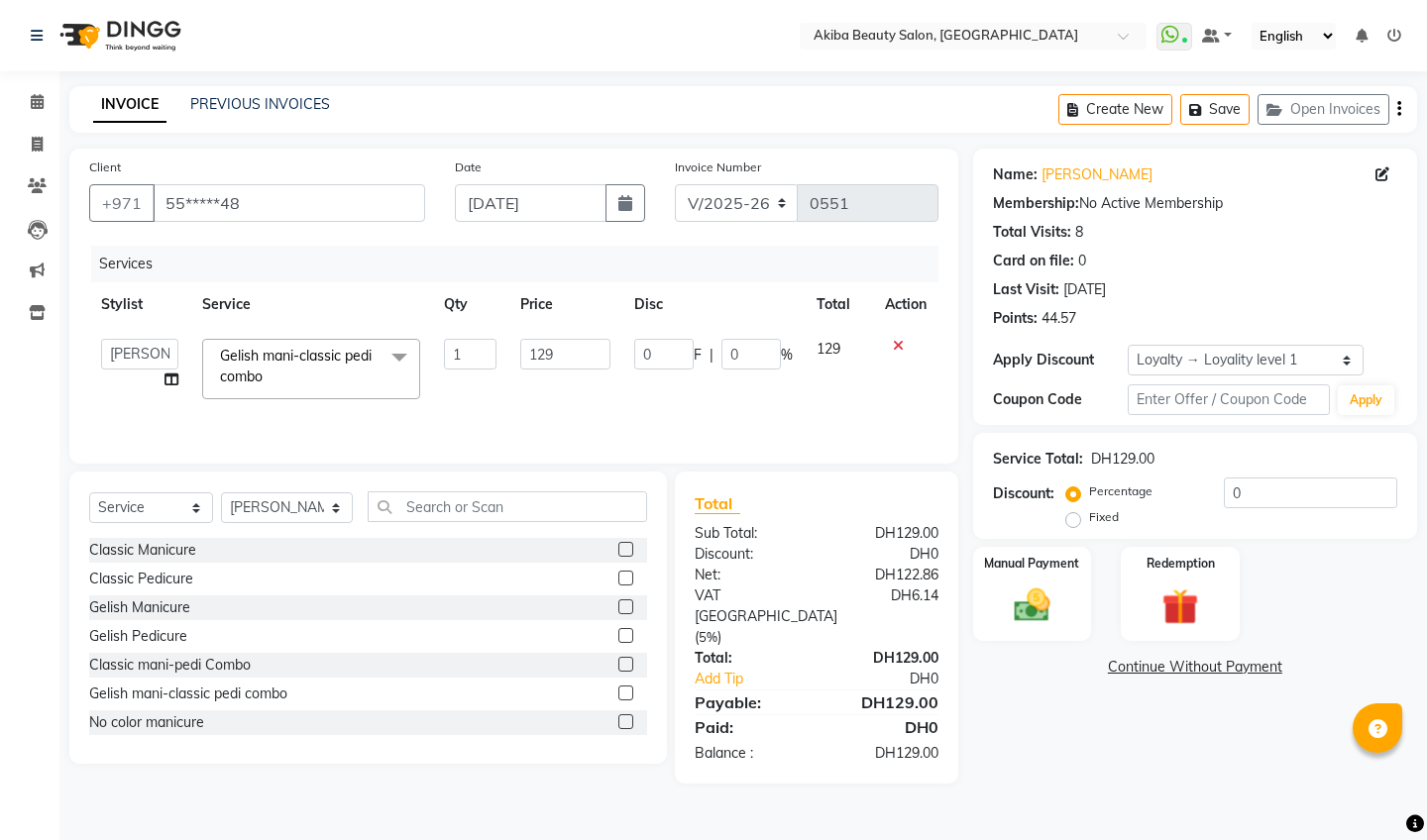 click on "Gelish mani-classic pedi combo  x" 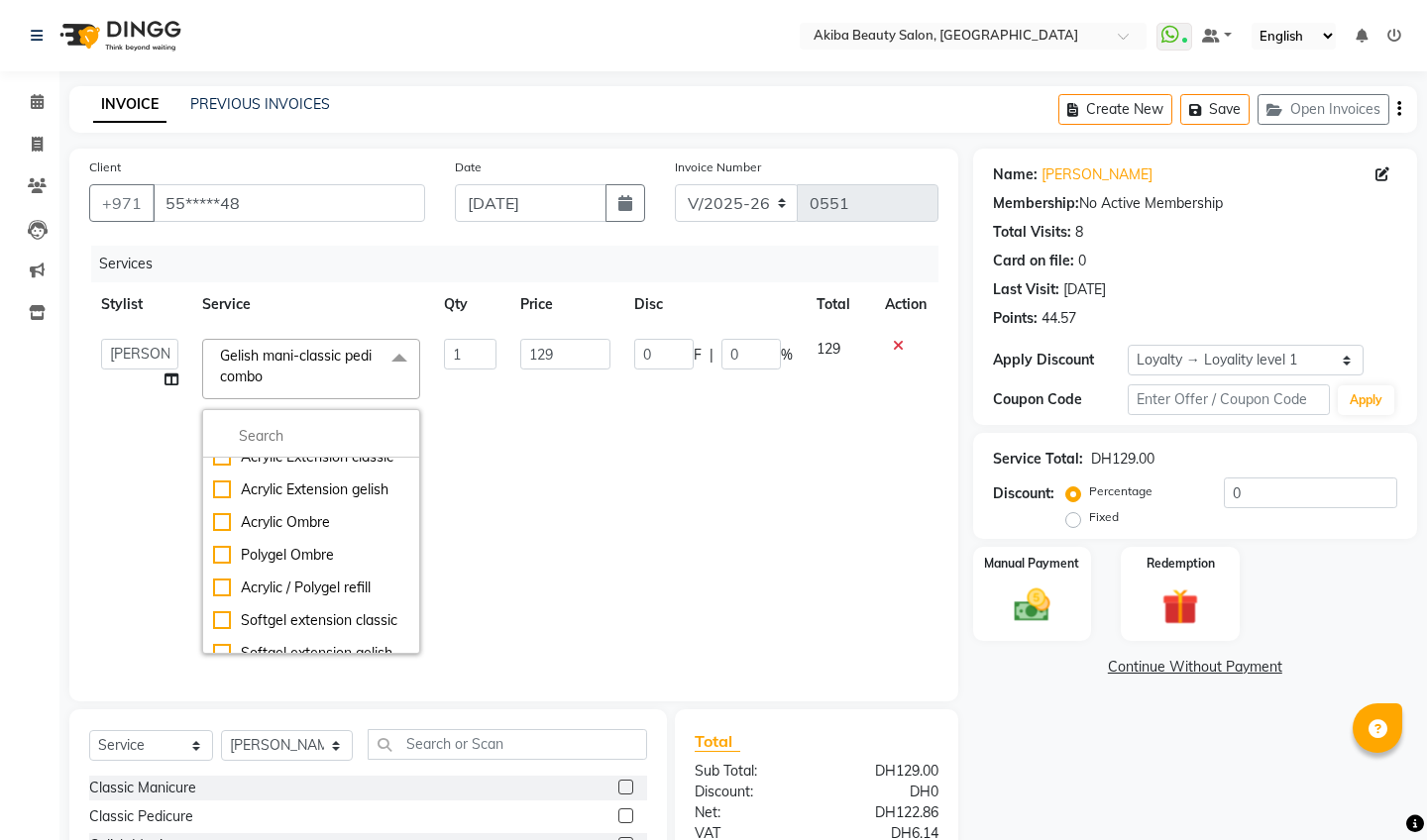 scroll, scrollTop: 716, scrollLeft: 0, axis: vertical 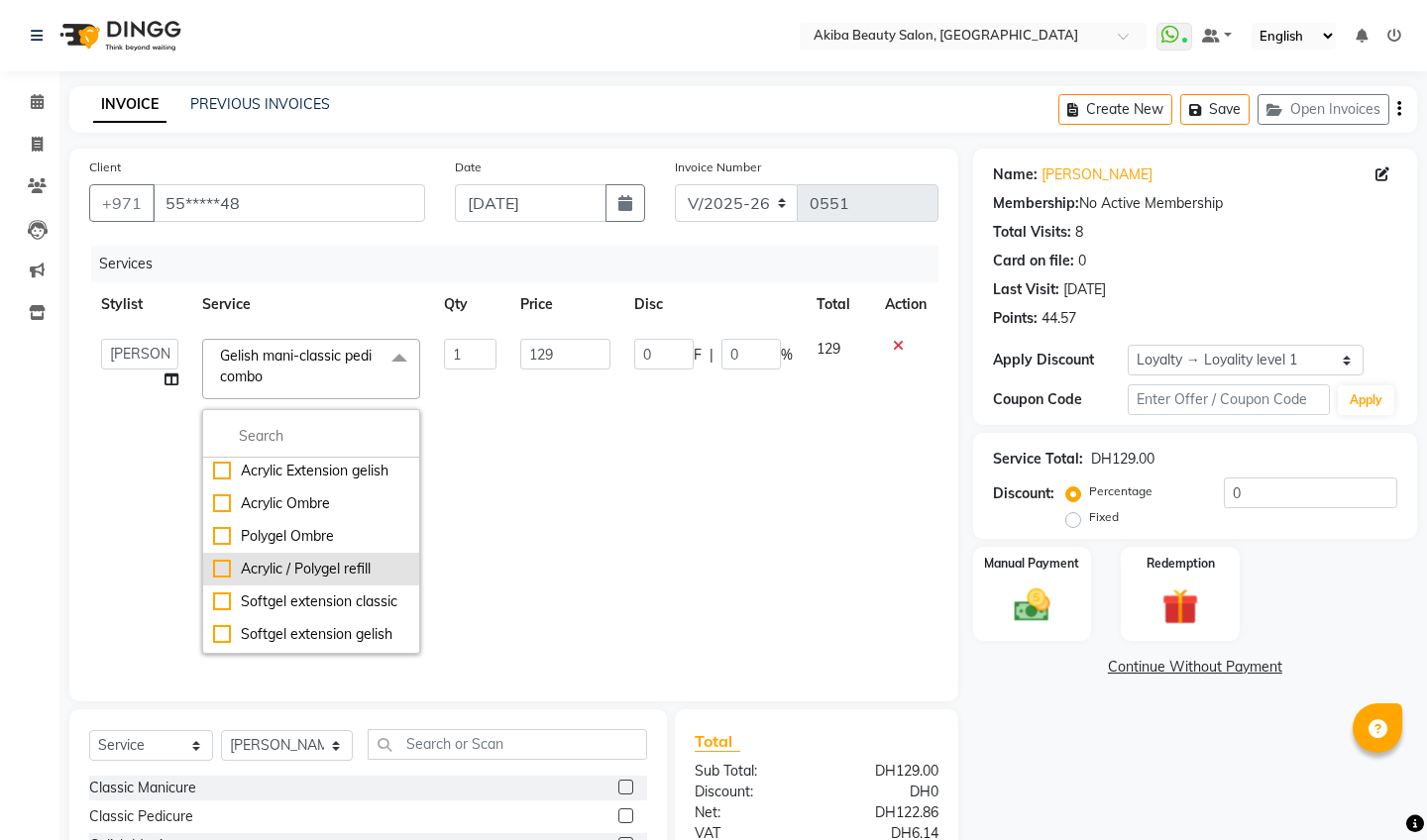 click on "Acrylic / Polygel refill" 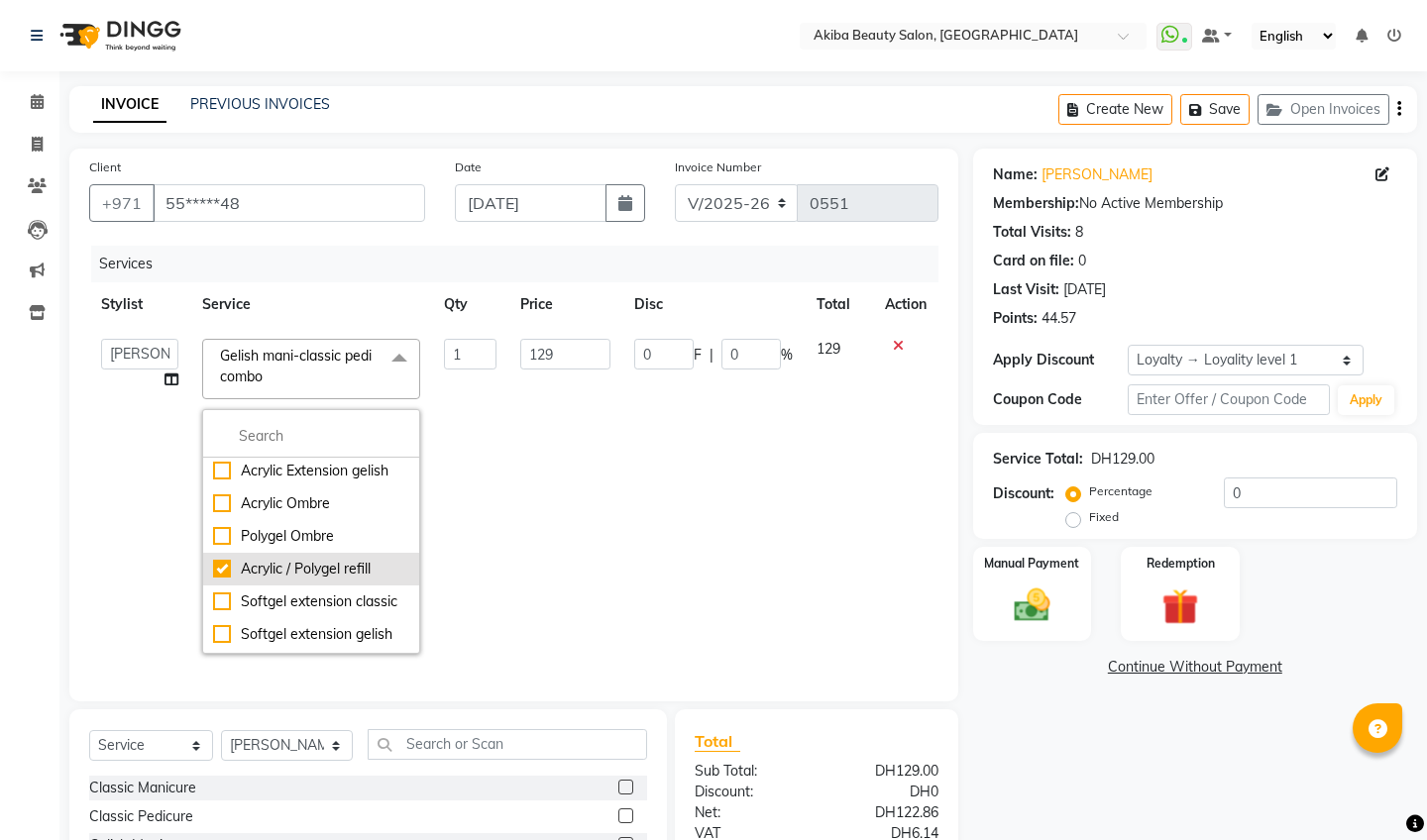 checkbox on "false" 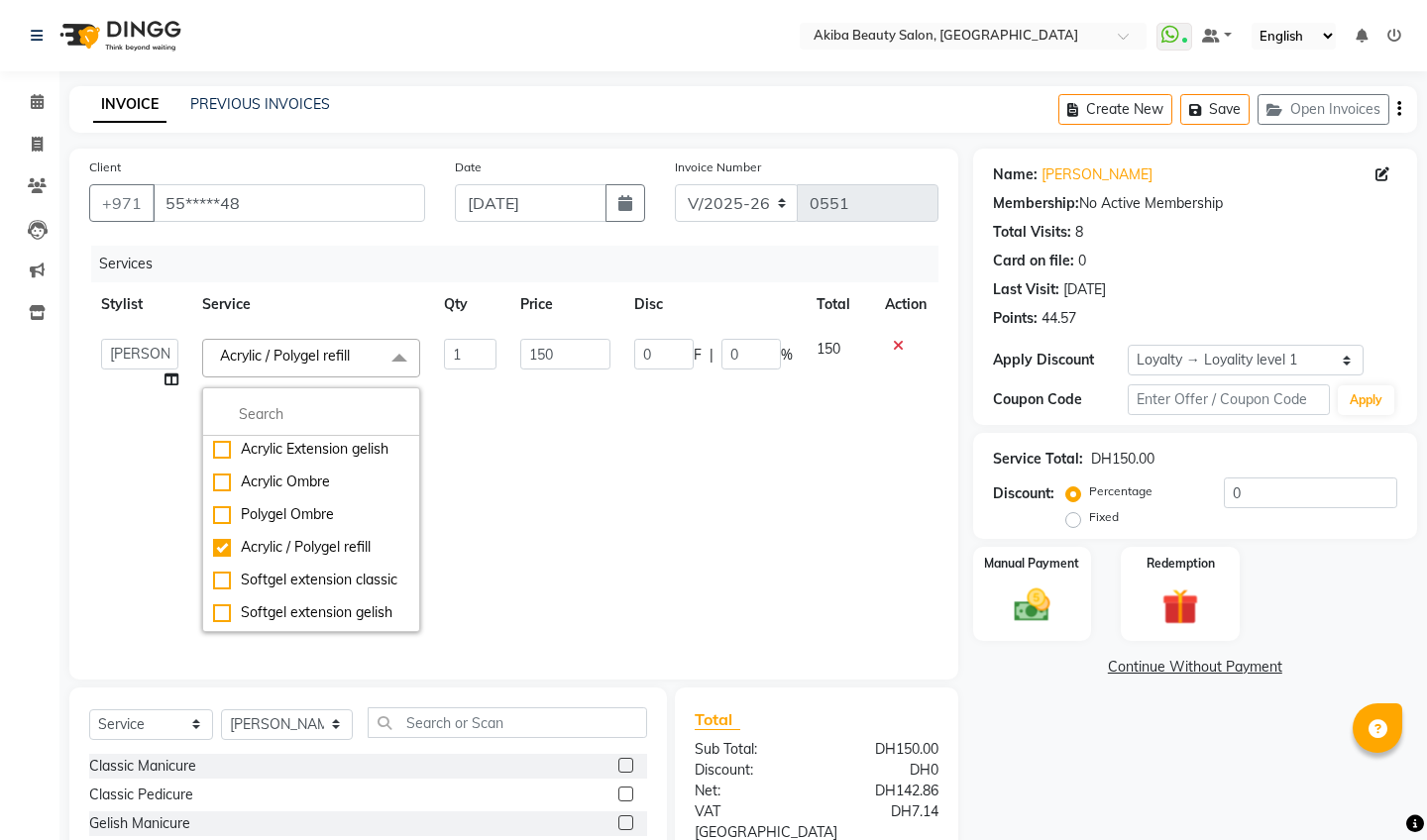 click on "150" 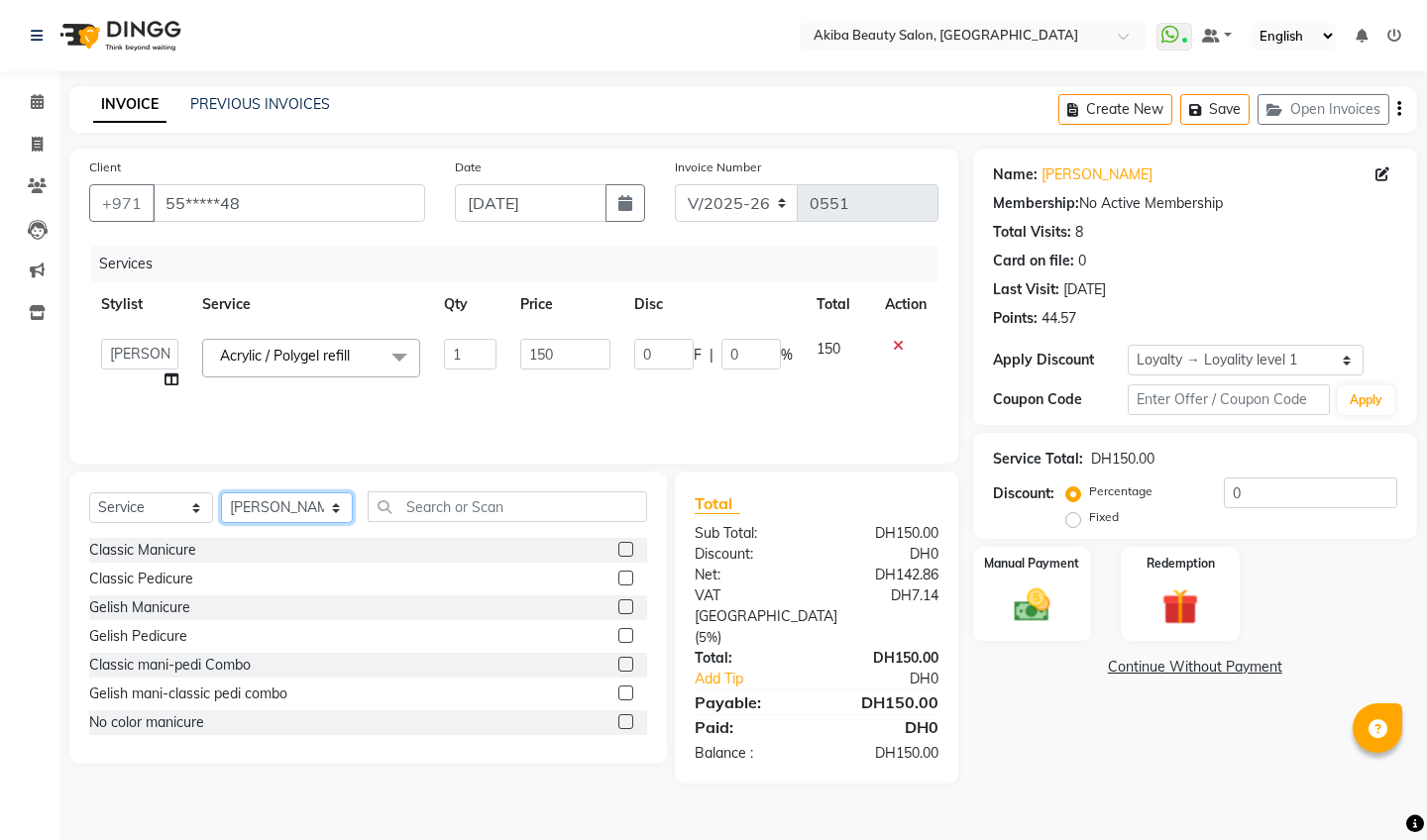 select on "84661" 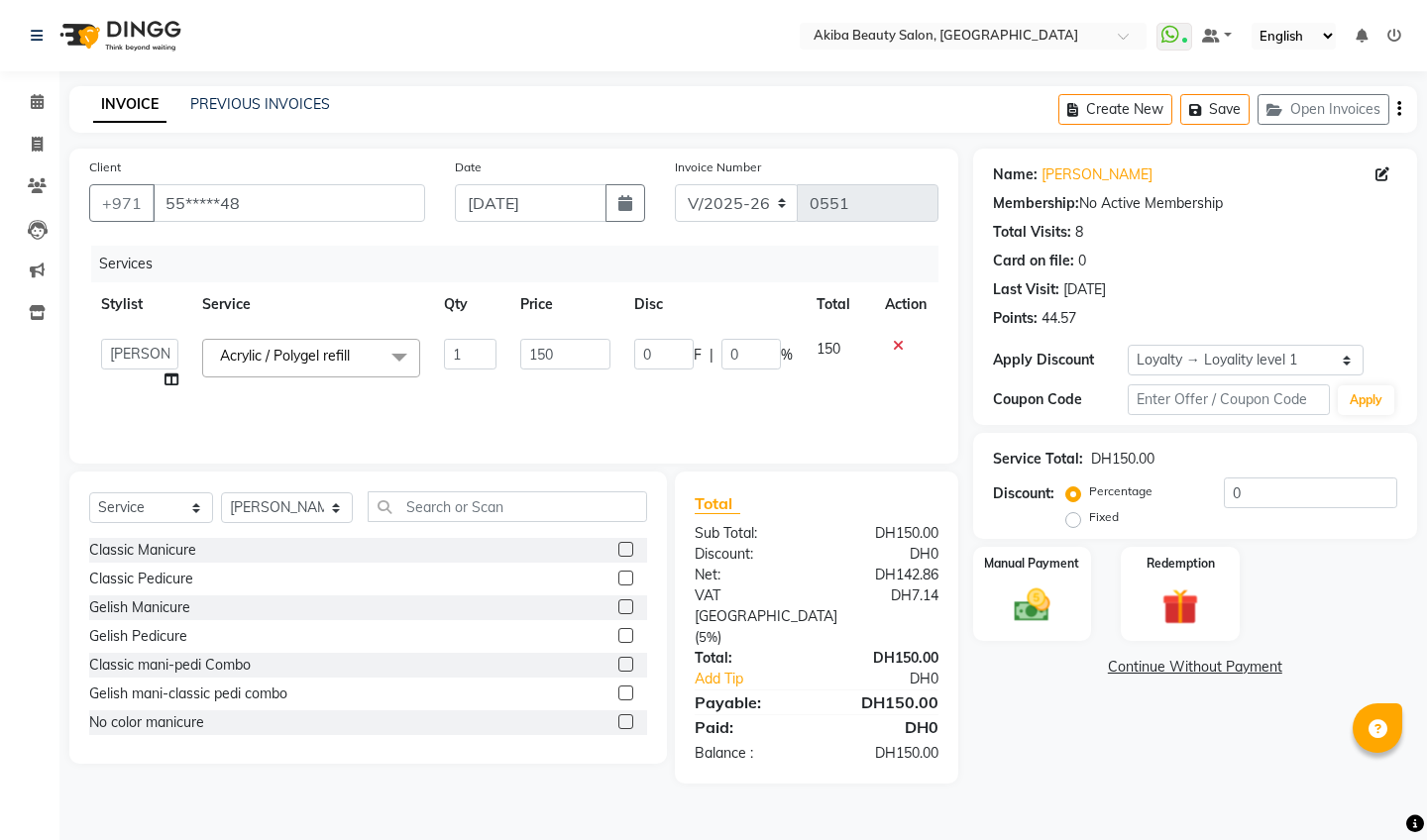 click 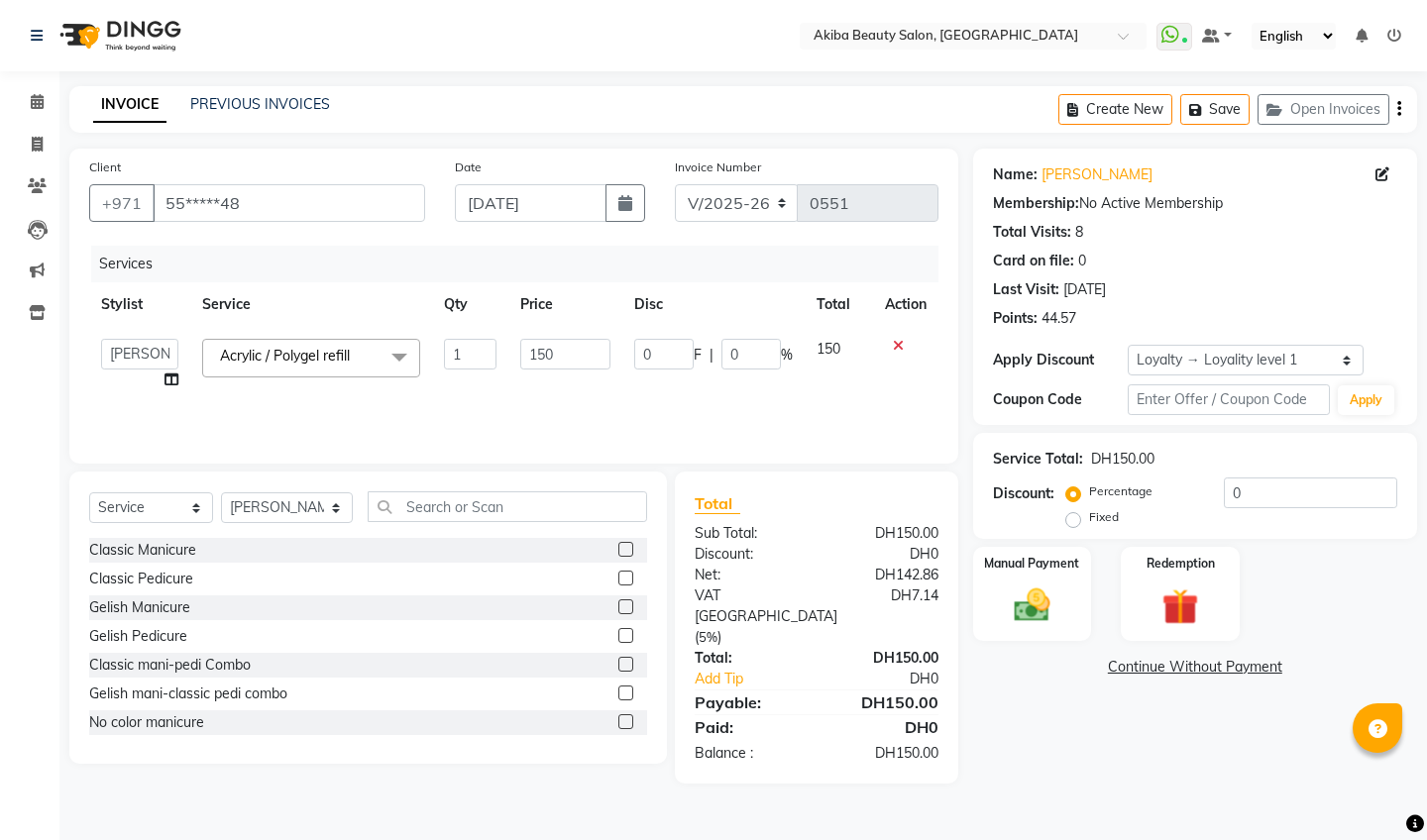 click at bounding box center (624, 636) 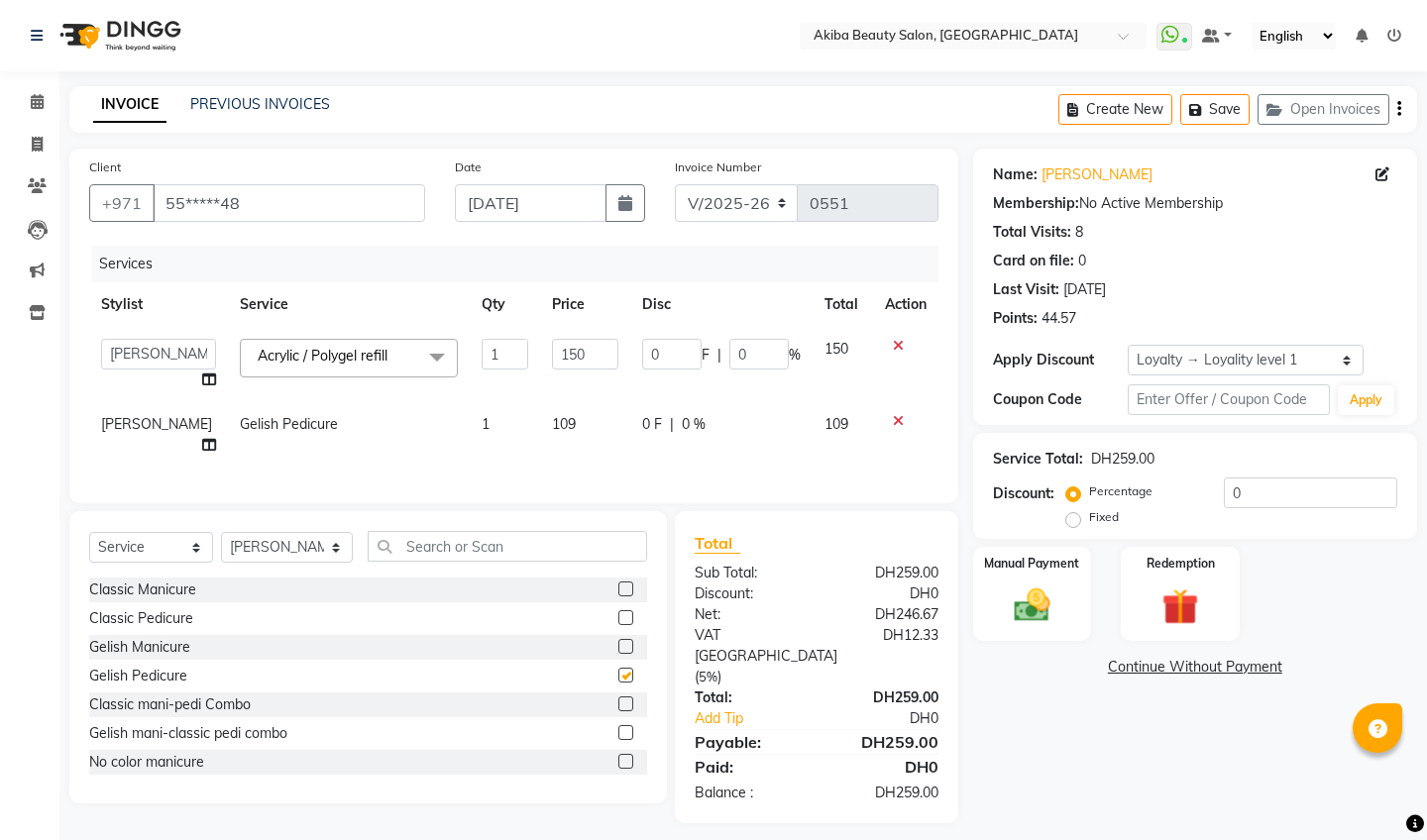 checkbox on "false" 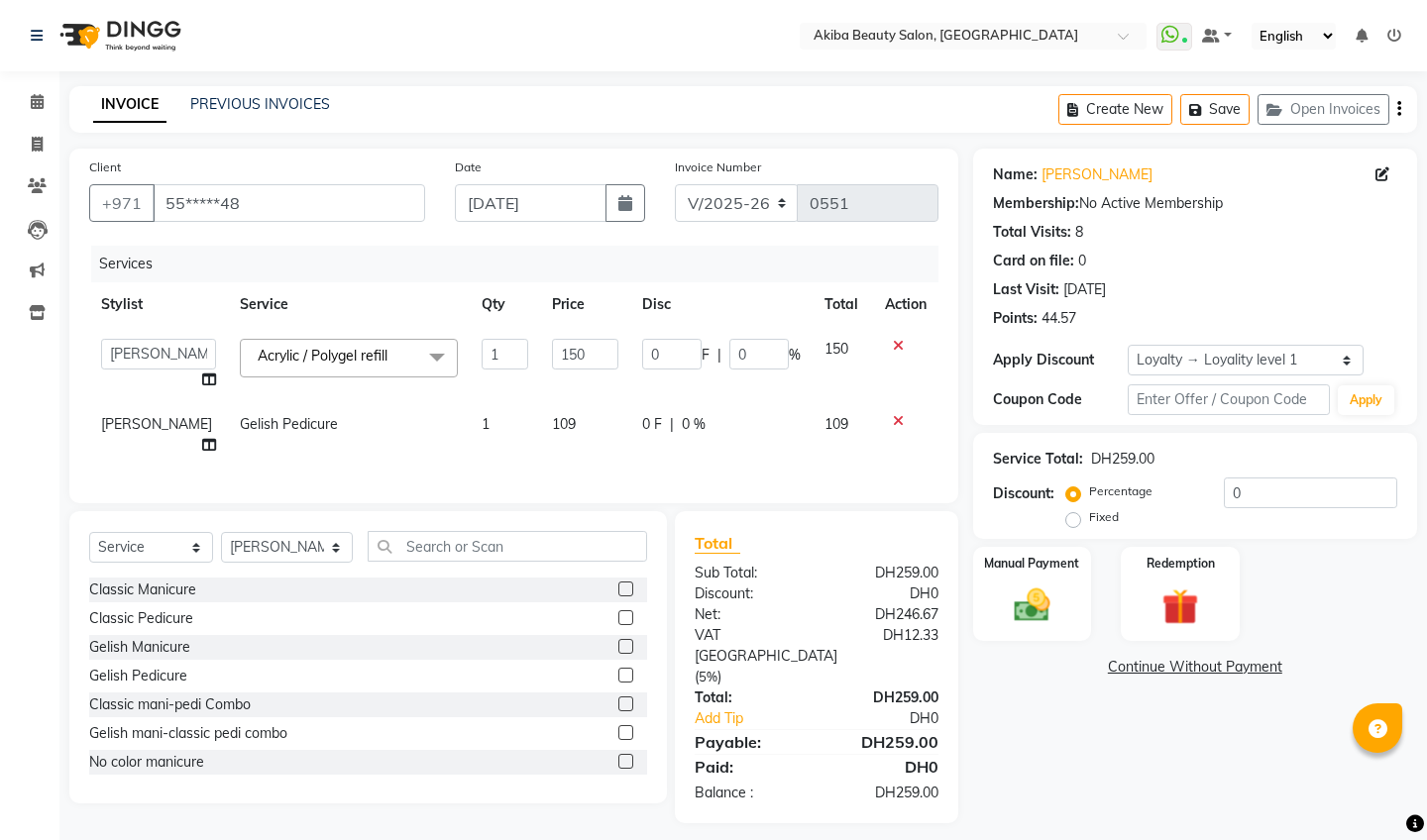 click on "109" 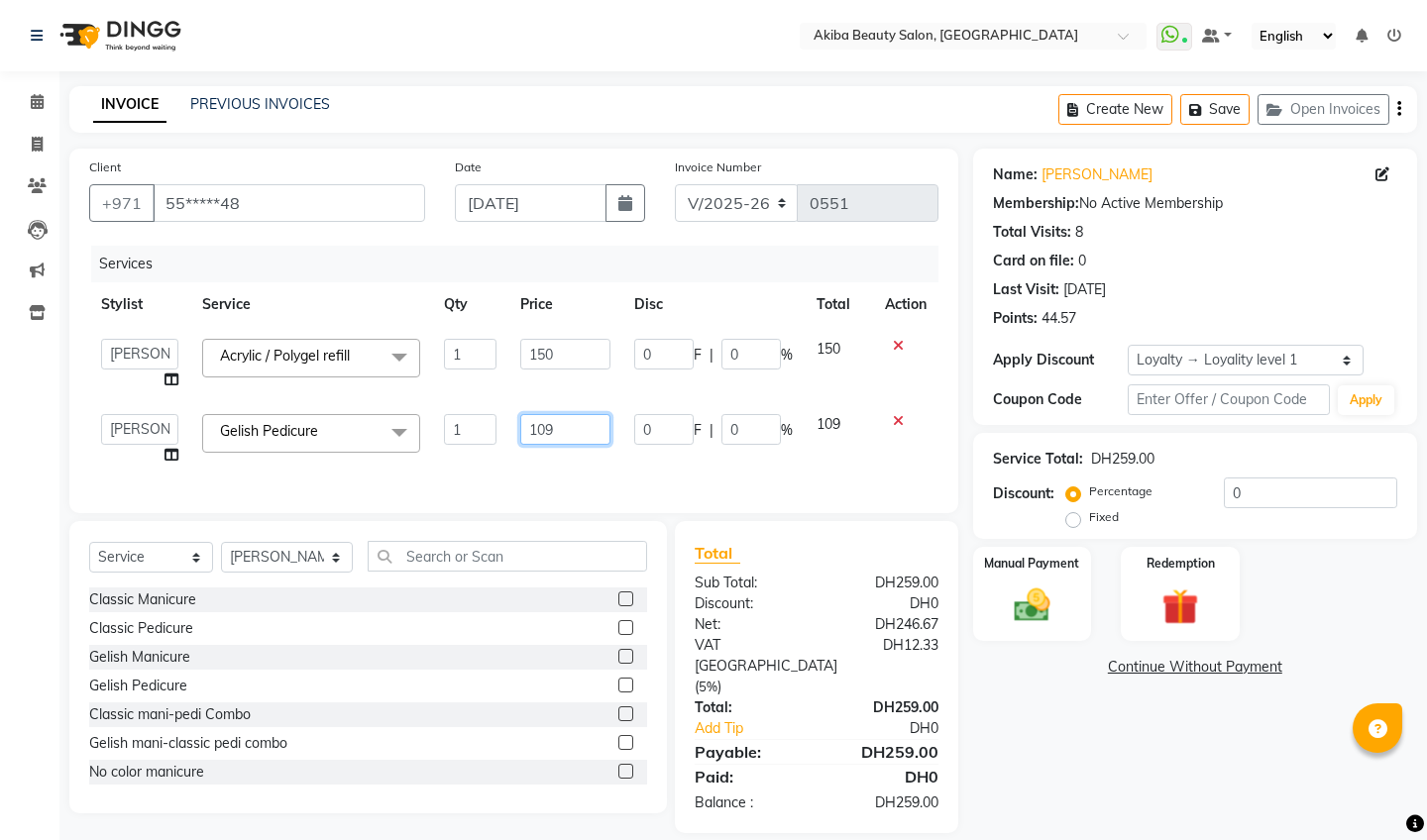 click on "109" 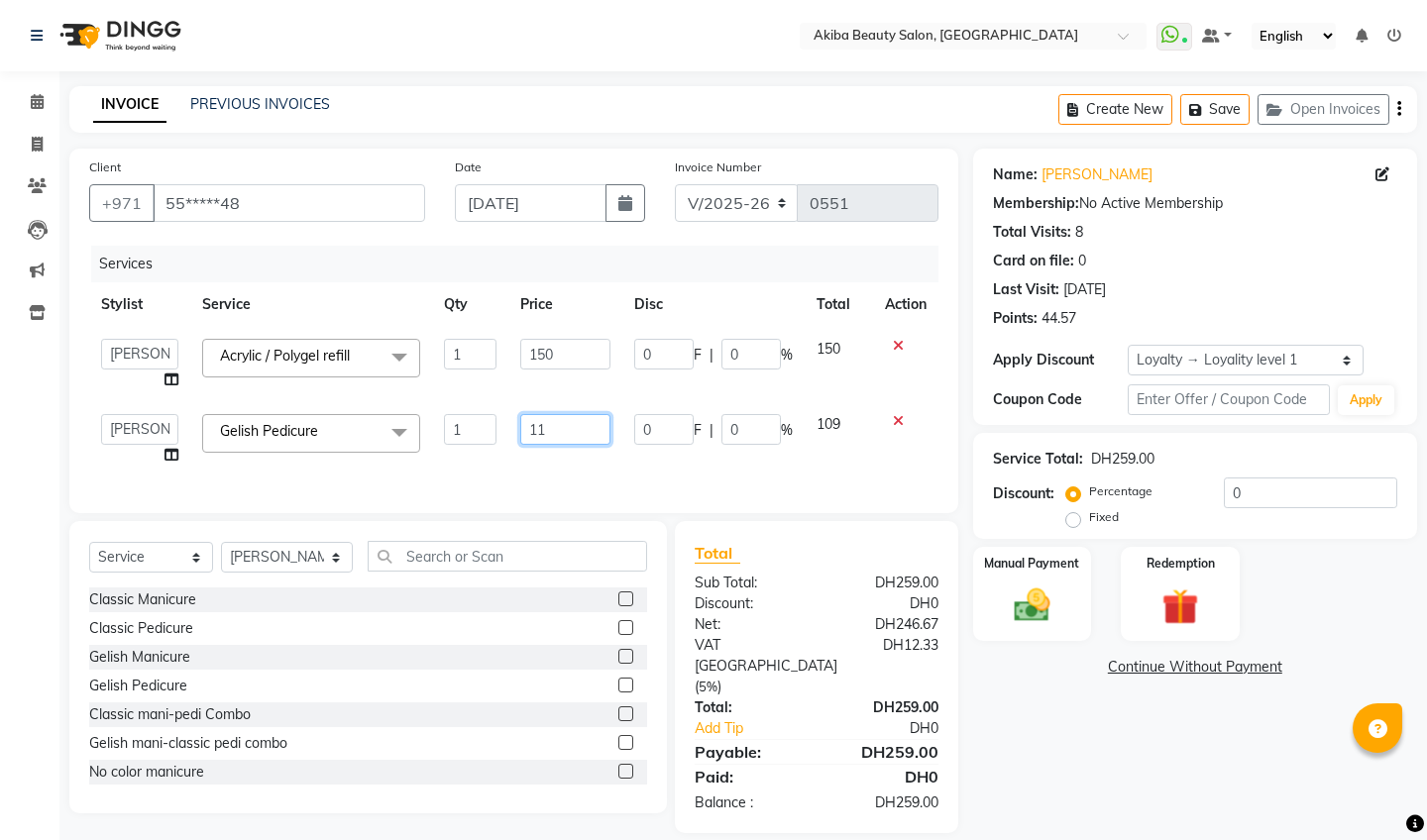type on "110" 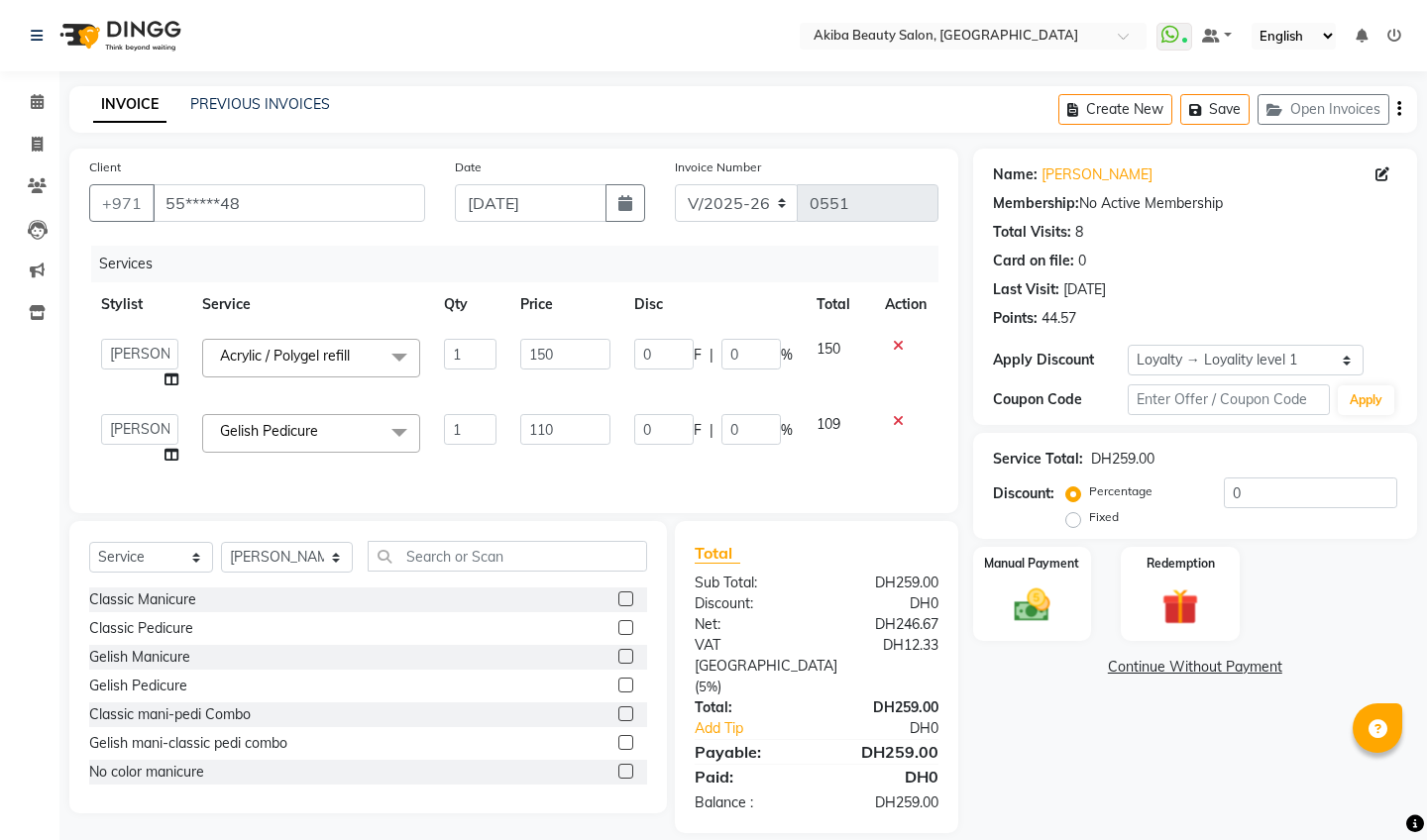 click on "0 F | 0 %" 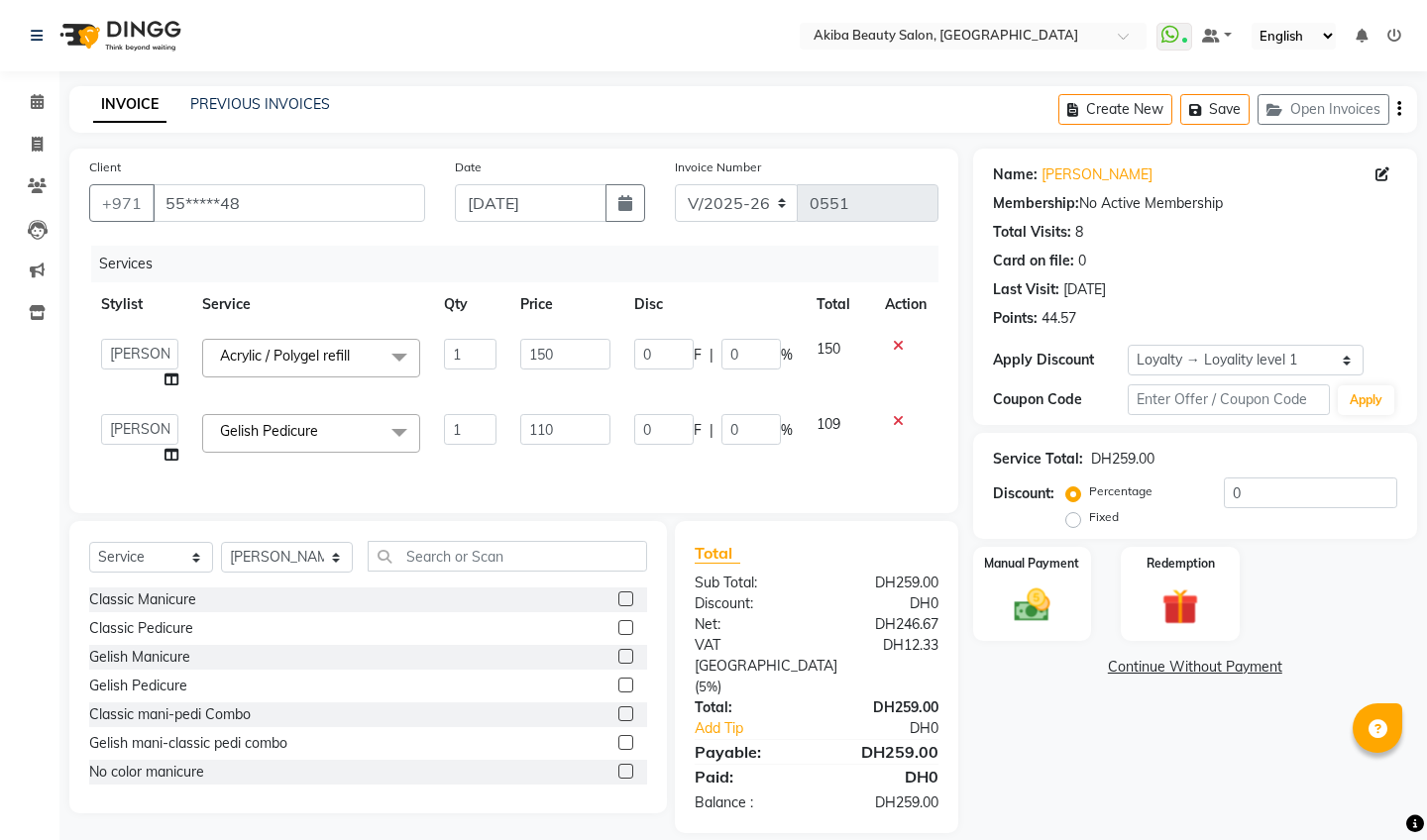 select on "84661" 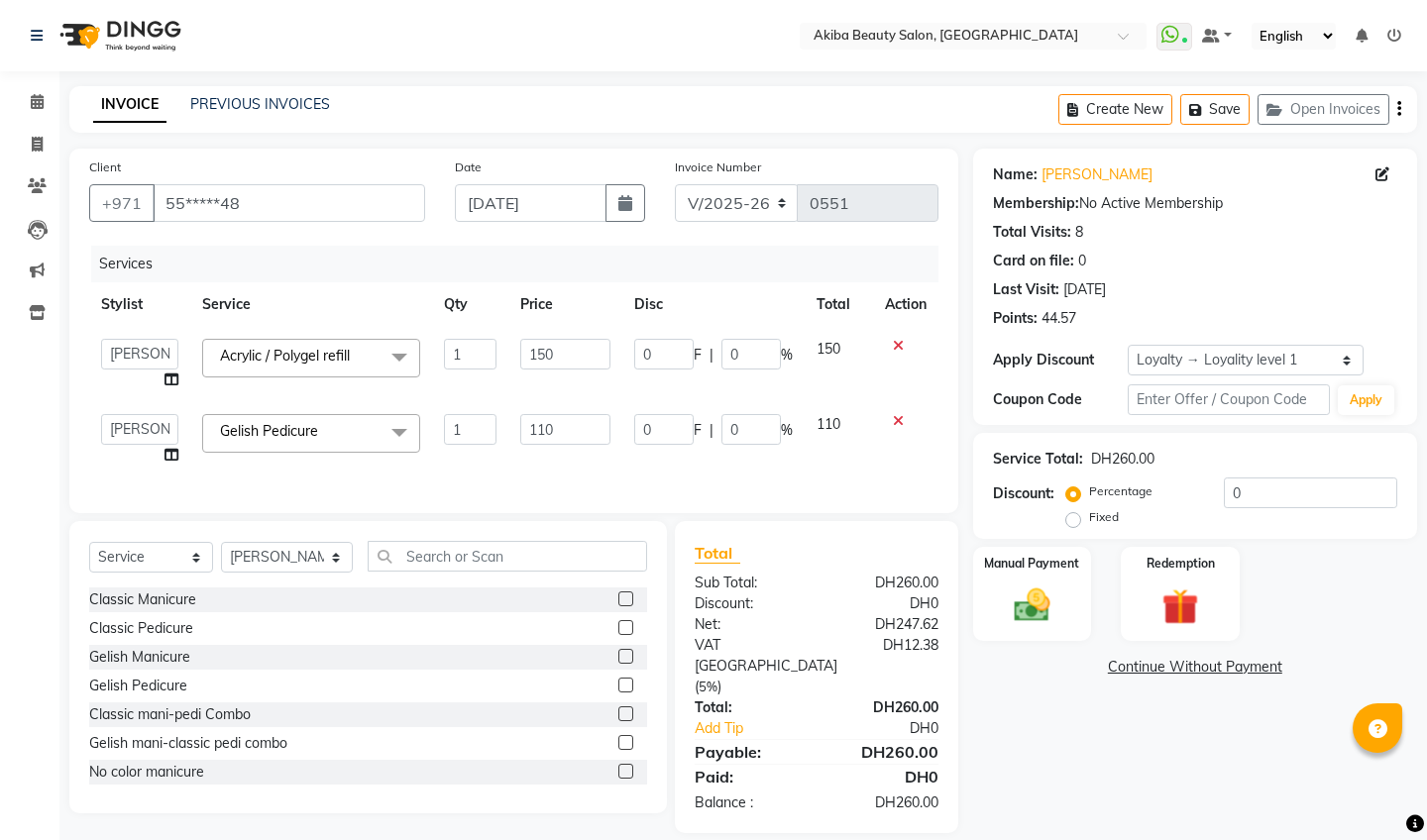 scroll, scrollTop: 115, scrollLeft: 0, axis: vertical 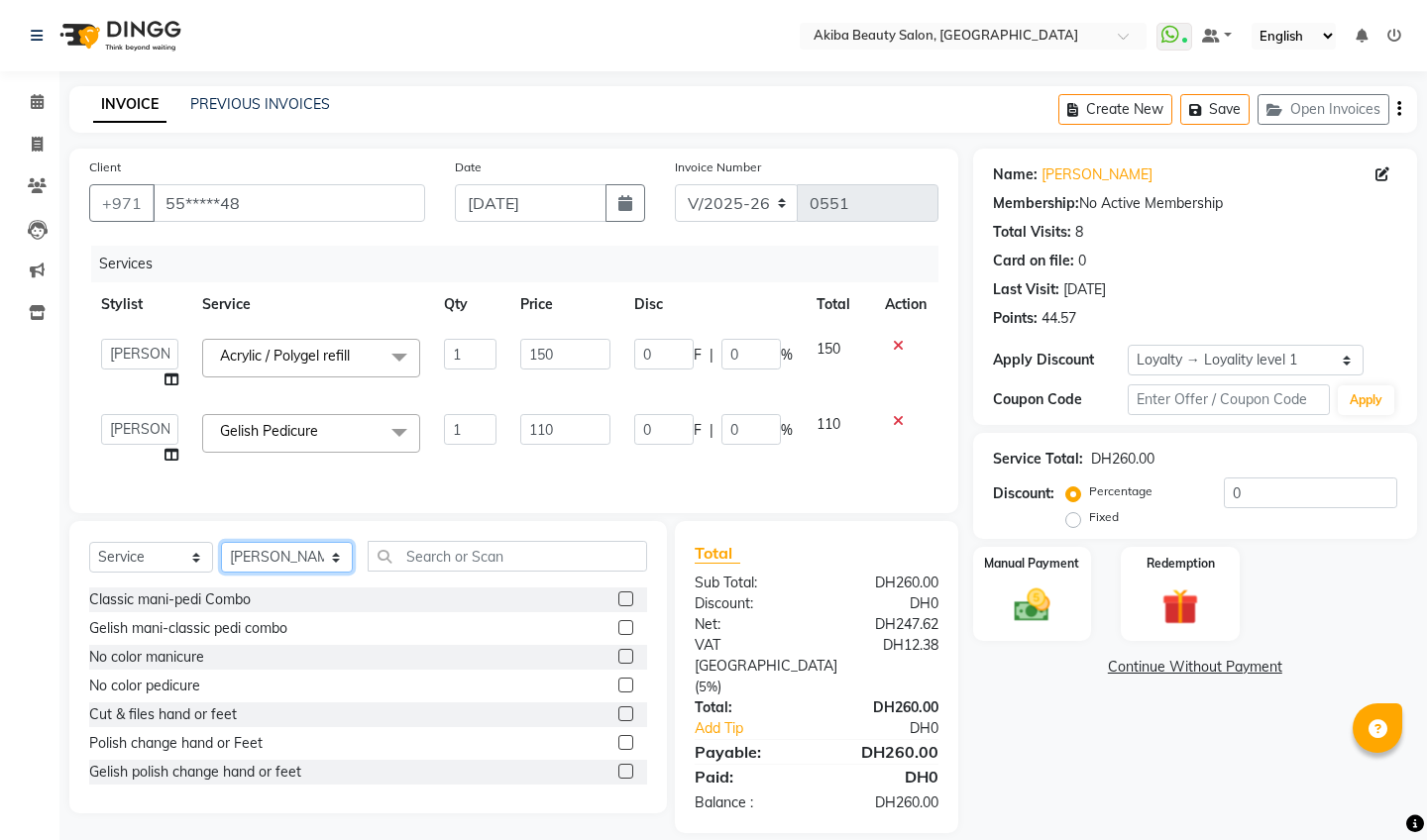 select on "83207" 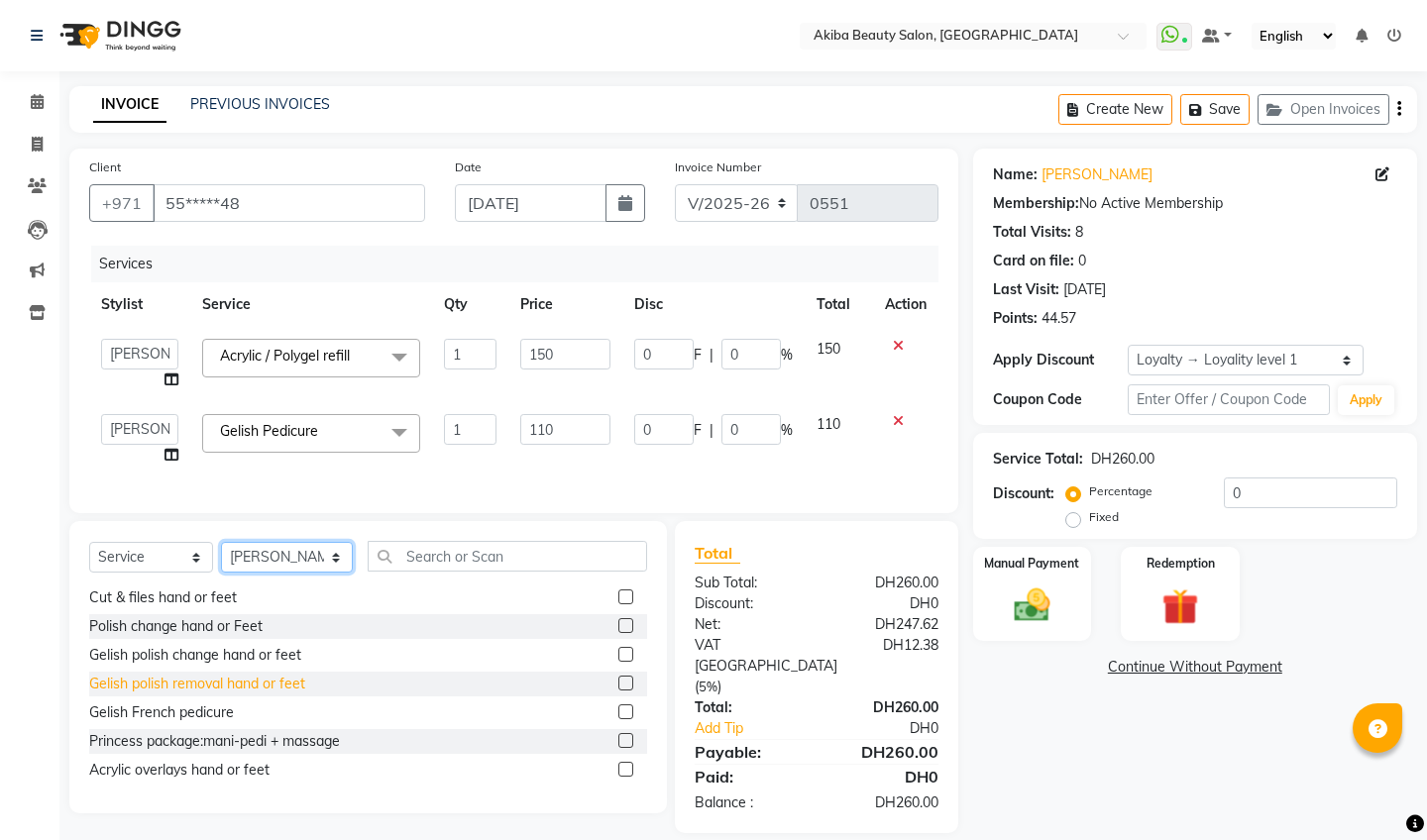 scroll, scrollTop: 262, scrollLeft: 0, axis: vertical 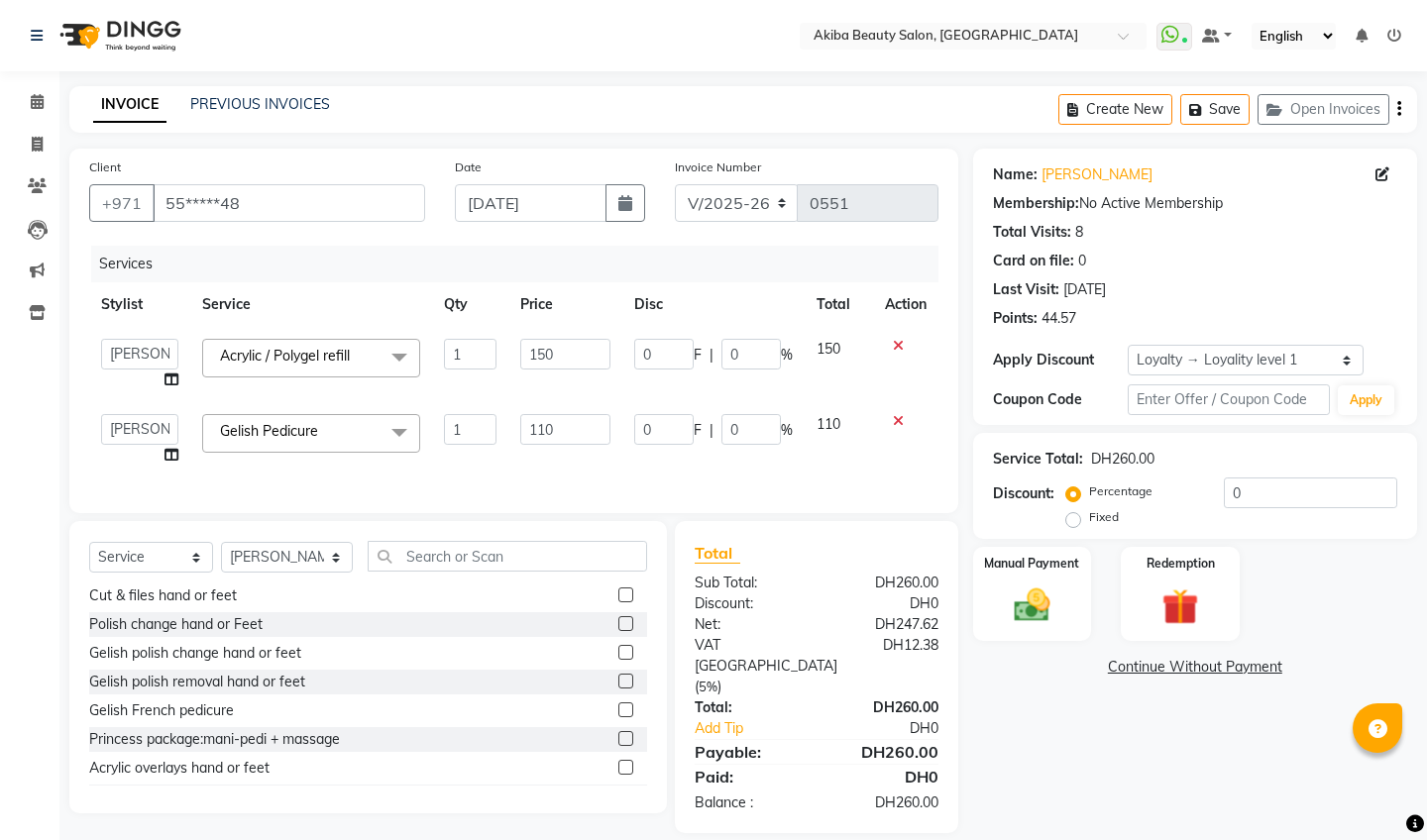 click 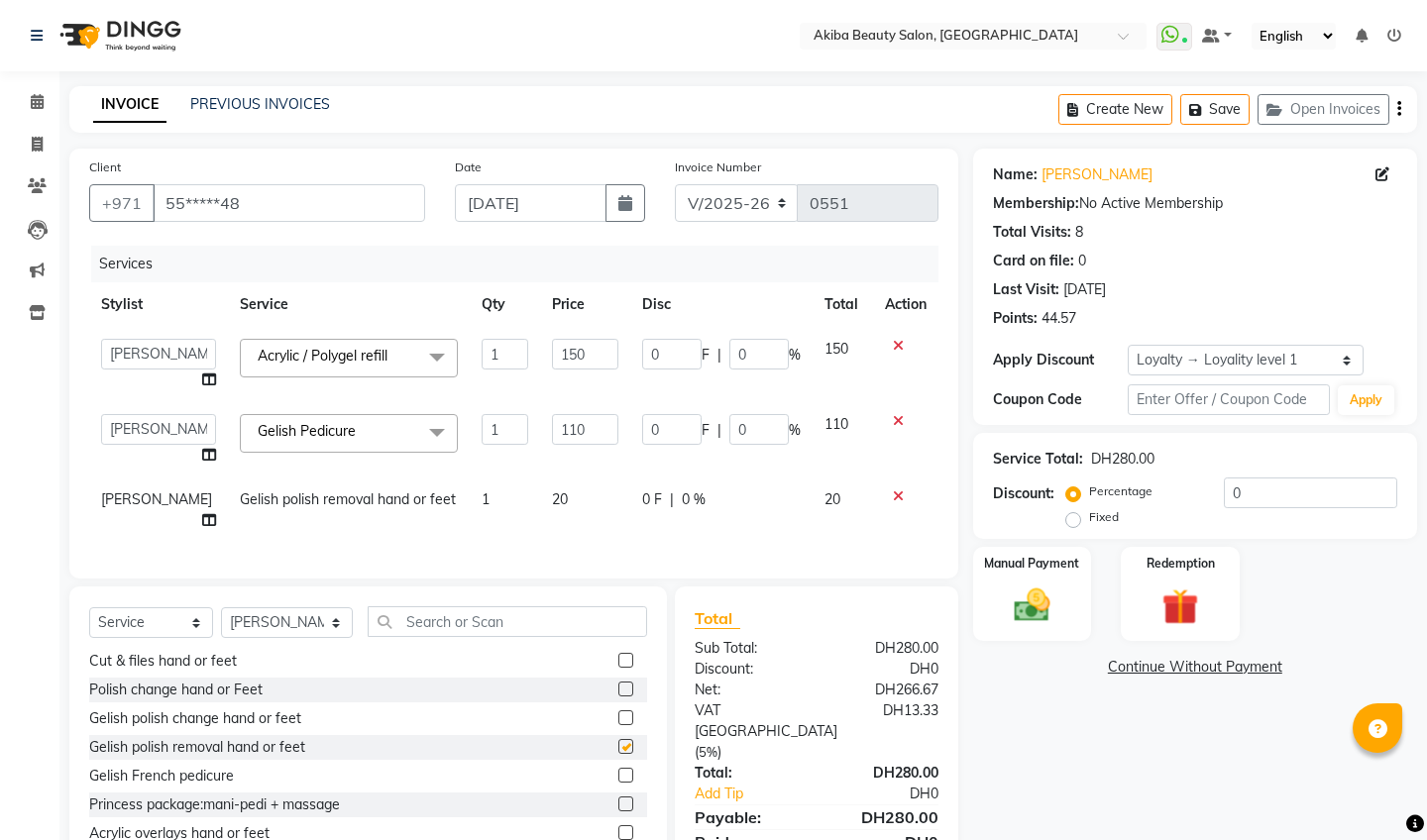 checkbox on "false" 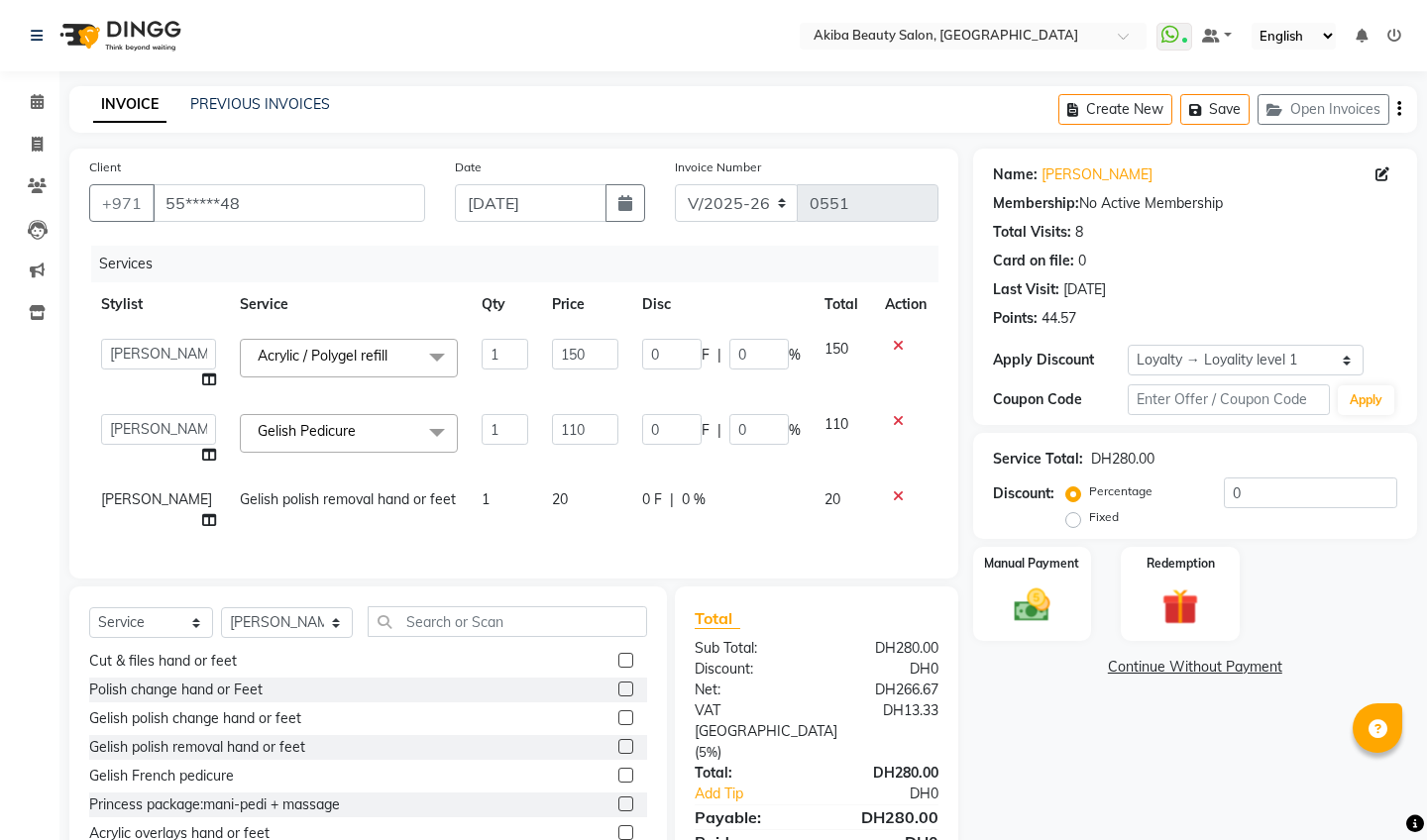 click on "20" 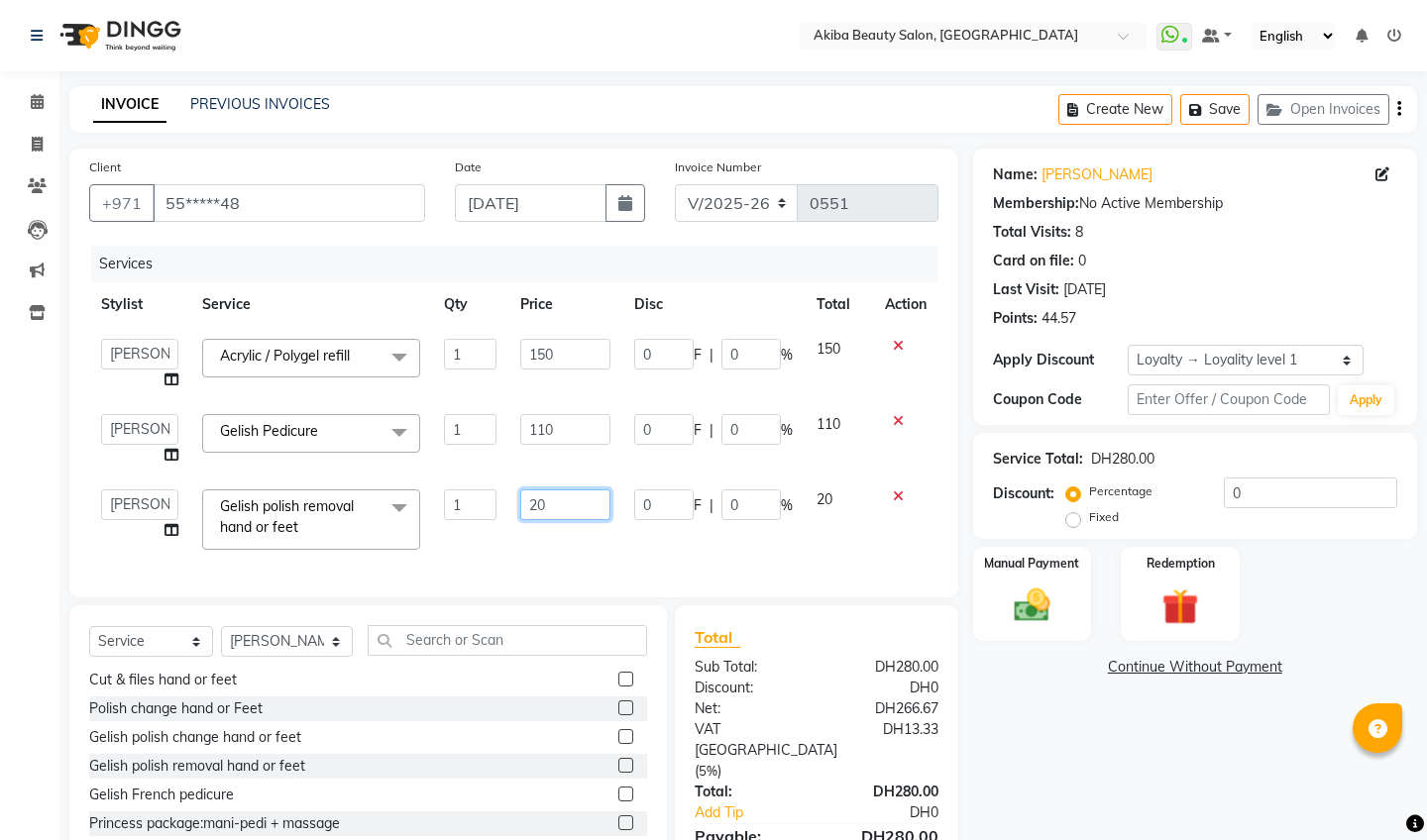 click on "20" 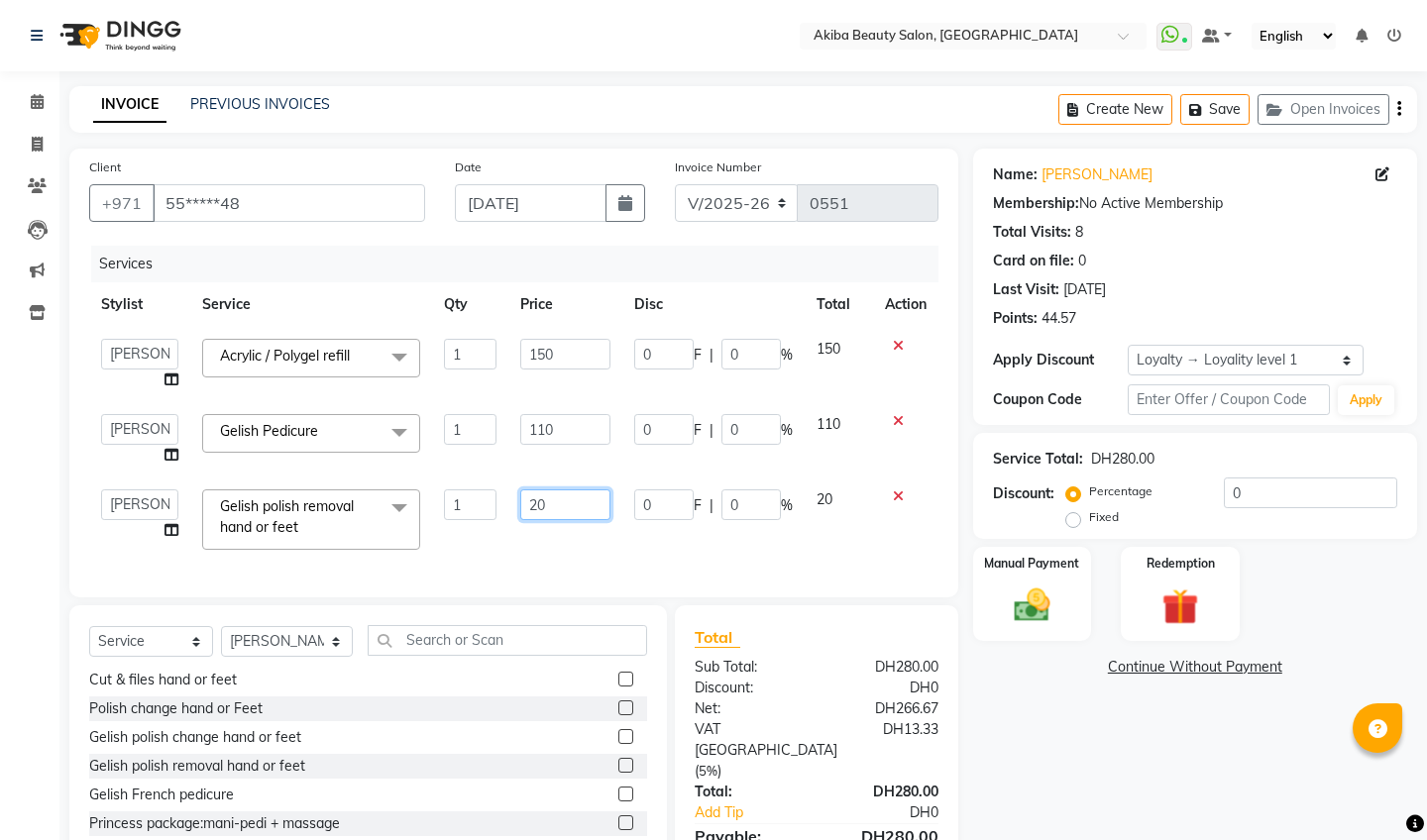 type on "2" 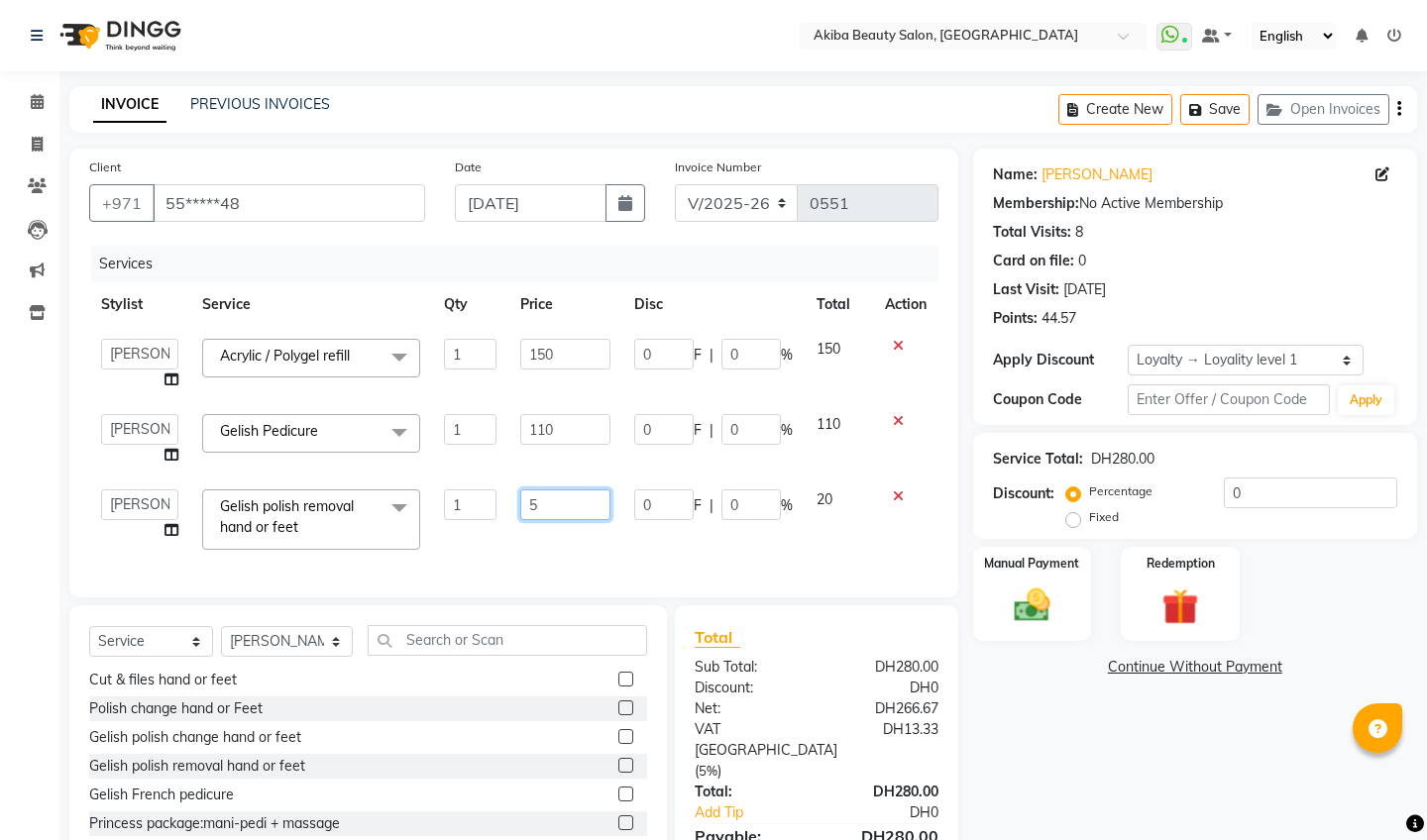 type on "50" 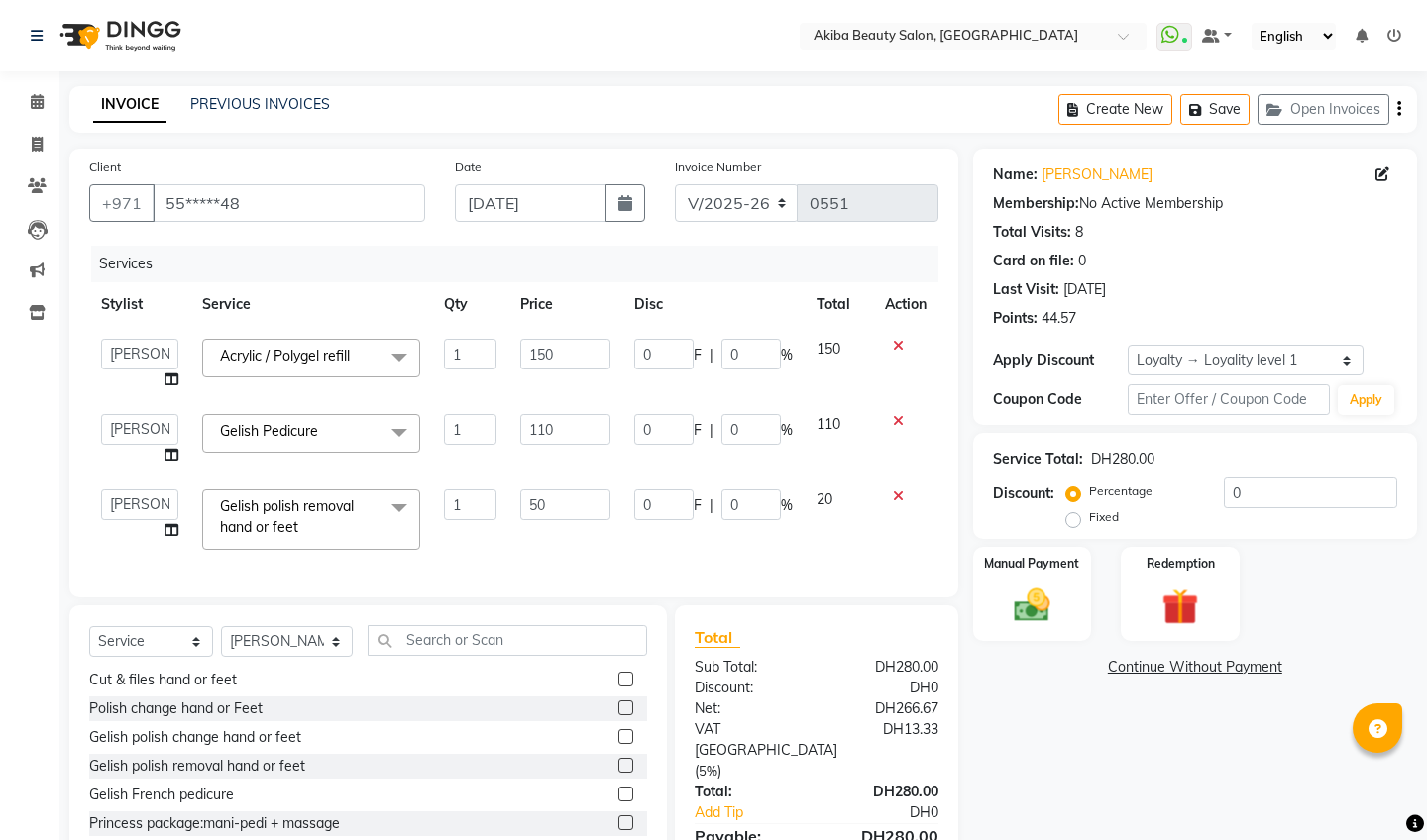 click on "Services Stylist Service Qty Price Disc Total Action  [PERSON_NAME]   [PERSON_NAME]   [PERSON_NAME]   [PERSON_NAME]   Roseeler [PERSON_NAME]   [PERSON_NAME]  Acrylic / Polygel refill  x Classic Manicure Classic Pedicure Gelish Manicure Gelish Pedicure Classic mani-pedi Combo Gelish mani-classic pedi combo No color manicure No color pedicure Gelish French Manicure Cut & files hand or feet Polish change hand or Feet Gelish polish change hand or feet Gelish polish removal hand or feet Gelish French pedicure Princess package:mani-pedi + massage Acrylic overlays hand or feet Acrylic overlays combo Acrylic Extension classic Acrylic Extension gelish Acrylic Ombre Polygel Ombre Acrylic / Polygel refill Softgel extension classic Softgel extension gelish Polygel extension classic Polygel extension gelish Softgel refill Paraffin treatment hand/ feet Nail art per finger Gel Overlay Microblading Microblading Retouch Eyebrows Lamination Eyelash curling Eyebrows tint Classic Eyelashes Volume Eyelashes Refill Eyelashes Bridal" 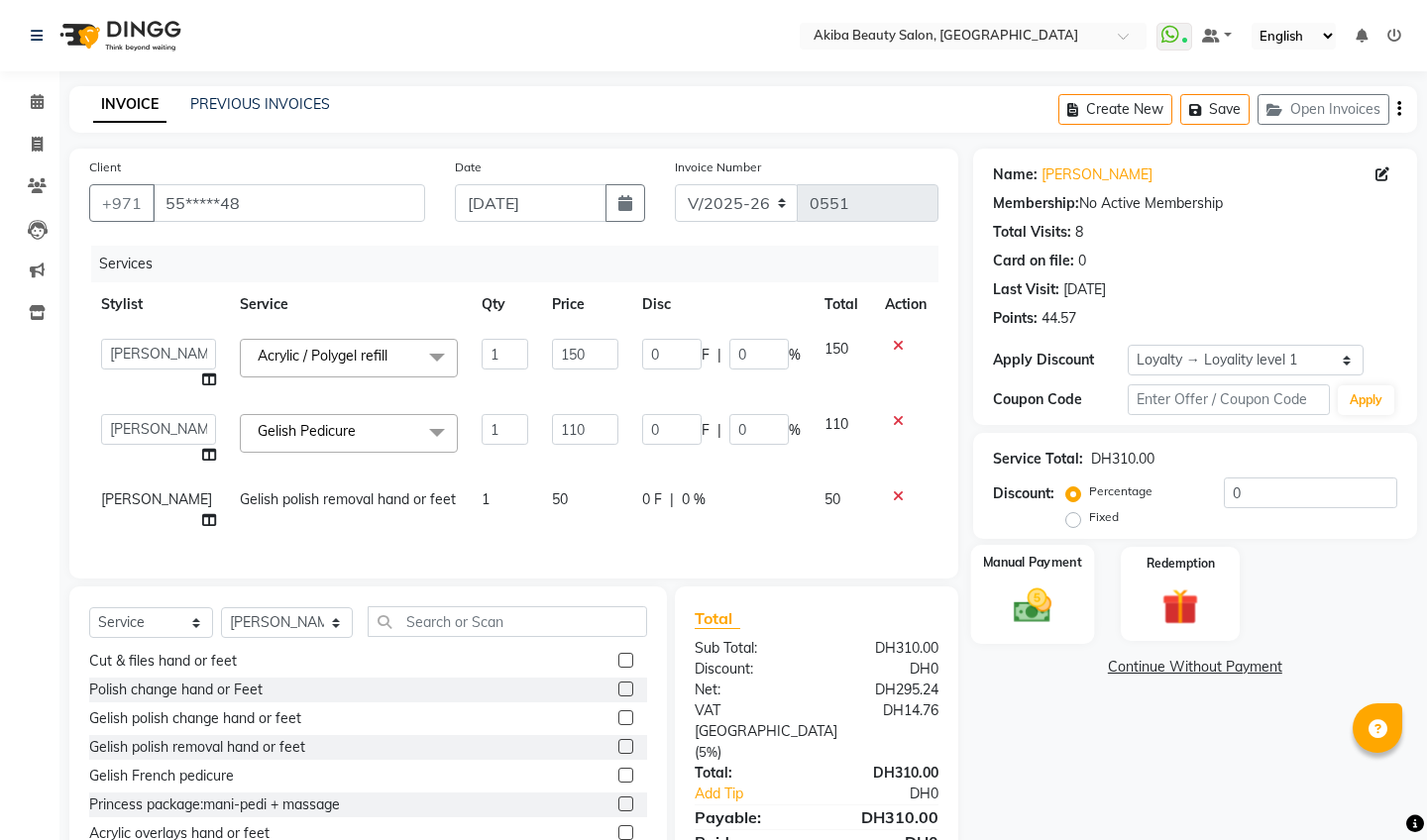 click on "Manual Payment" 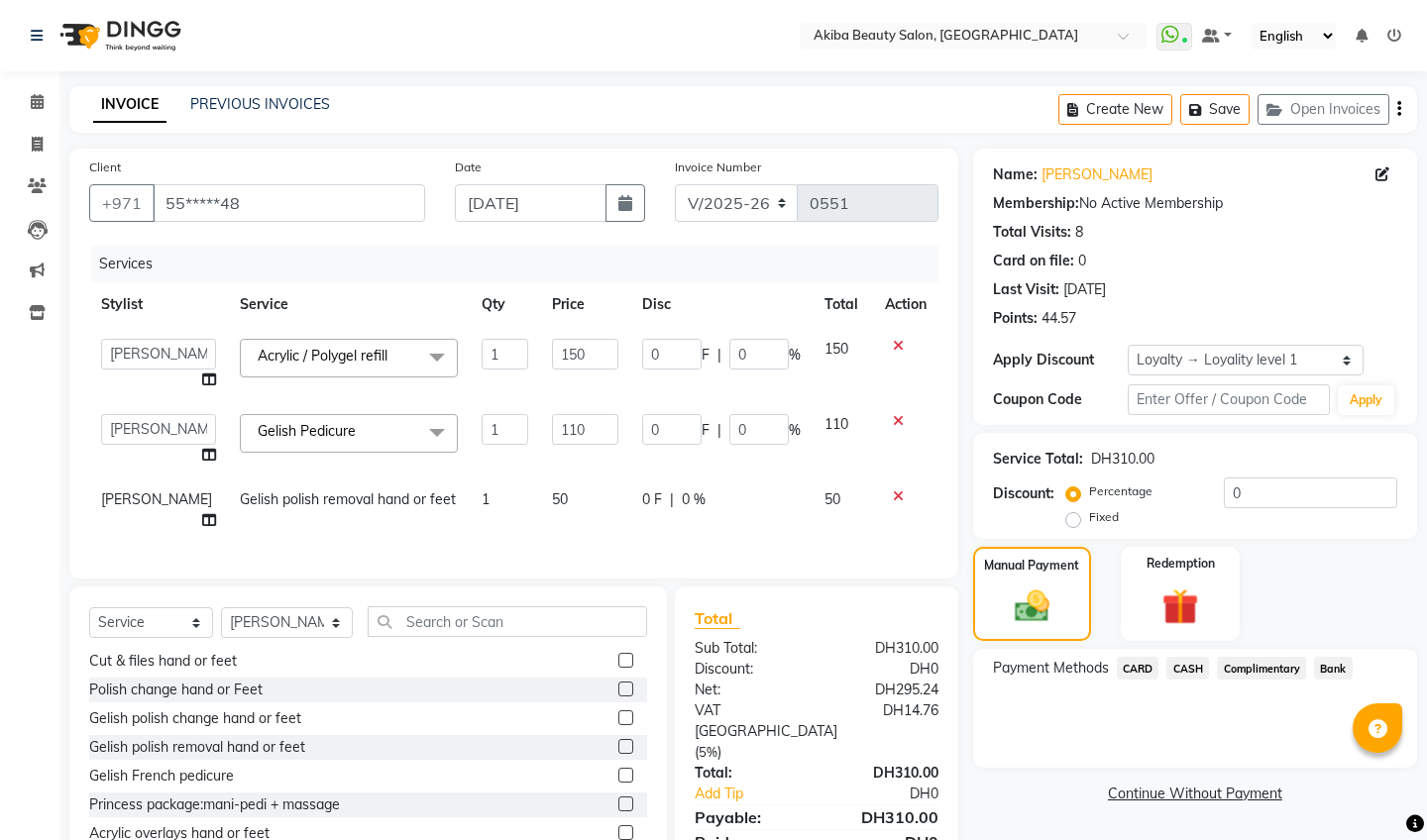 click on "CARD" 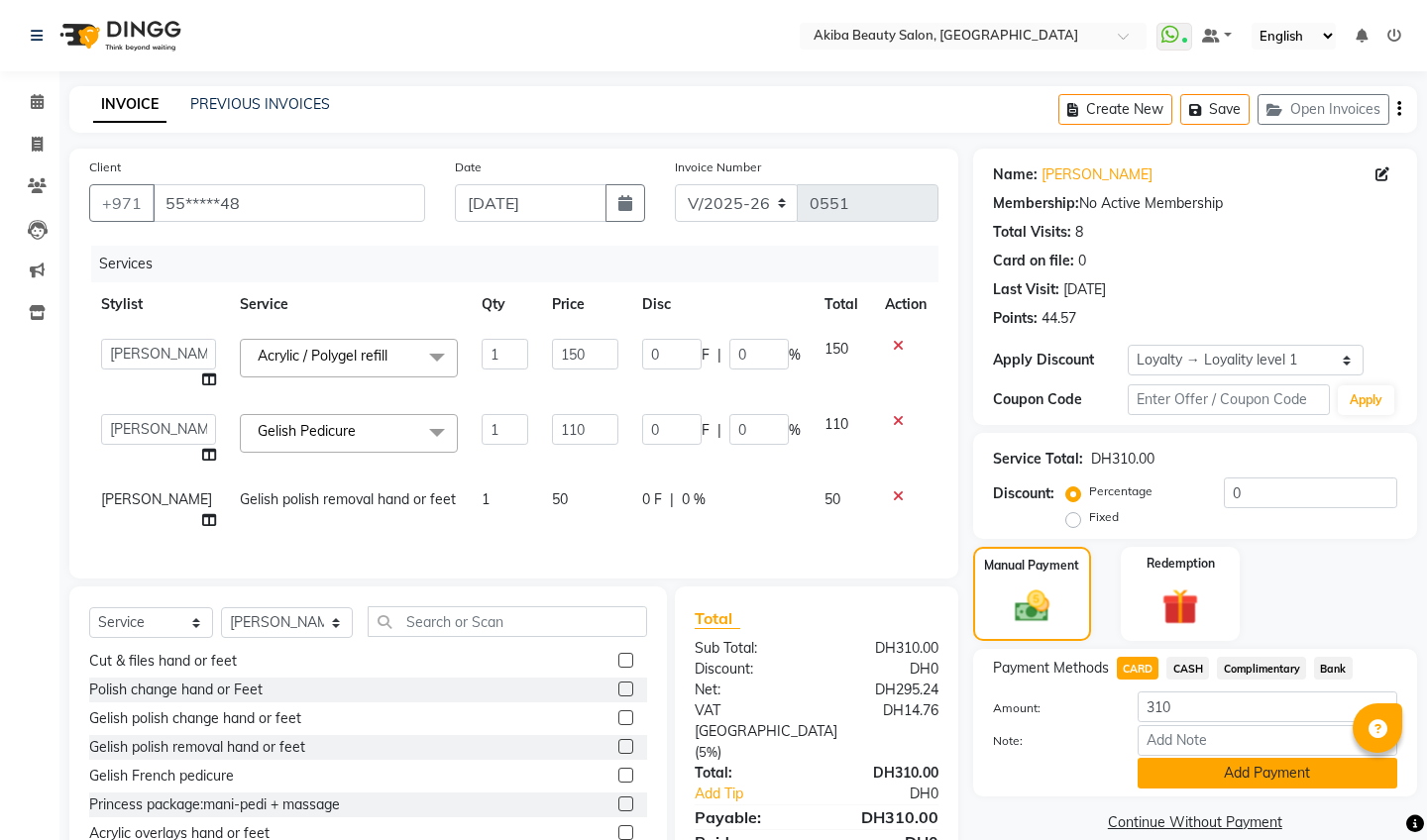 click on "Add Payment" 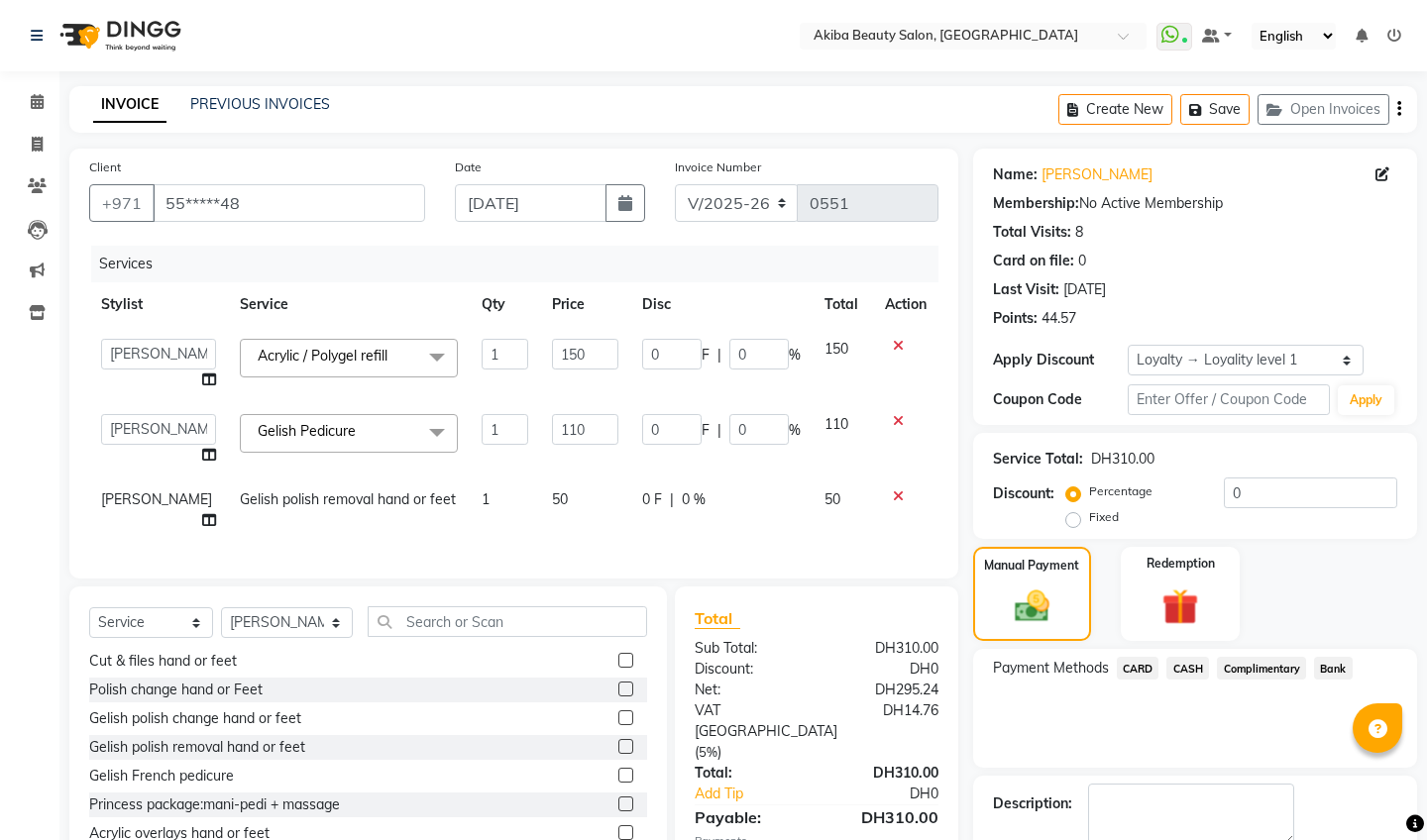 click on "Checkout" 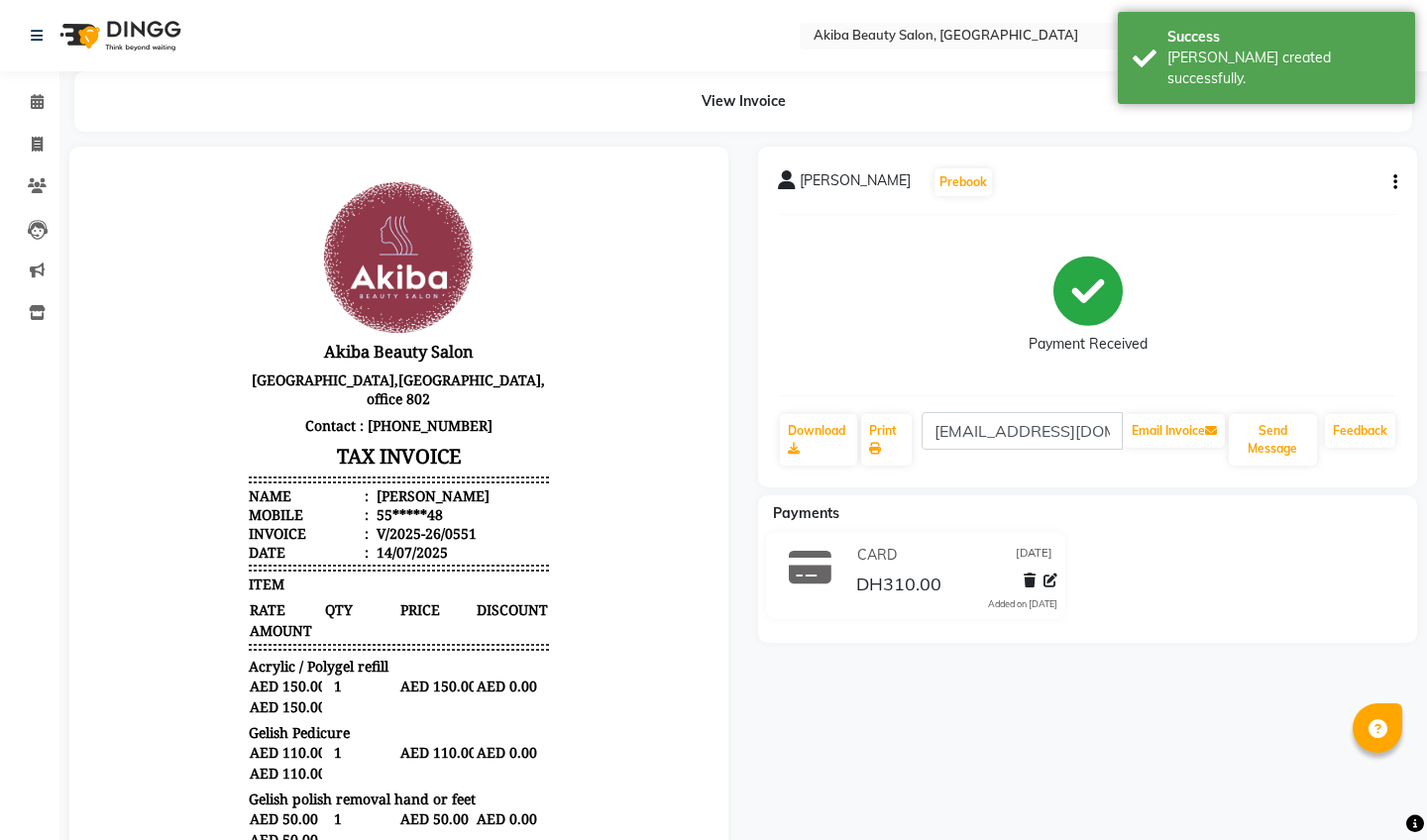 scroll, scrollTop: 0, scrollLeft: 0, axis: both 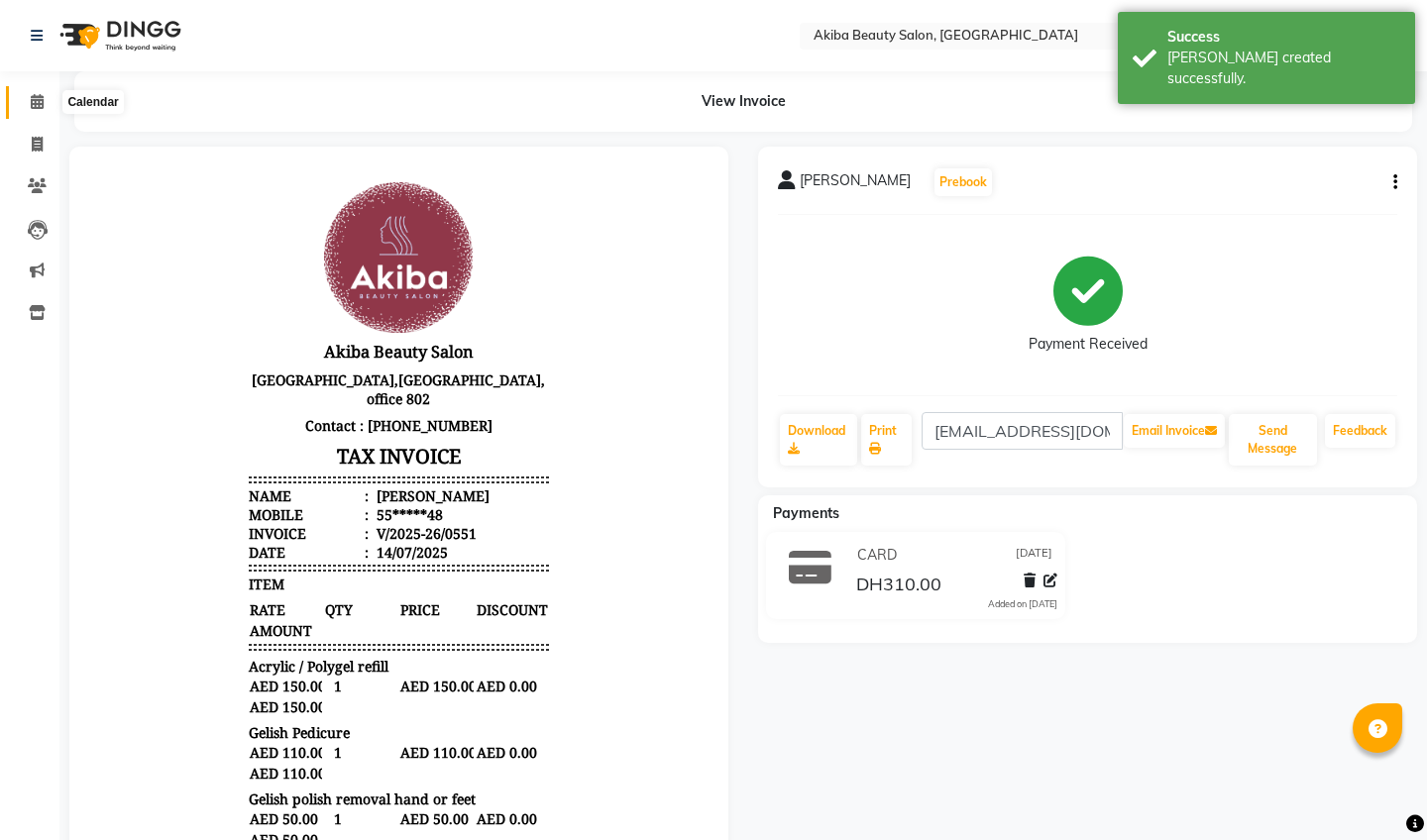 click 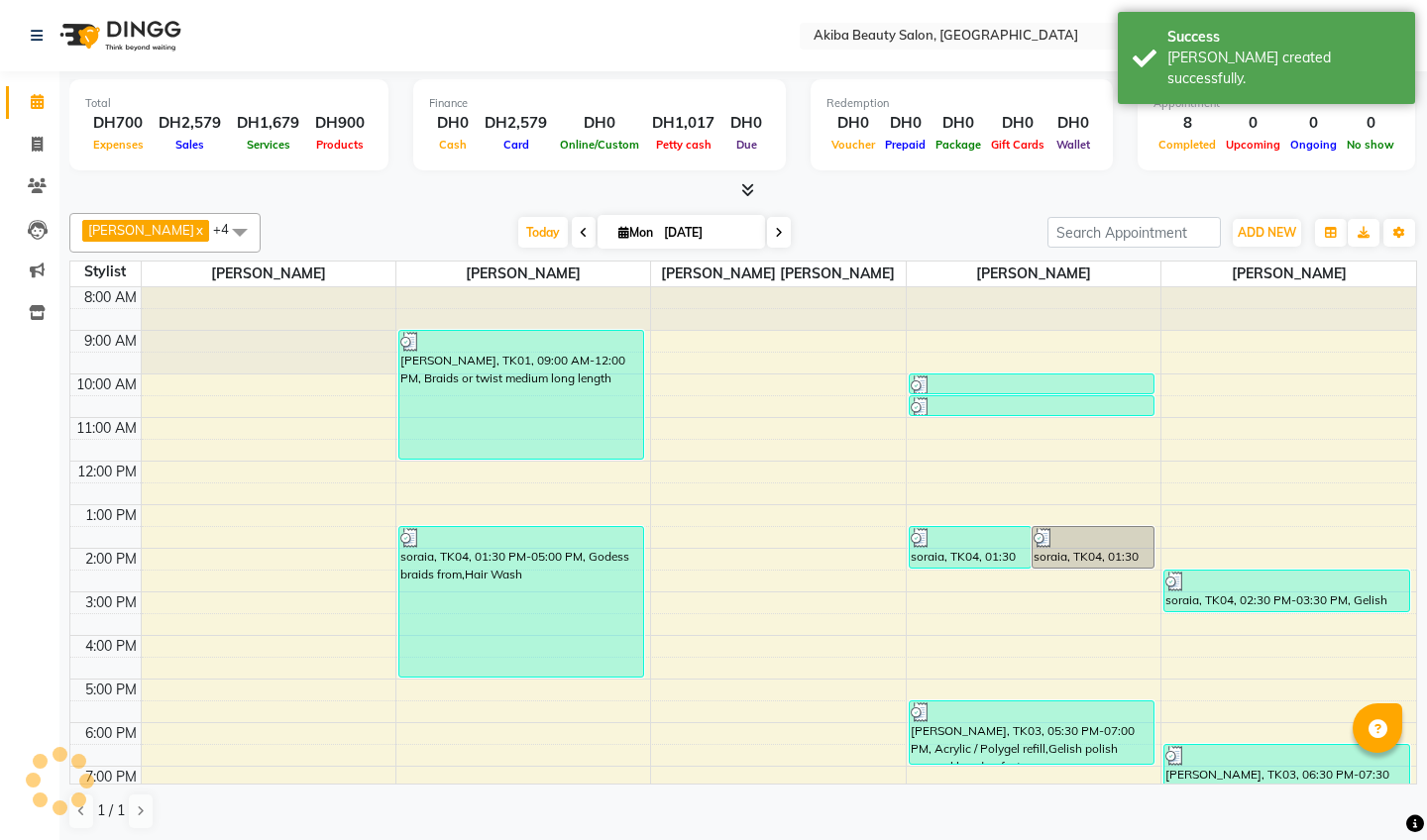 scroll, scrollTop: 0, scrollLeft: 0, axis: both 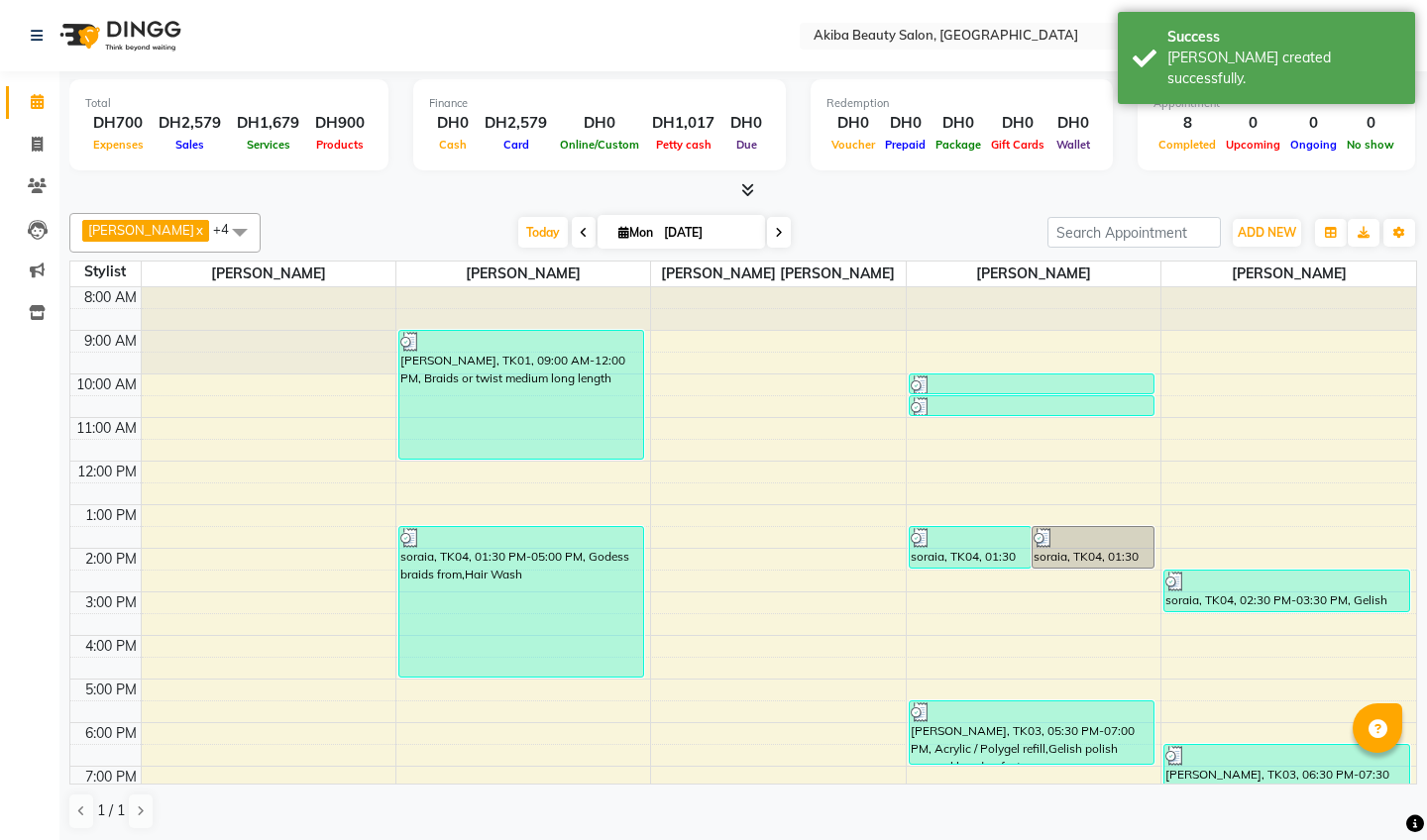 click at bounding box center (747, 189) 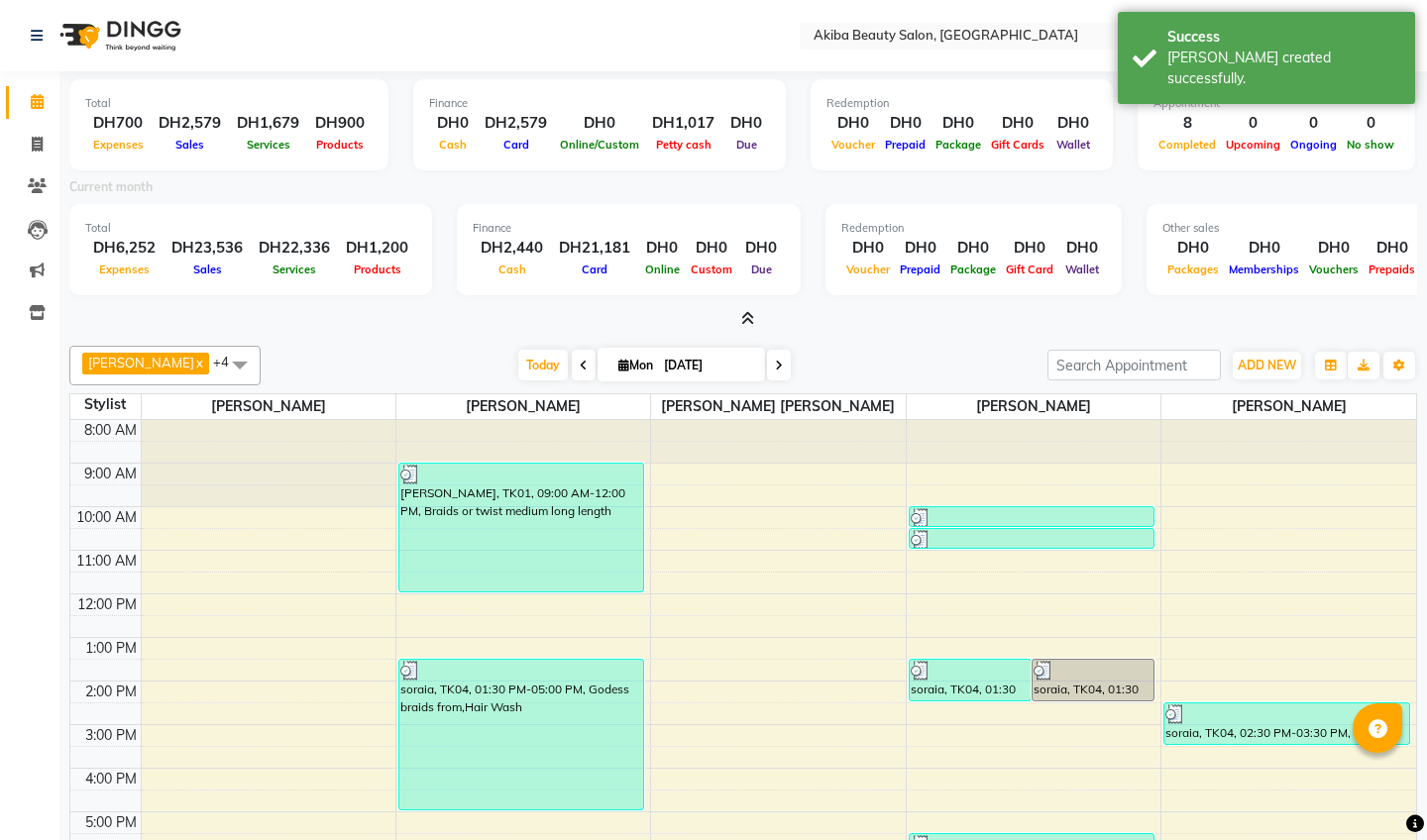 click at bounding box center [747, 318] 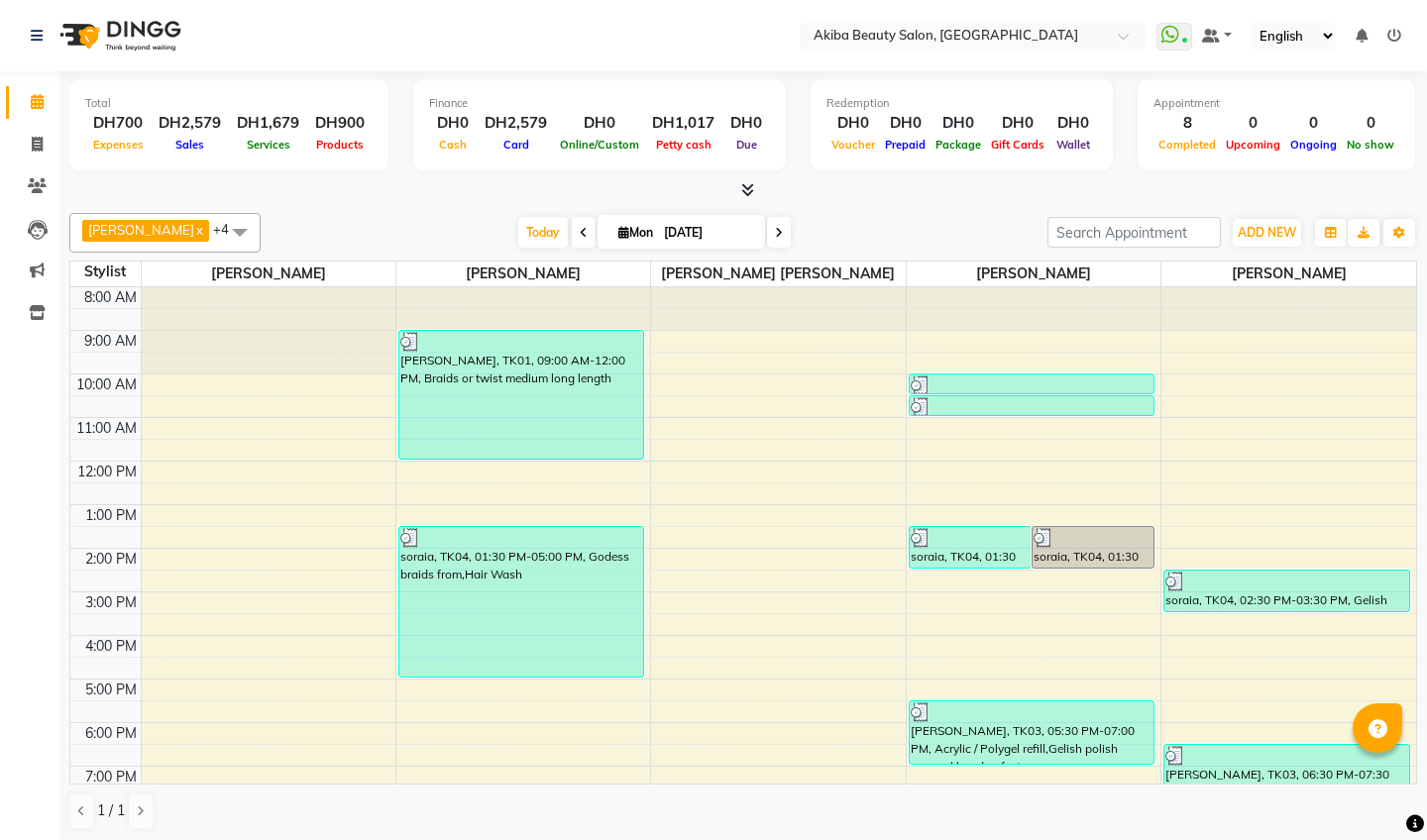 click at bounding box center (747, 189) 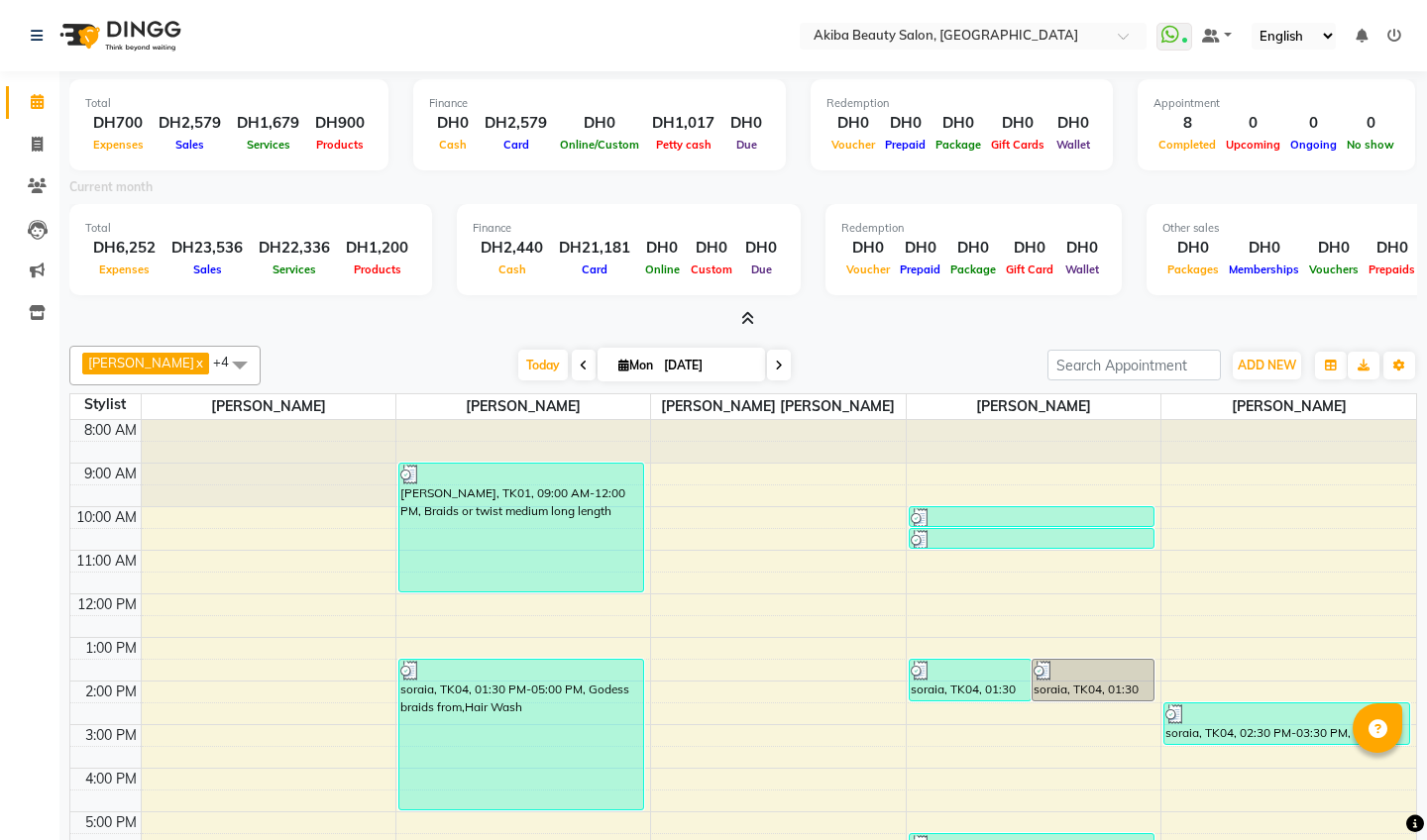 click at bounding box center (747, 318) 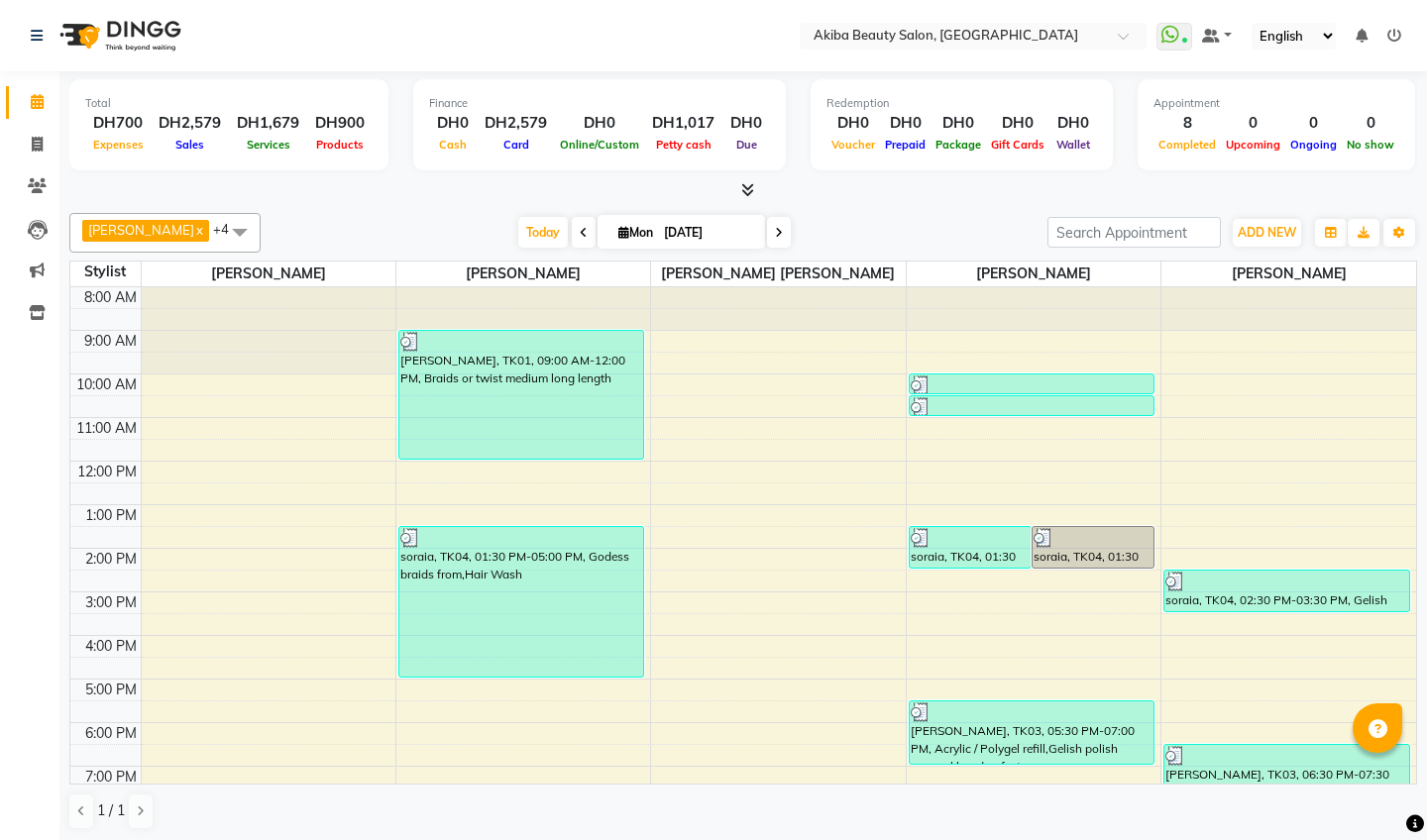 click at bounding box center (779, 233) 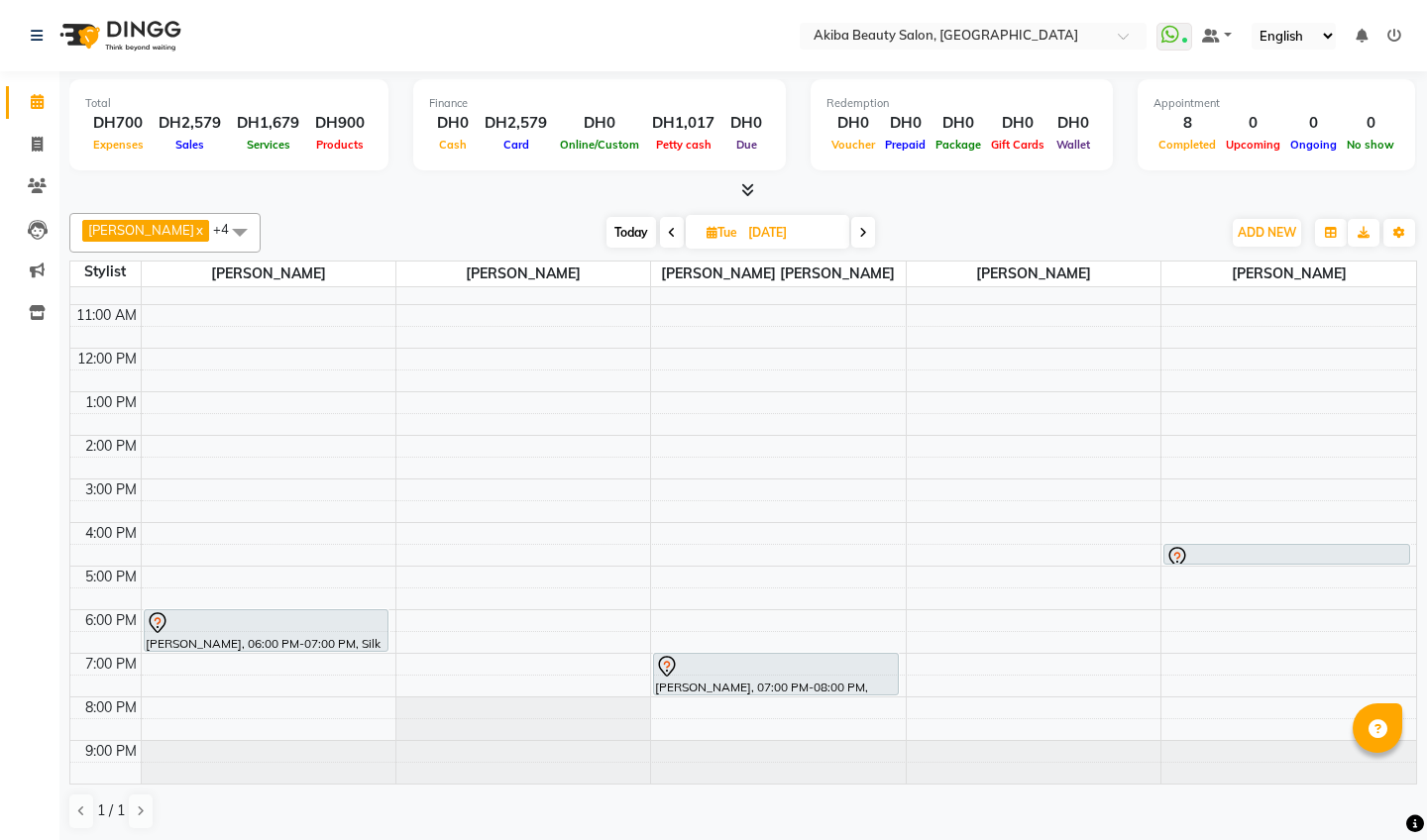 scroll, scrollTop: 113, scrollLeft: 0, axis: vertical 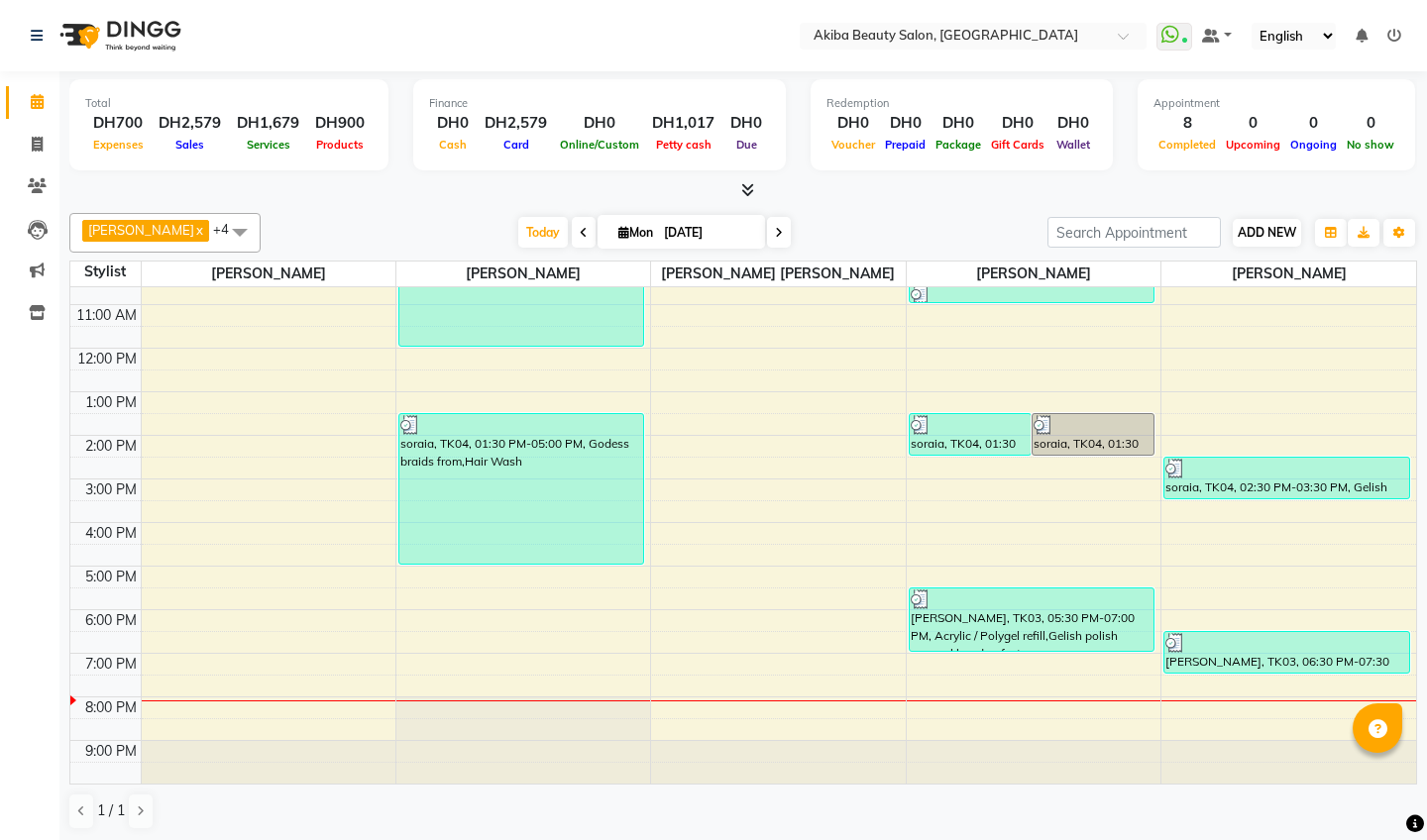 click on "ADD NEW" at bounding box center (1266, 232) 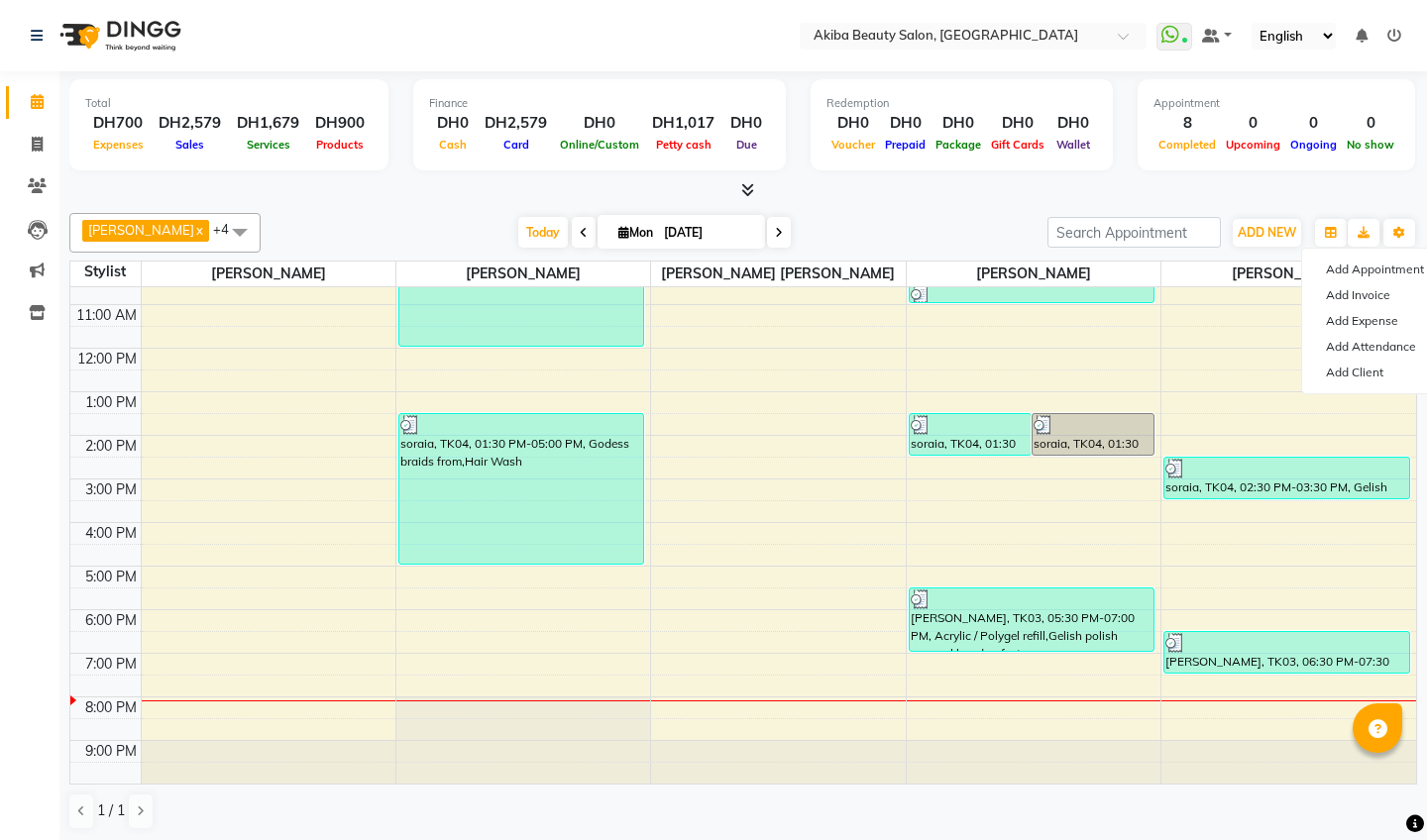 click at bounding box center (743, 190) 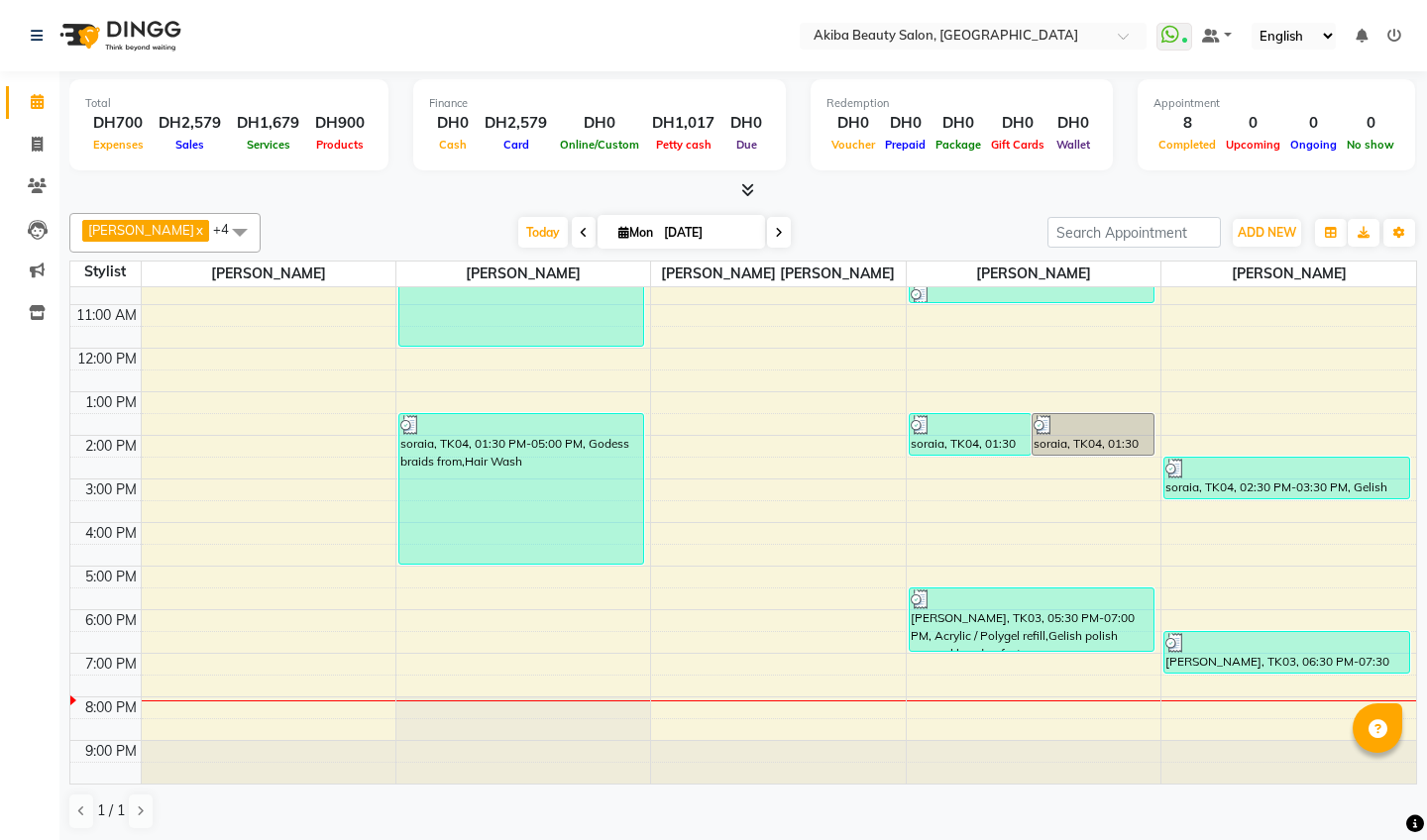 click at bounding box center [747, 189] 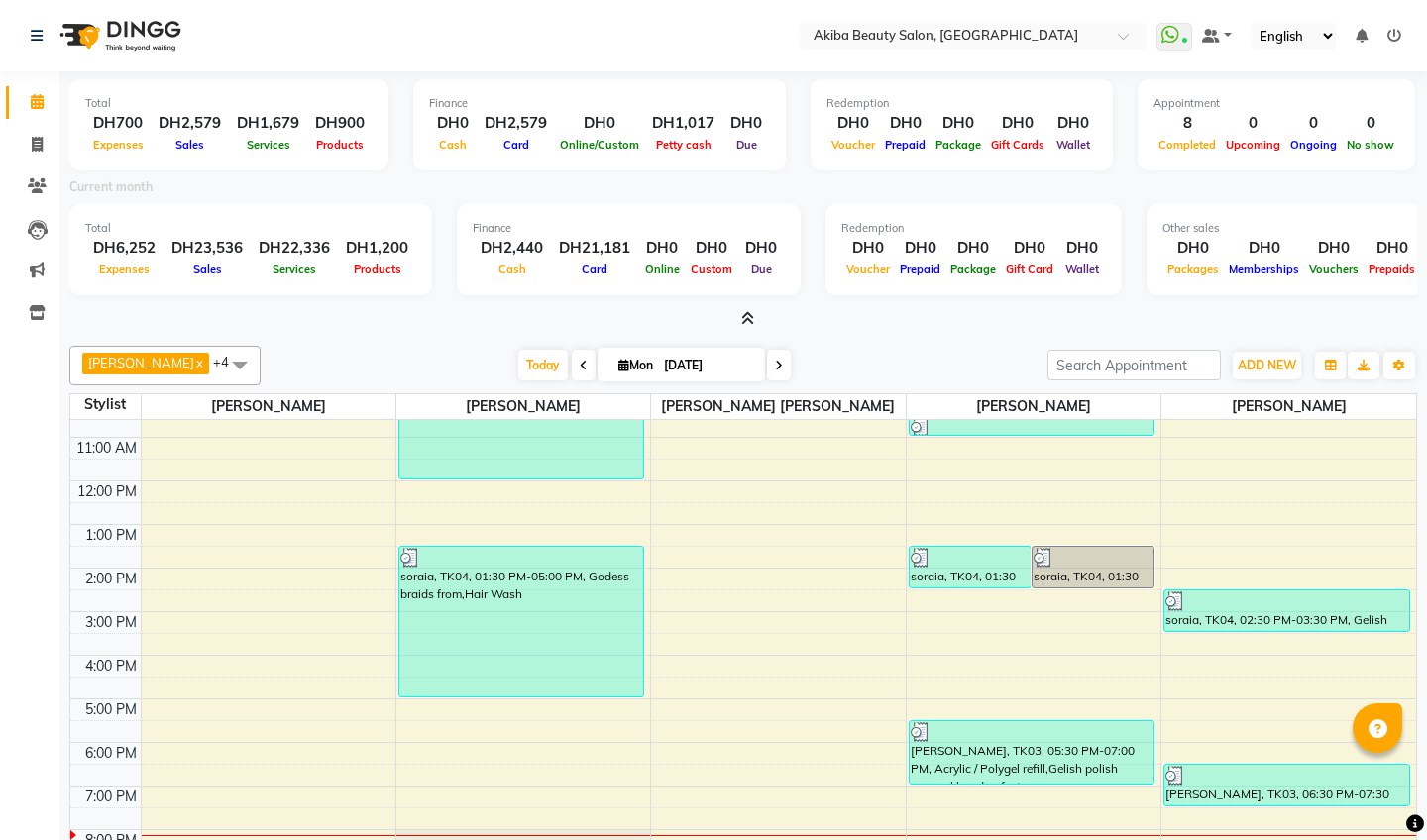 click on "Current month" at bounding box center (743, 190) 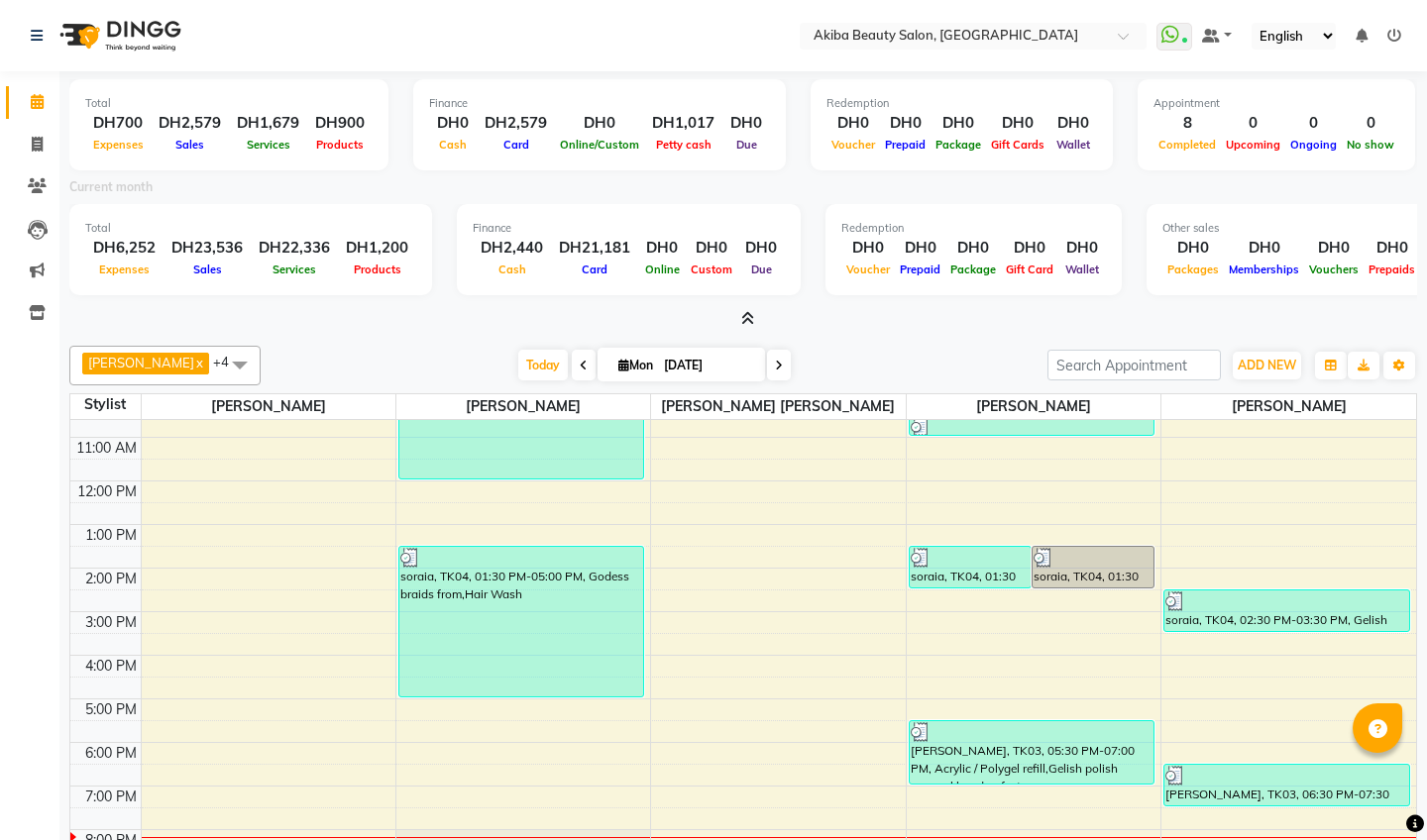 click on "Current month" at bounding box center [743, 190] 